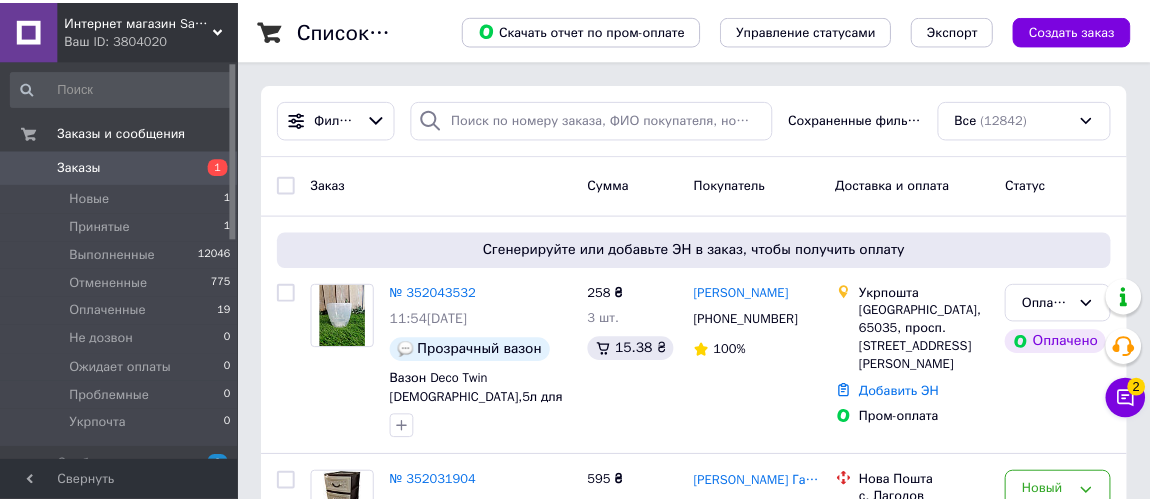 scroll, scrollTop: 0, scrollLeft: 0, axis: both 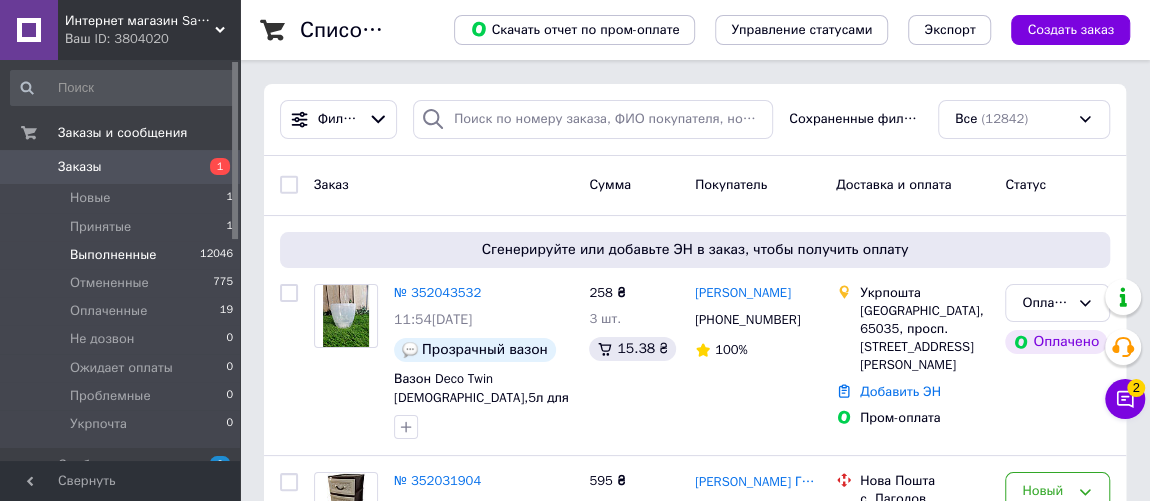 click on "Выполненные" at bounding box center [113, 255] 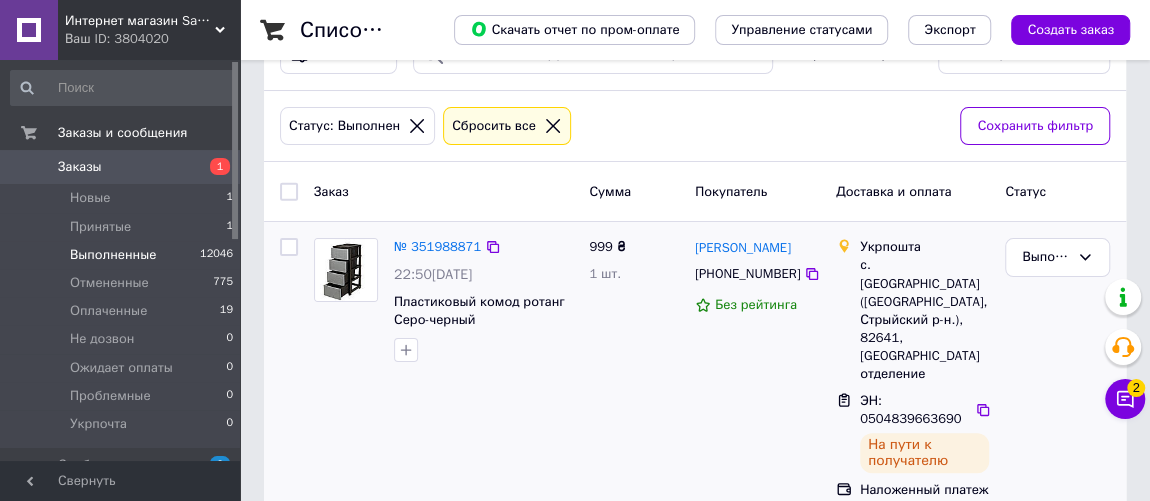 scroll, scrollTop: 90, scrollLeft: 0, axis: vertical 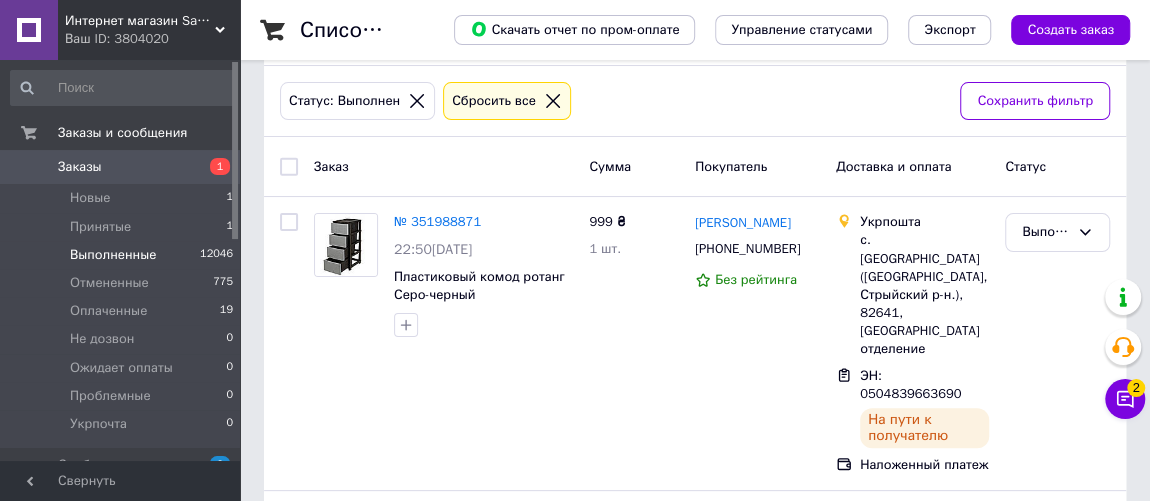drag, startPoint x: 455, startPoint y: 217, endPoint x: 469, endPoint y: 232, distance: 20.518284 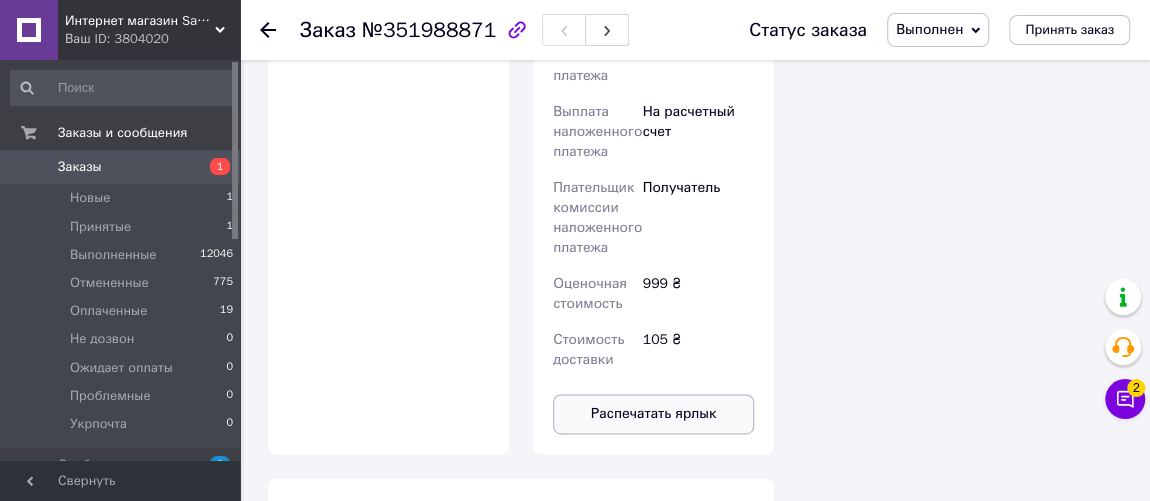 scroll, scrollTop: 1403, scrollLeft: 0, axis: vertical 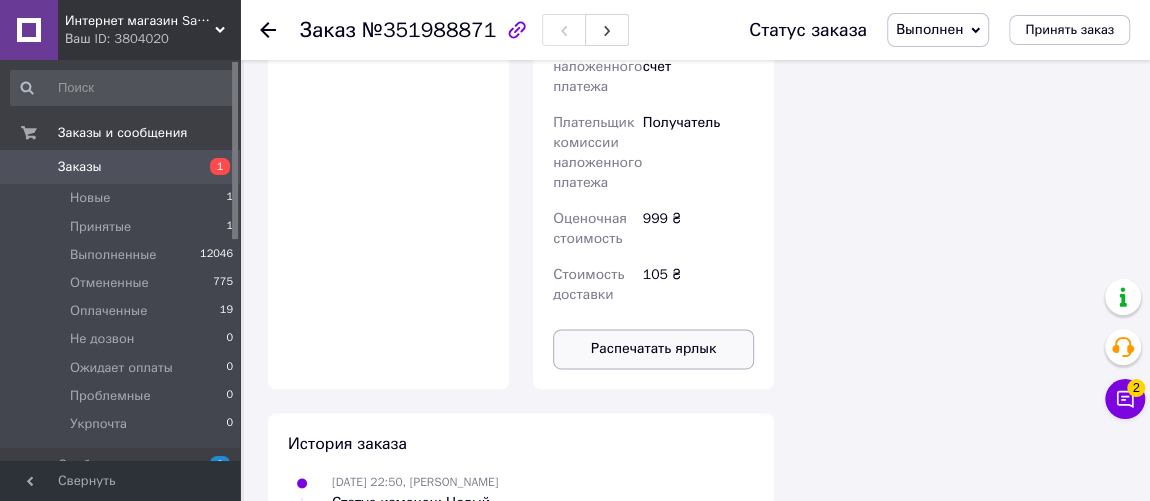 click on "Распечатать ярлык" at bounding box center [653, 349] 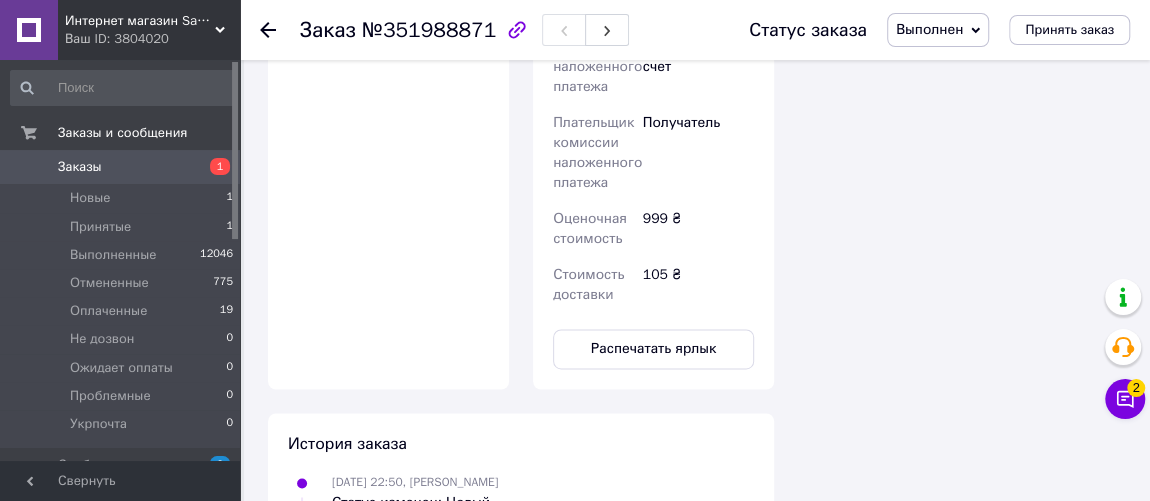 click on "Заказы" at bounding box center (121, 167) 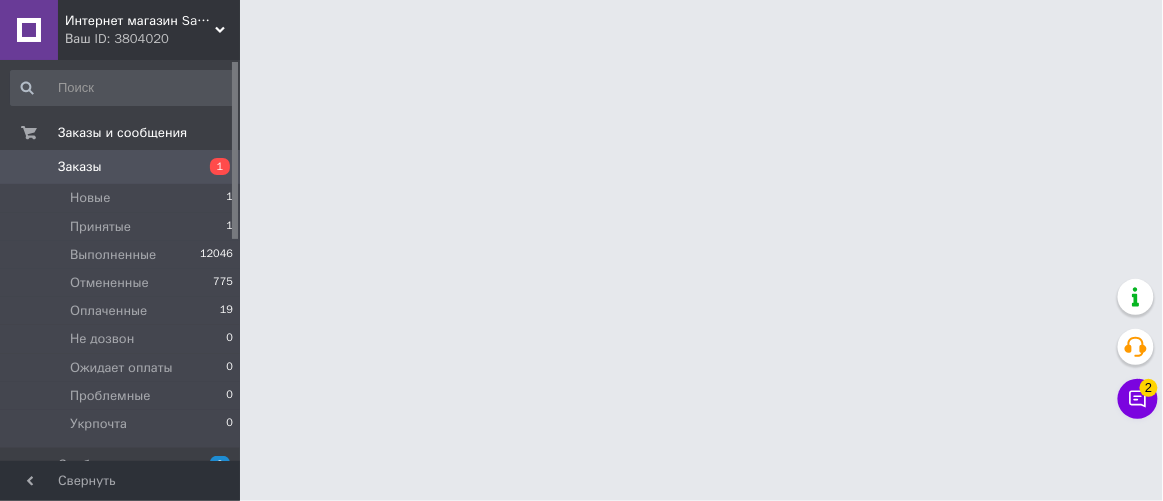 click on "Интернет магазин Santino вазонов с автополивом, пластиковых комодов оптом и розницу" at bounding box center [140, 21] 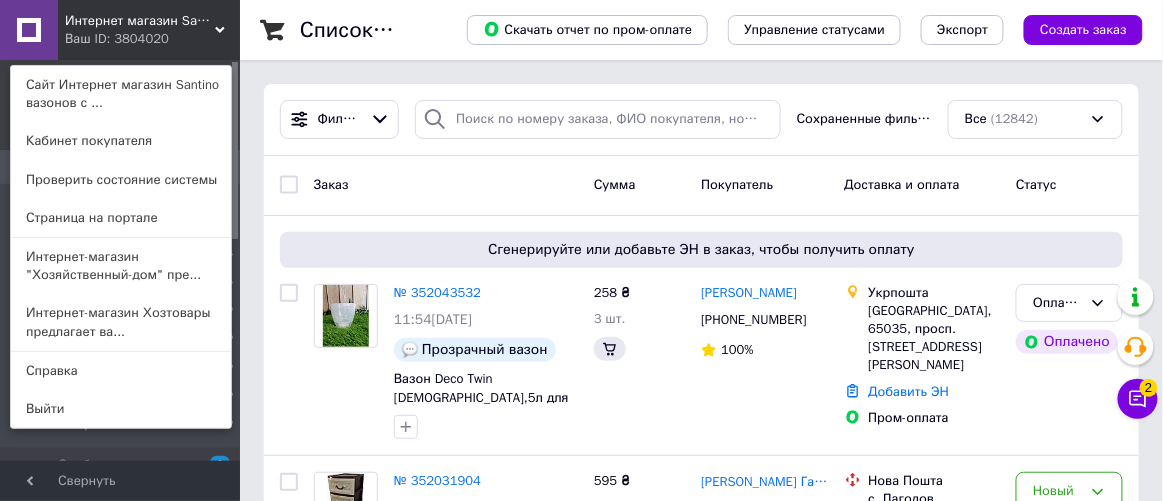 click on "Интернет магазин Santino вазонов с автополивом, пластиковых комодов оптом и розницу" at bounding box center (140, 21) 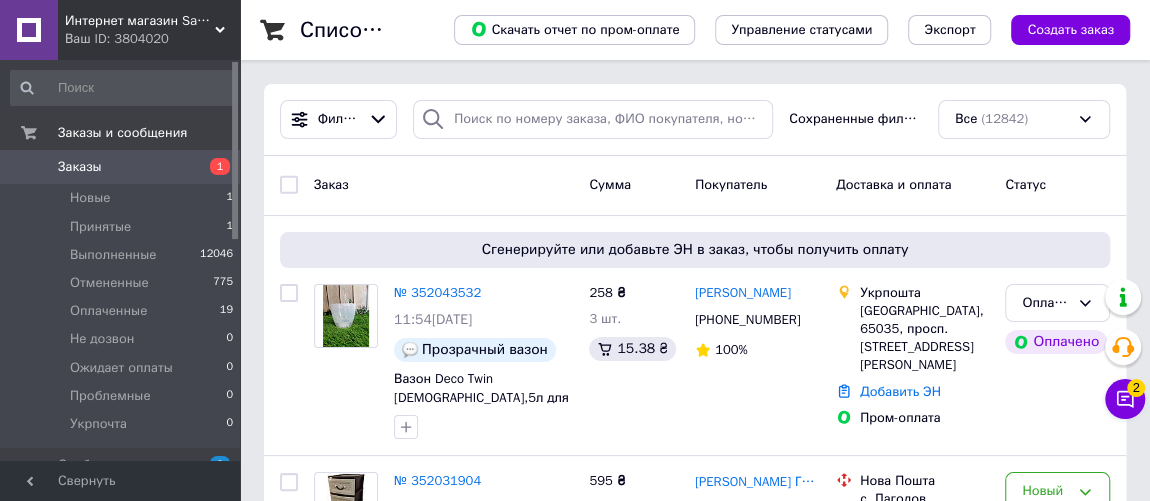 click on "Ваш ID: 3804020" at bounding box center [152, 39] 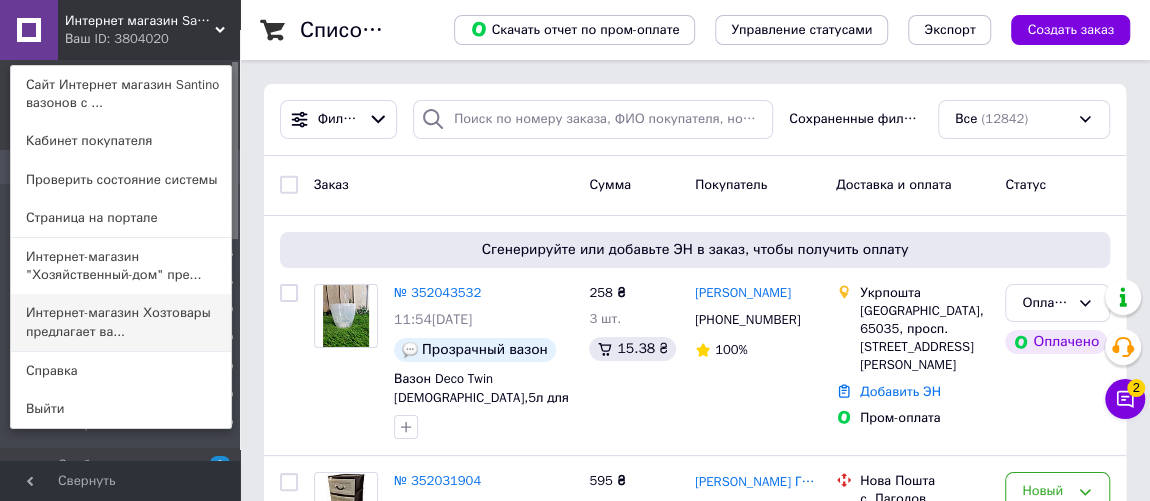 click on "Интернет-магазин Хозтовары предлагает ва..." at bounding box center [121, 322] 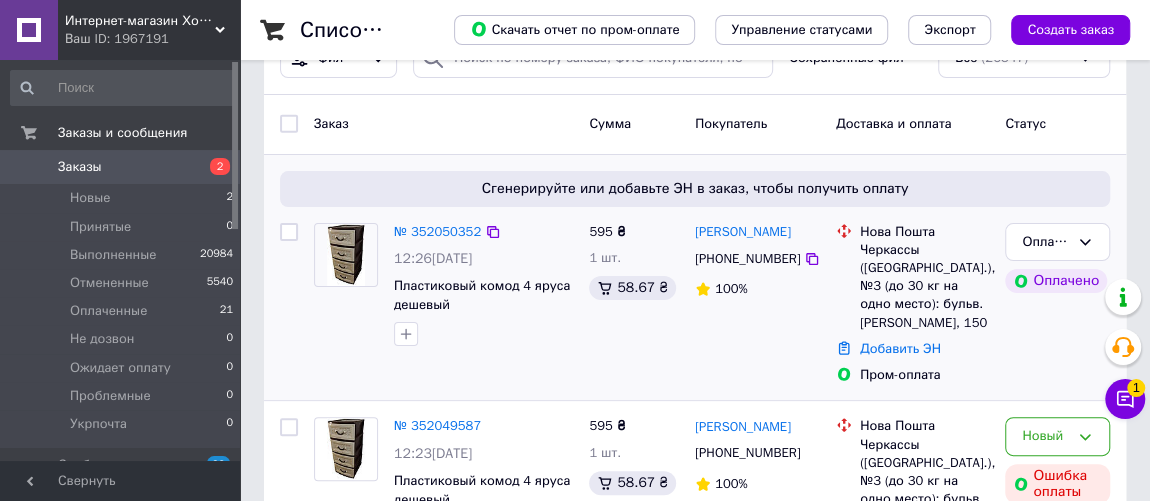 scroll, scrollTop: 0, scrollLeft: 0, axis: both 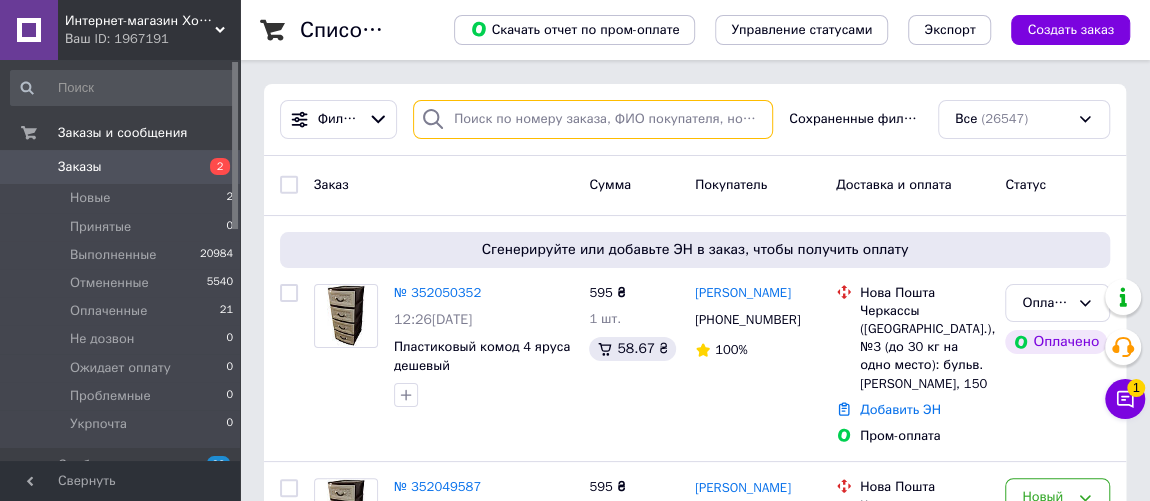 click at bounding box center (593, 119) 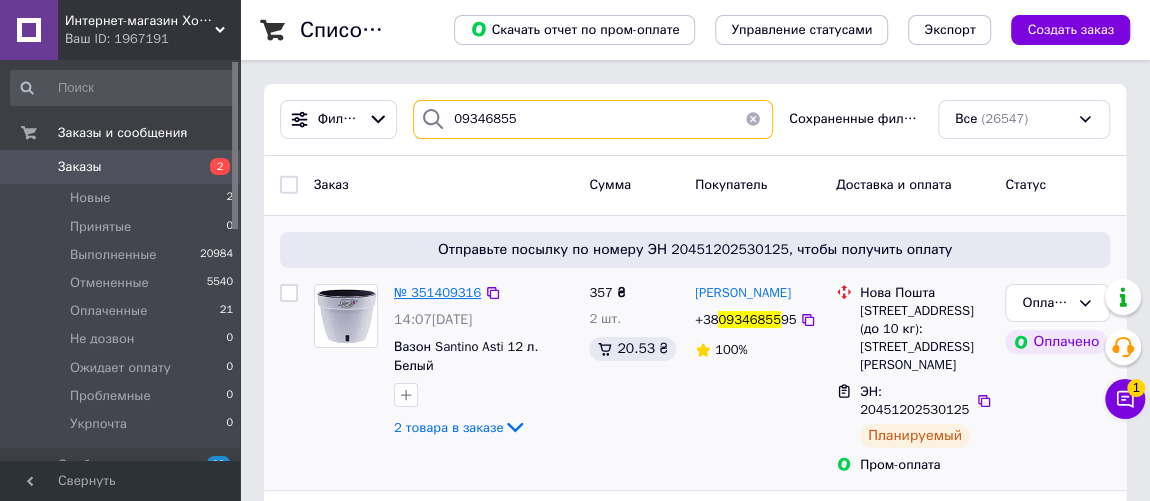 type on "09346855" 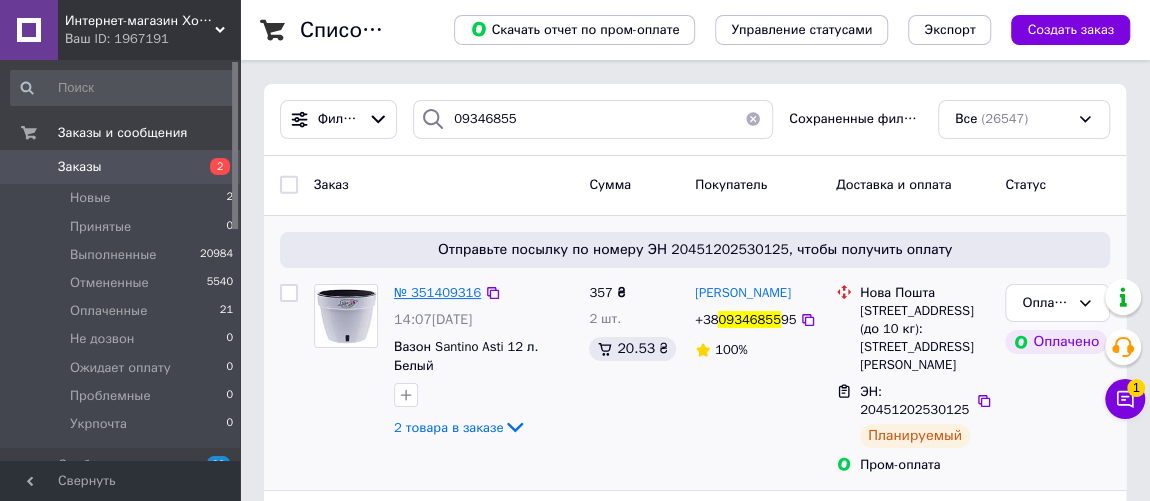 click on "№ 351409316" at bounding box center [437, 292] 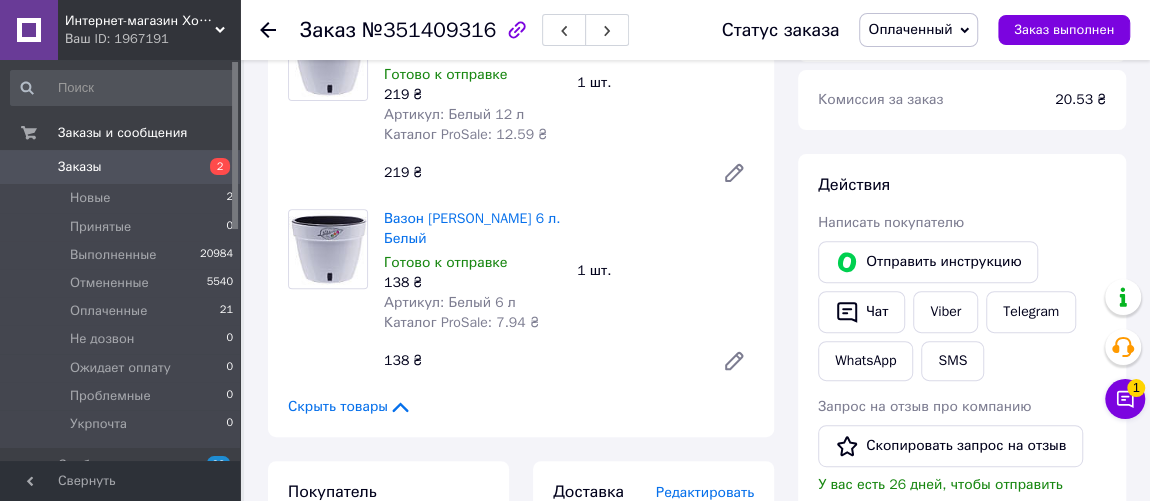 scroll, scrollTop: 181, scrollLeft: 0, axis: vertical 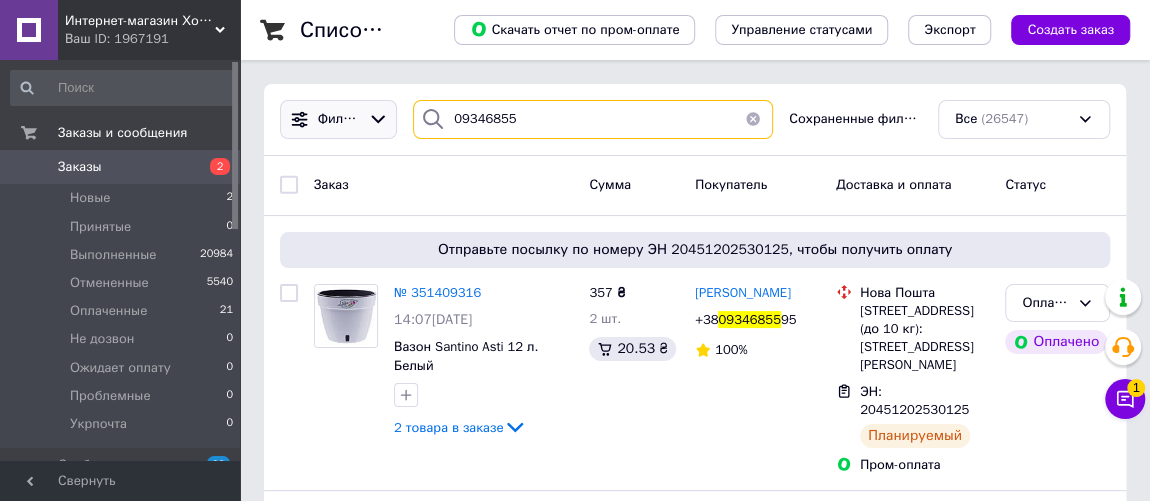 drag, startPoint x: 557, startPoint y: 123, endPoint x: 378, endPoint y: 133, distance: 179.27911 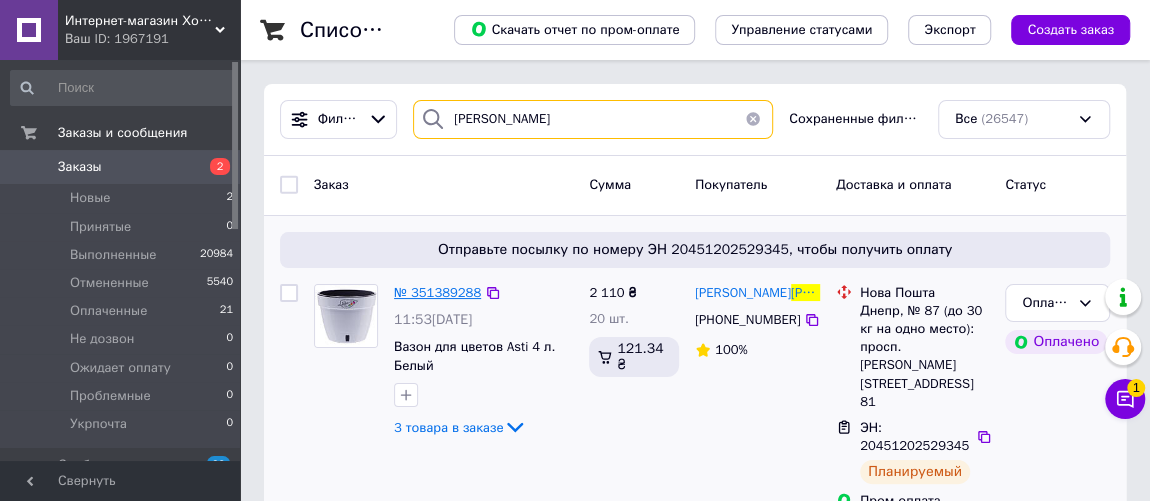 type on "яценко" 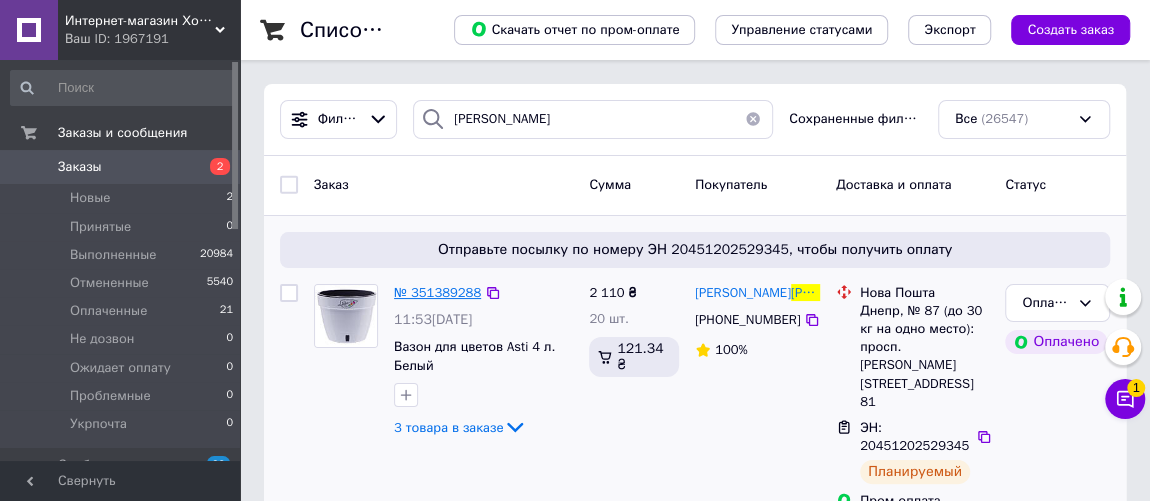 click on "№ 351389288" at bounding box center [437, 292] 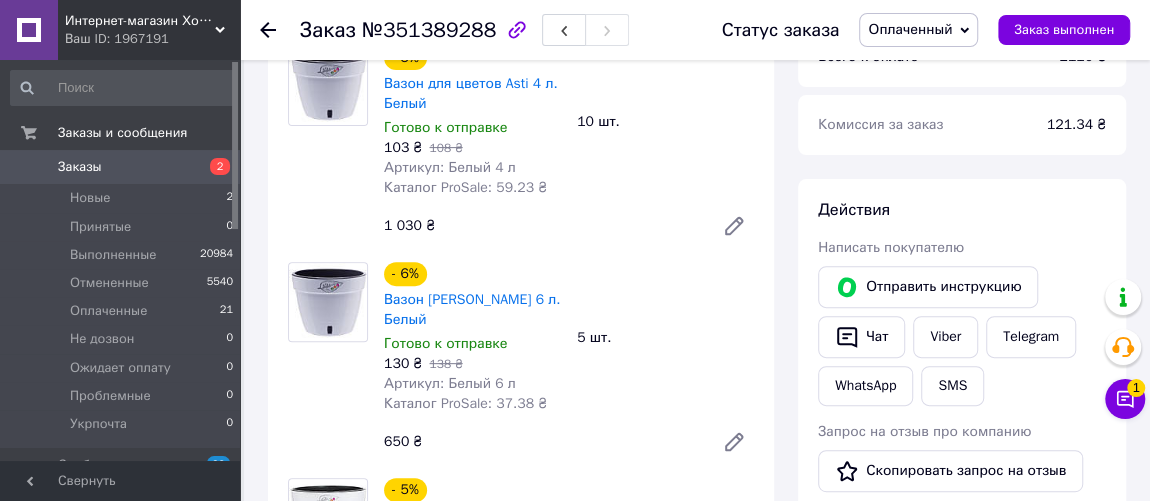 scroll, scrollTop: 338, scrollLeft: 0, axis: vertical 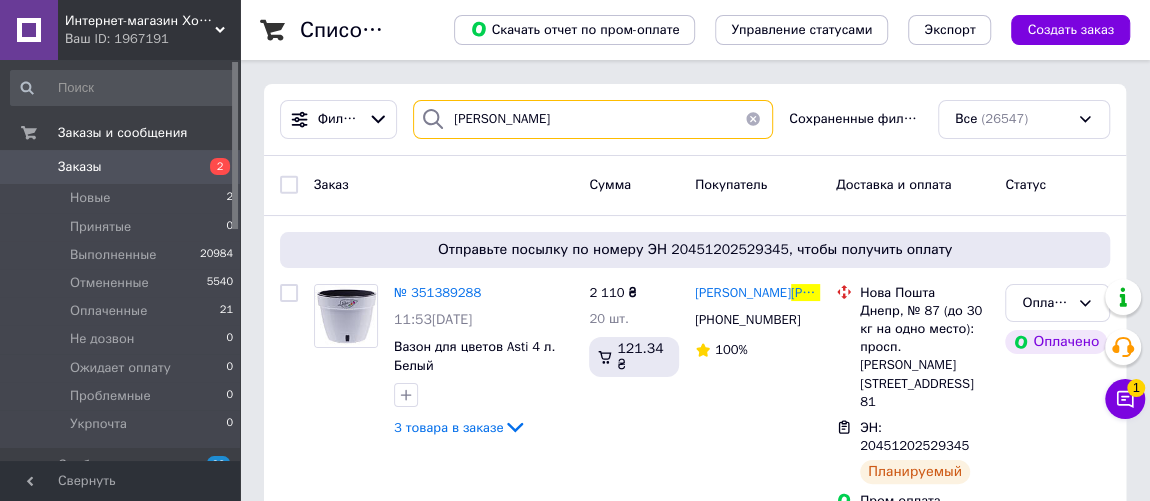 drag, startPoint x: 527, startPoint y: 116, endPoint x: 419, endPoint y: 120, distance: 108.07405 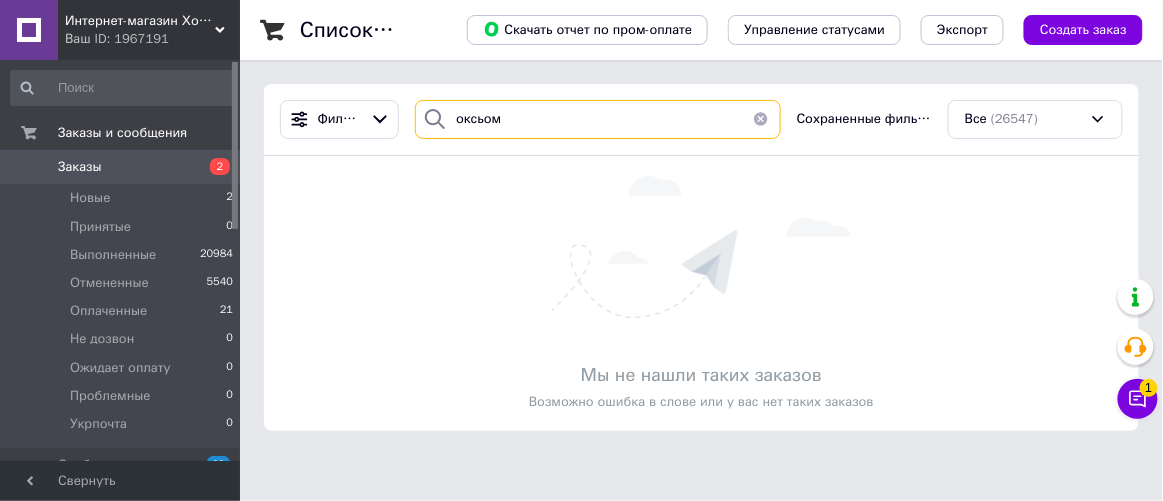 drag, startPoint x: 514, startPoint y: 120, endPoint x: 407, endPoint y: 112, distance: 107.298645 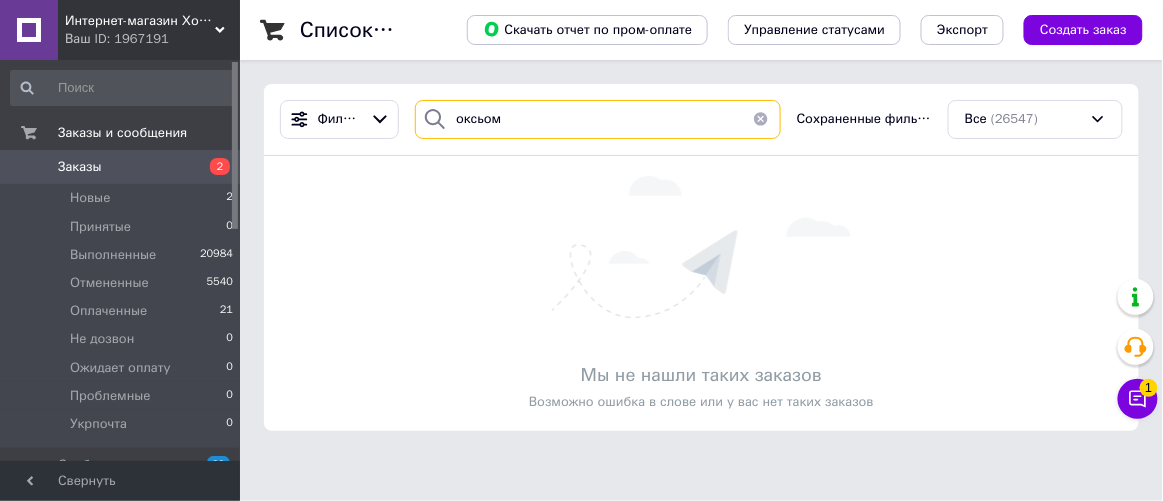 type on "оксьом" 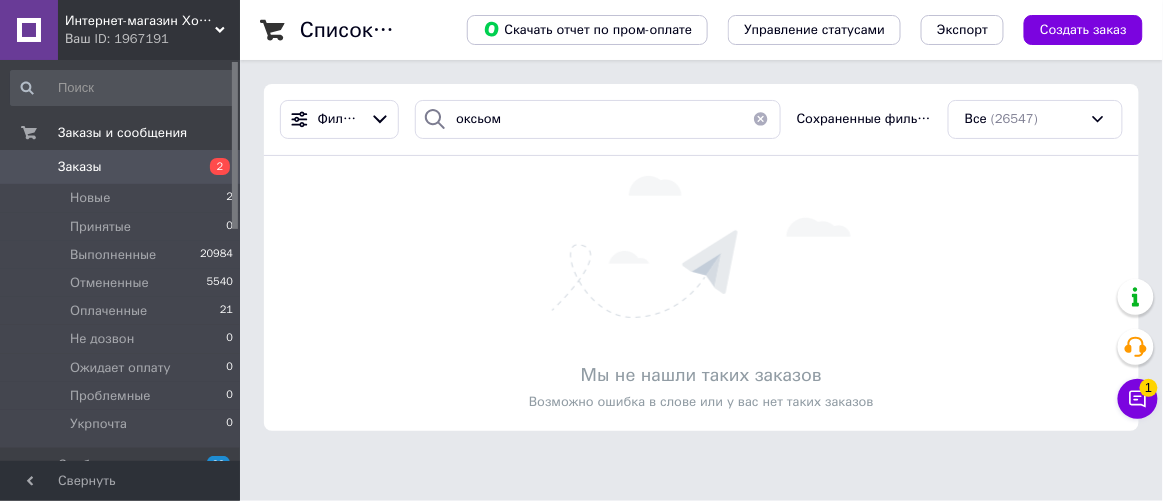 click on "Ваш ID: 1967191" at bounding box center (152, 39) 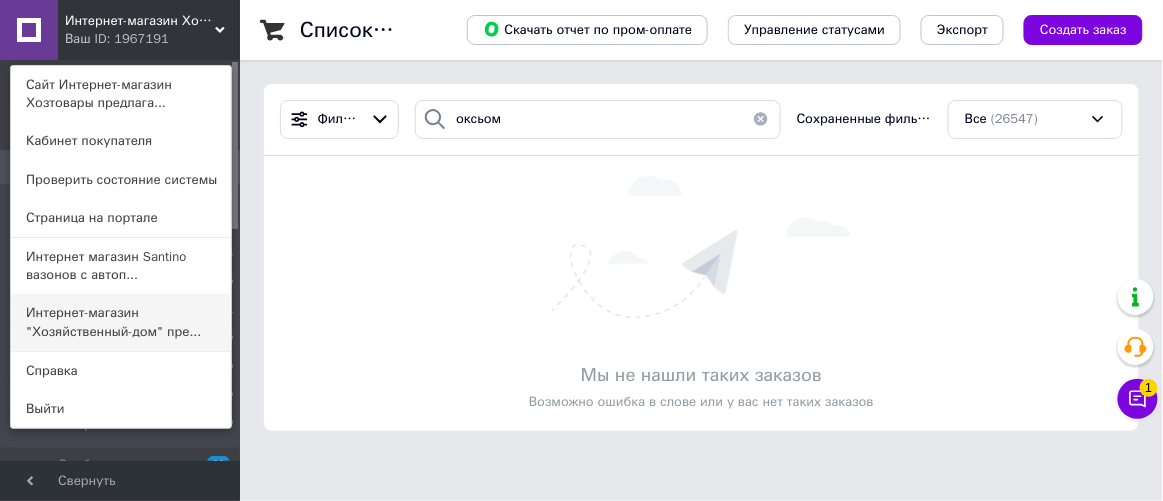 click on "Интернет-магазин "Хозяйственный-дом" пре..." at bounding box center [121, 322] 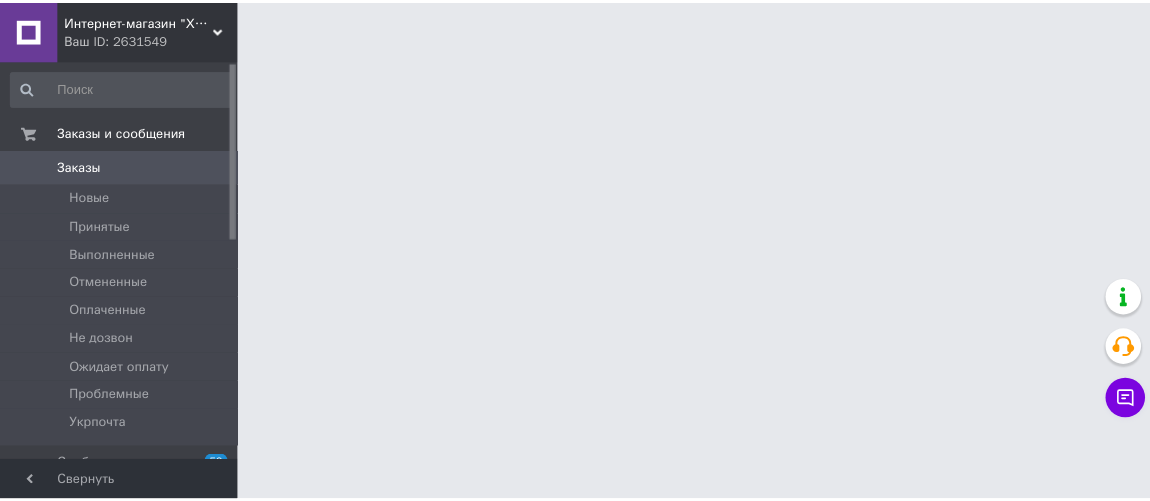 scroll, scrollTop: 0, scrollLeft: 0, axis: both 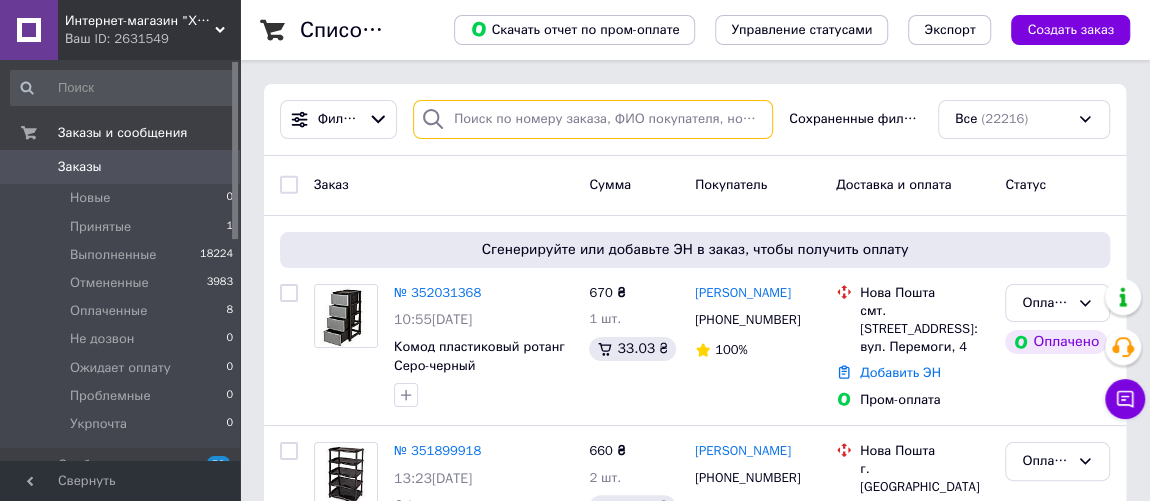 paste on "оксьом" 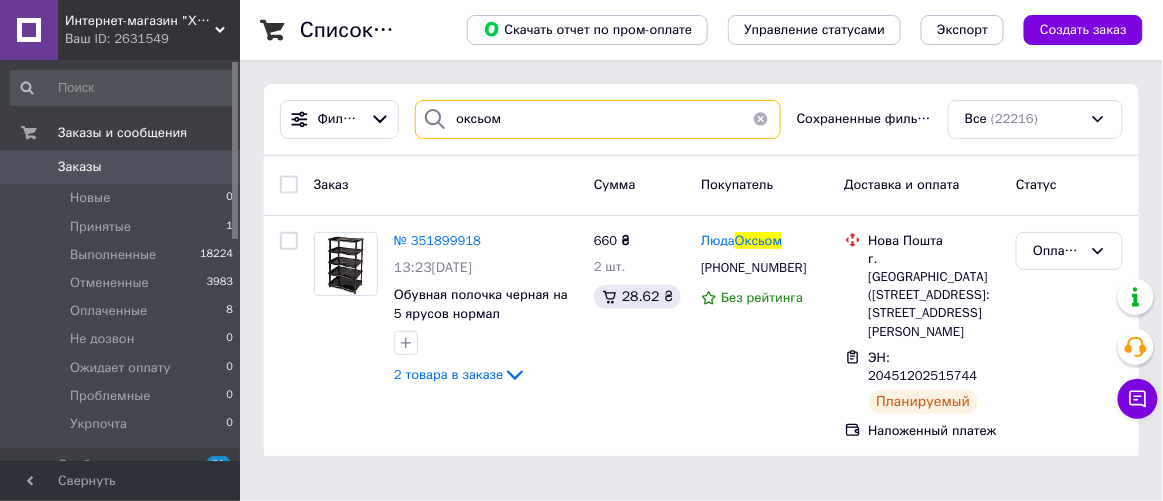 drag, startPoint x: 530, startPoint y: 126, endPoint x: 449, endPoint y: 123, distance: 81.055534 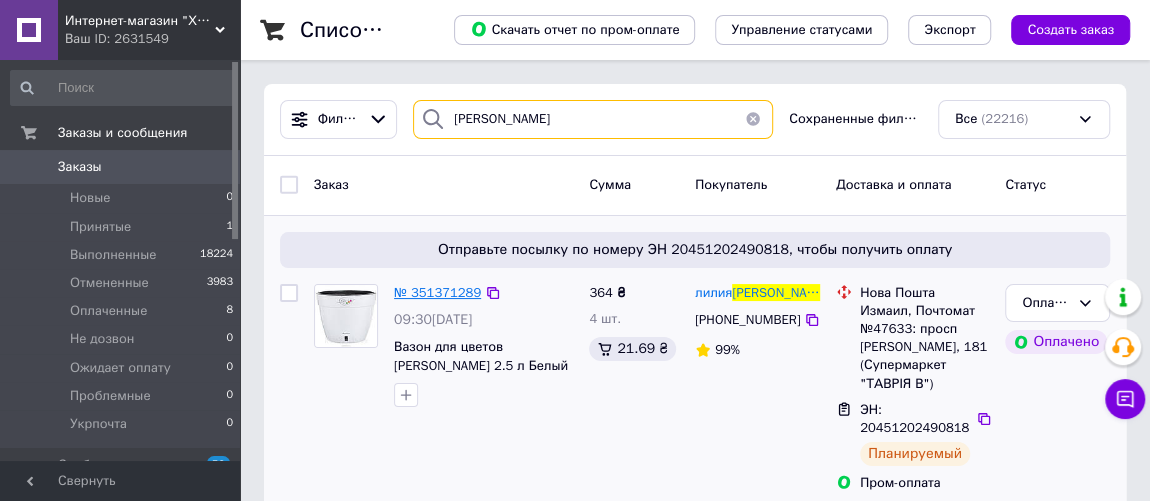 type on "кулик" 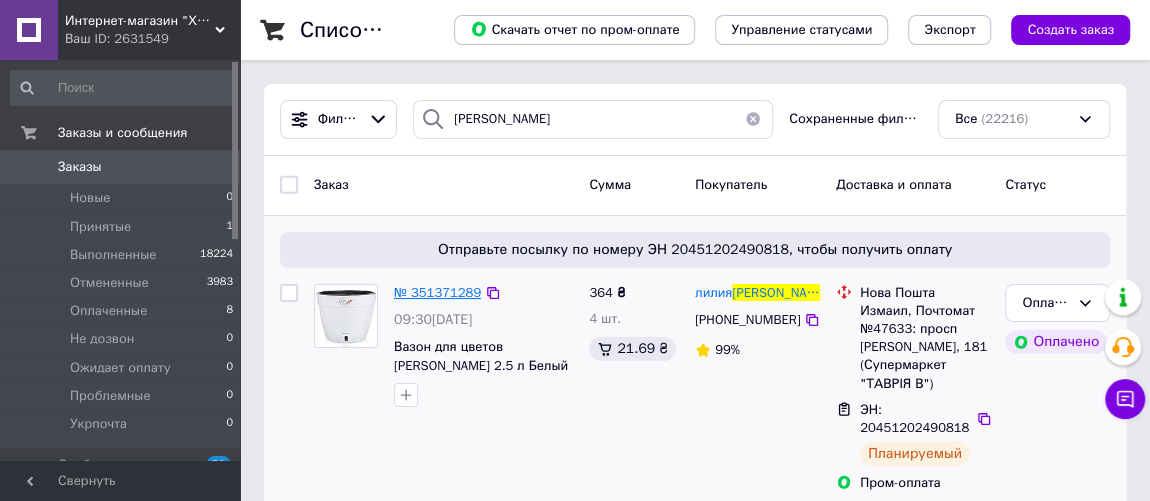 click on "№ 351371289" at bounding box center [437, 292] 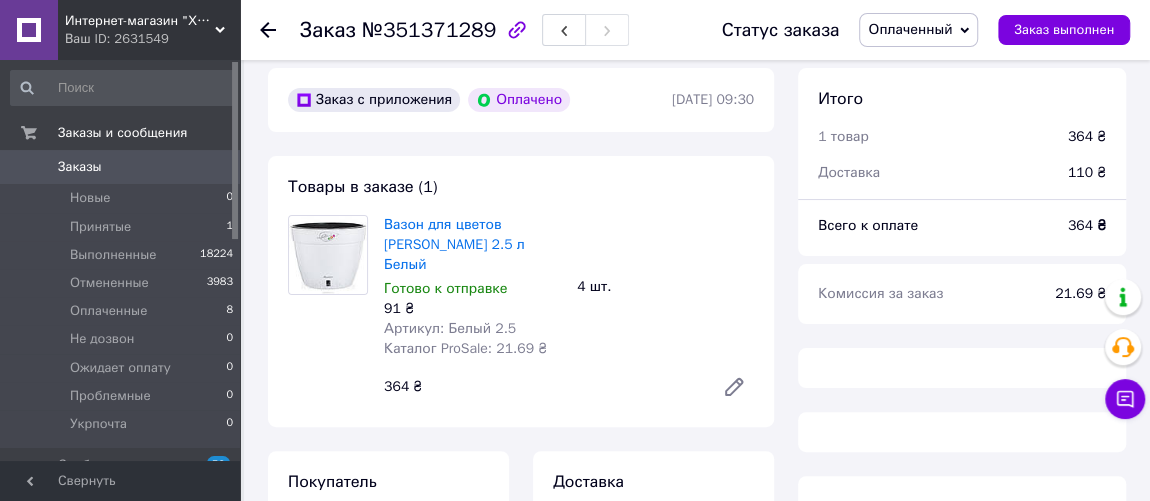 scroll, scrollTop: 181, scrollLeft: 0, axis: vertical 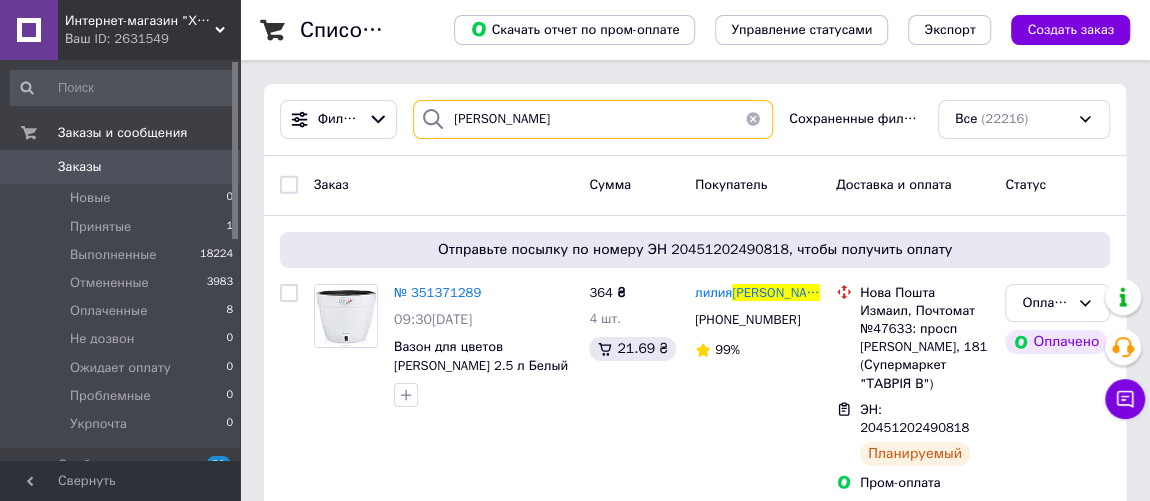 drag, startPoint x: 527, startPoint y: 120, endPoint x: 405, endPoint y: 114, distance: 122.14745 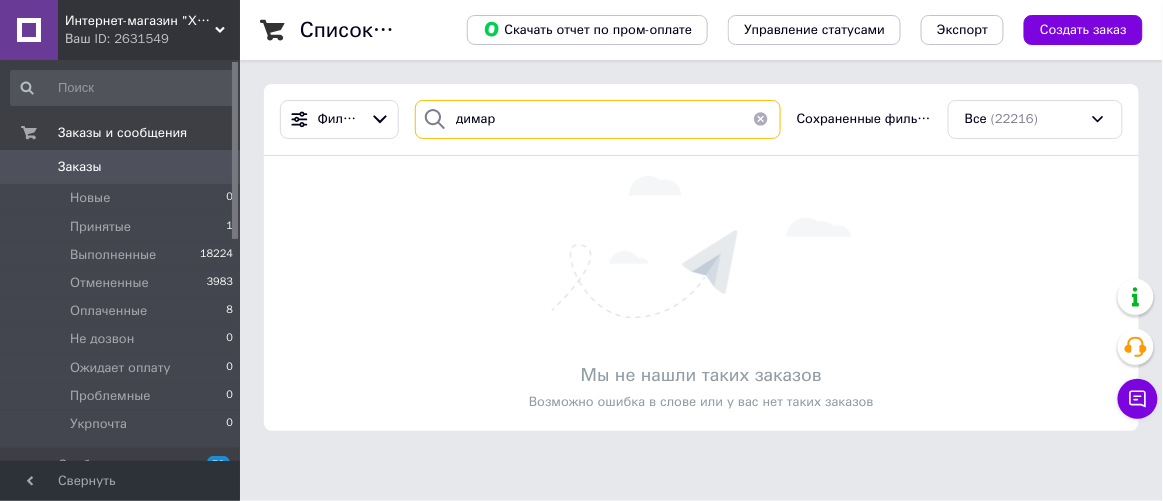 type on "димар" 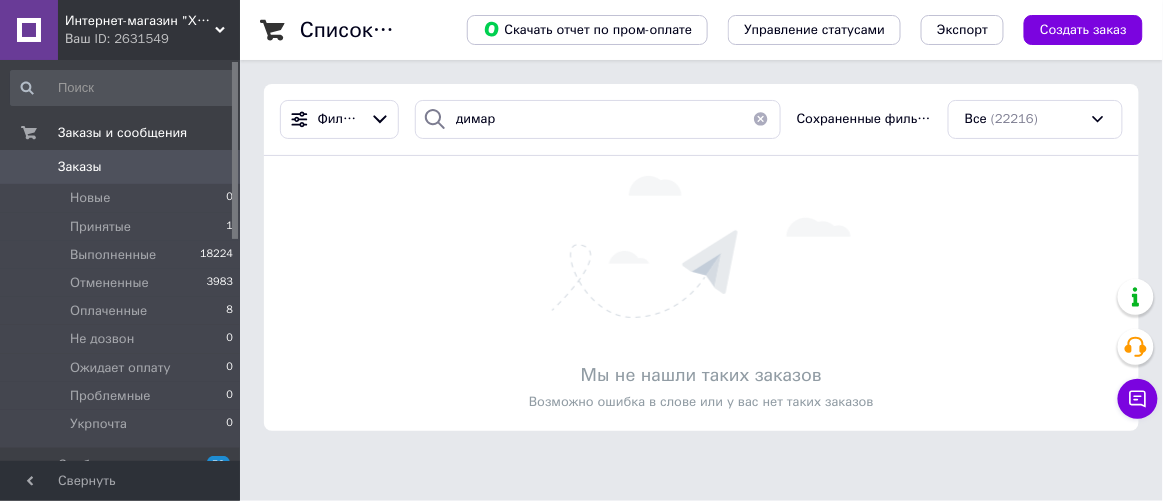 click on "Ваш ID: 2631549" at bounding box center [152, 39] 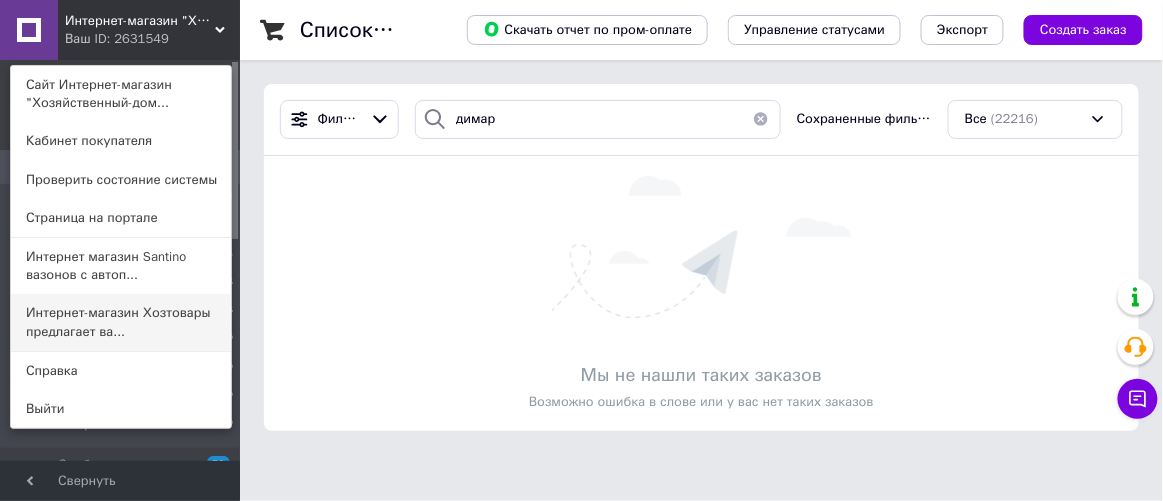 click on "Интернет-магазин Хозтовары предлагает ва..." at bounding box center (121, 322) 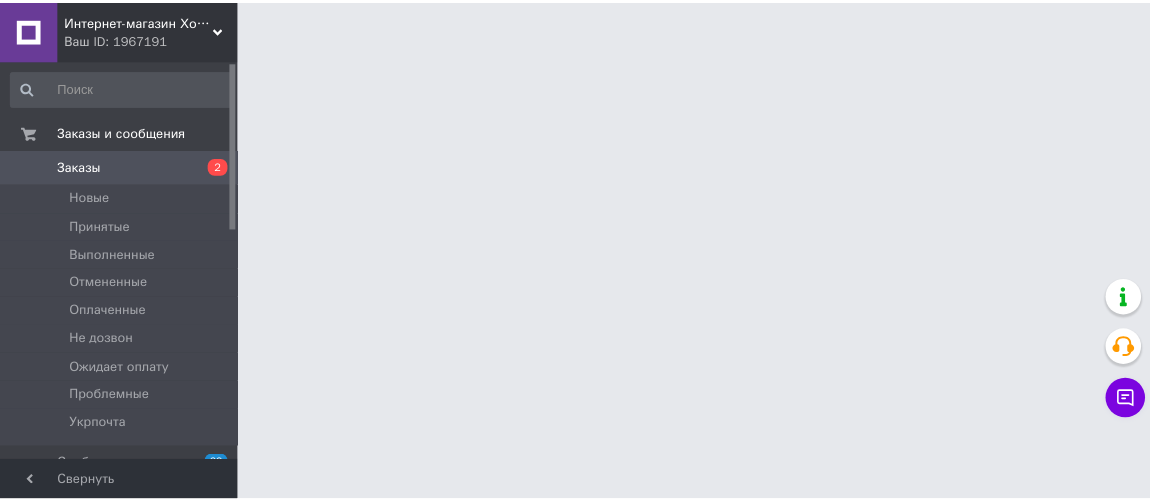 scroll, scrollTop: 0, scrollLeft: 0, axis: both 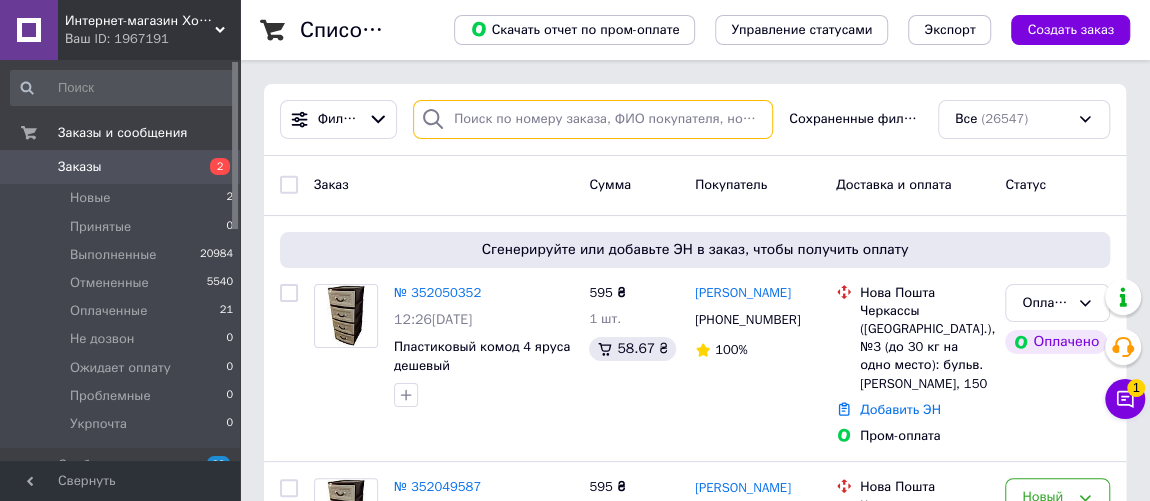 click at bounding box center (593, 119) 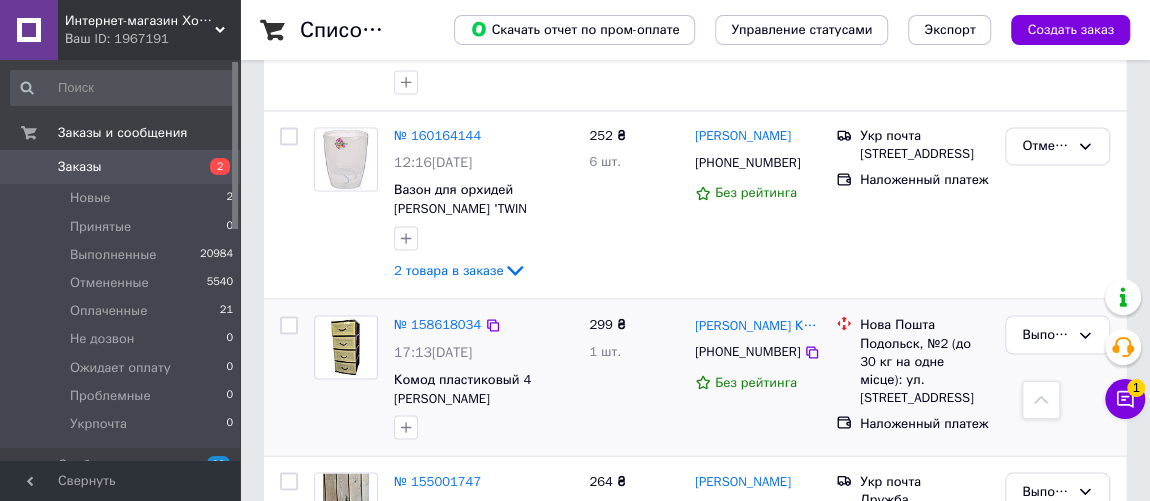 scroll, scrollTop: 1454, scrollLeft: 0, axis: vertical 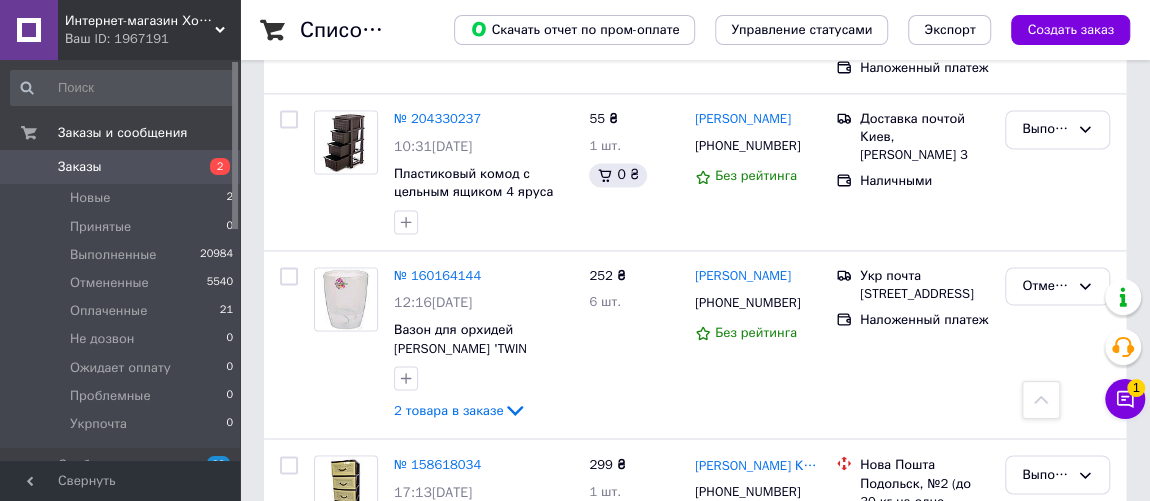 type on "димар" 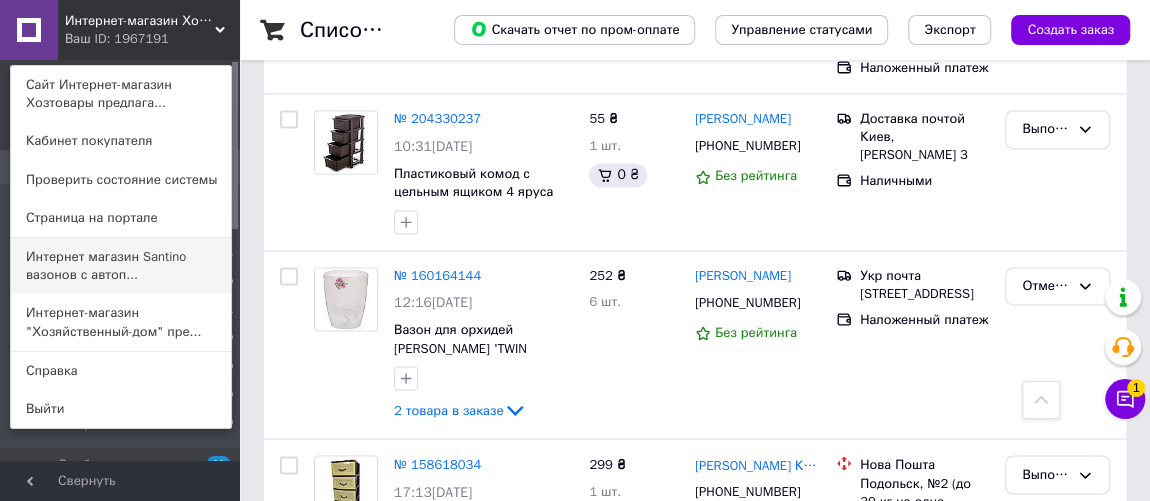 click on "Интернет магазин Santino вазонов с автоп..." at bounding box center (121, 266) 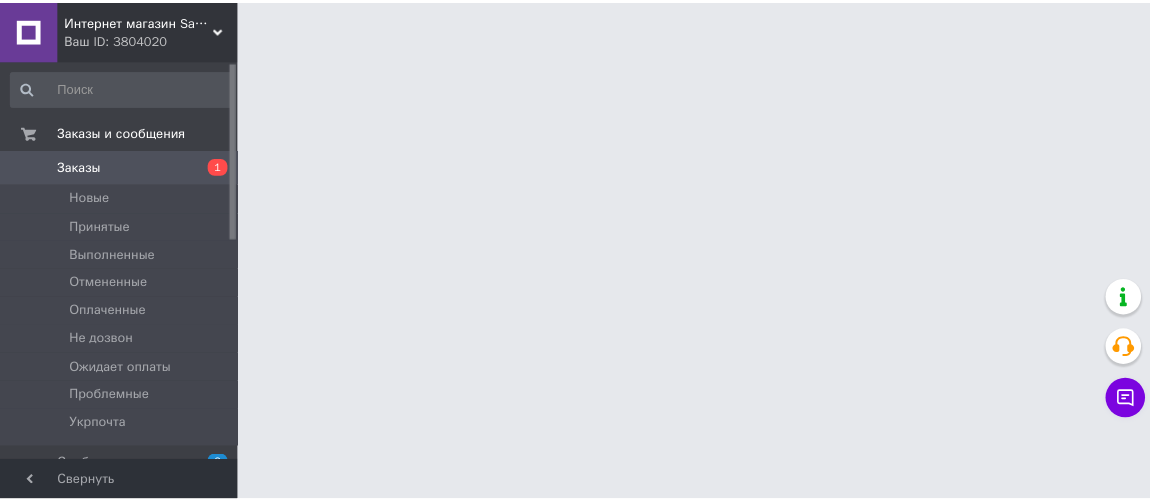 scroll, scrollTop: 0, scrollLeft: 0, axis: both 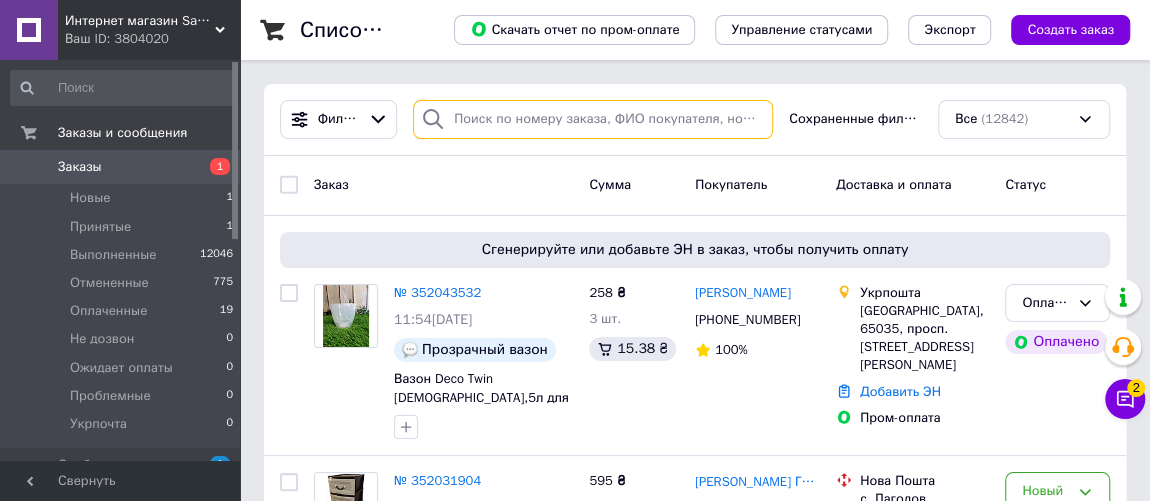 click at bounding box center (593, 119) 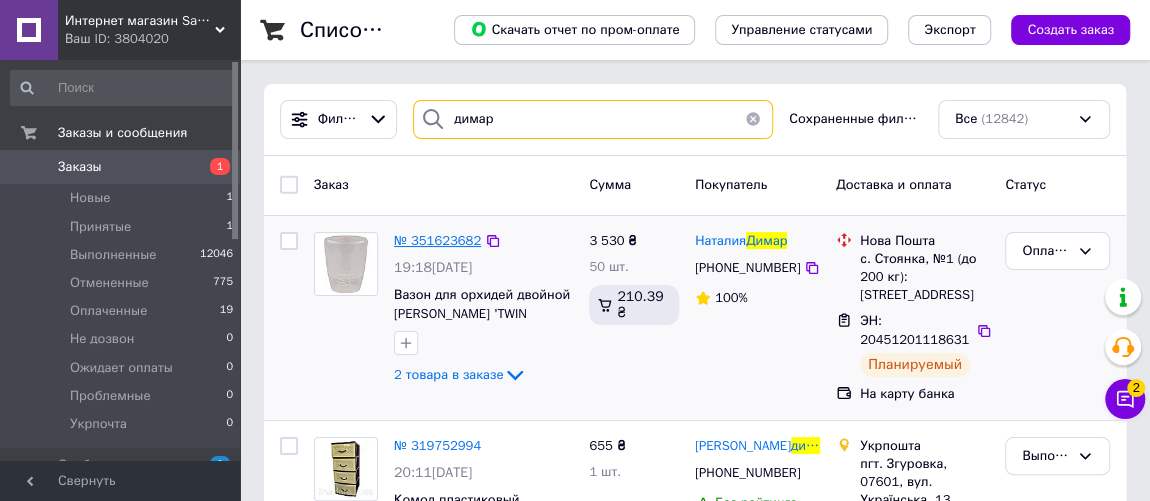 type on "димар" 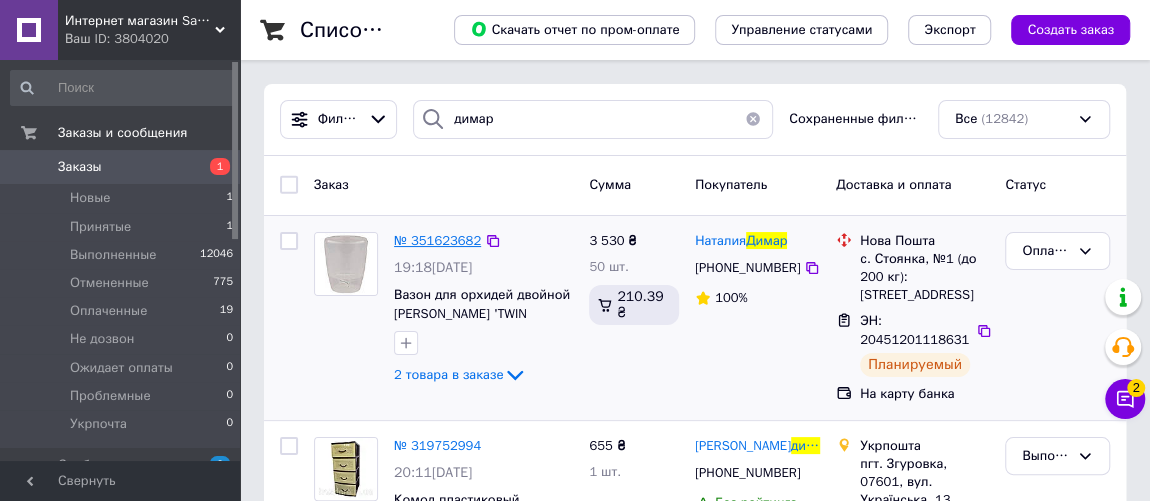 click on "№ 351623682" at bounding box center (437, 240) 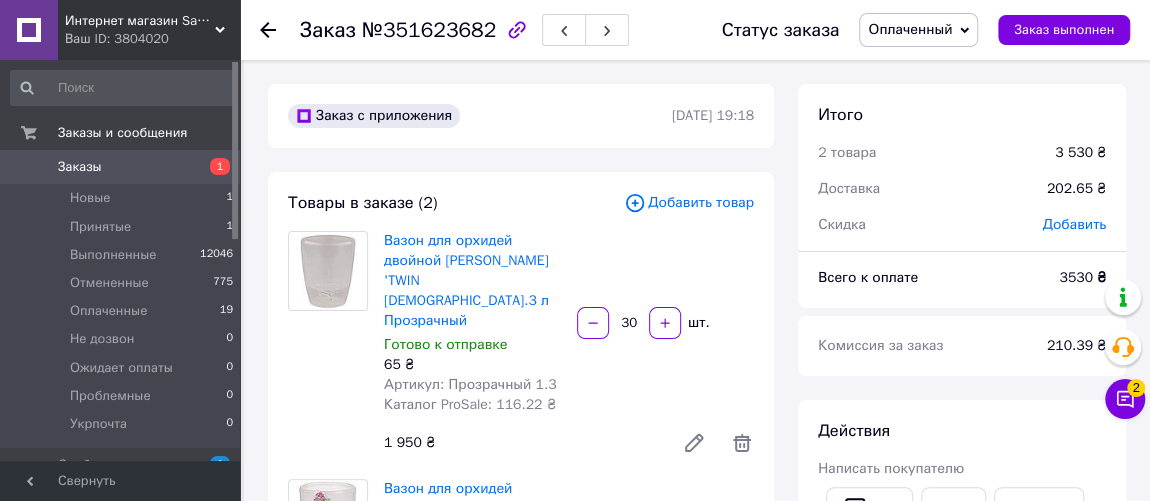 scroll, scrollTop: 36, scrollLeft: 0, axis: vertical 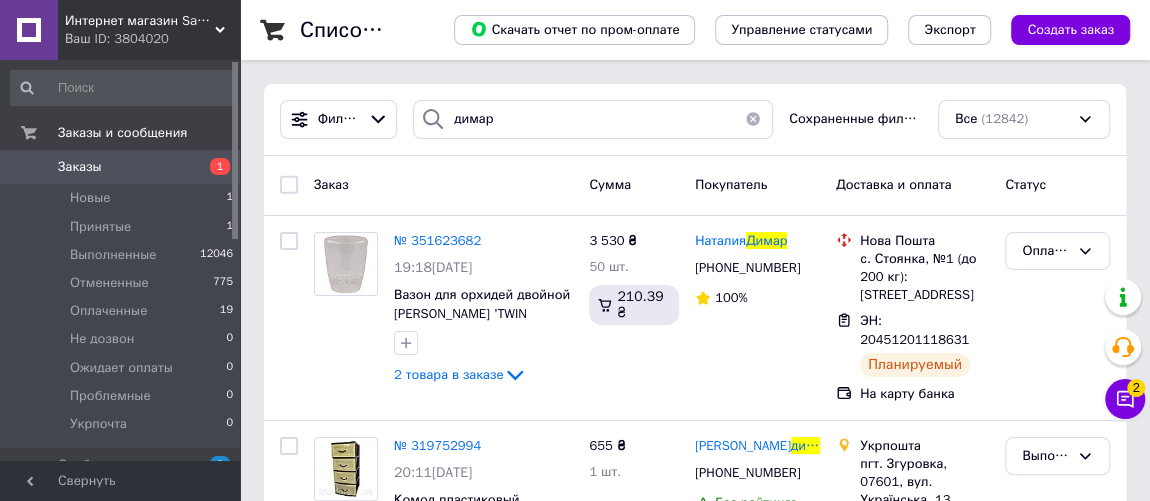 drag, startPoint x: 82, startPoint y: 160, endPoint x: 123, endPoint y: 163, distance: 41.109608 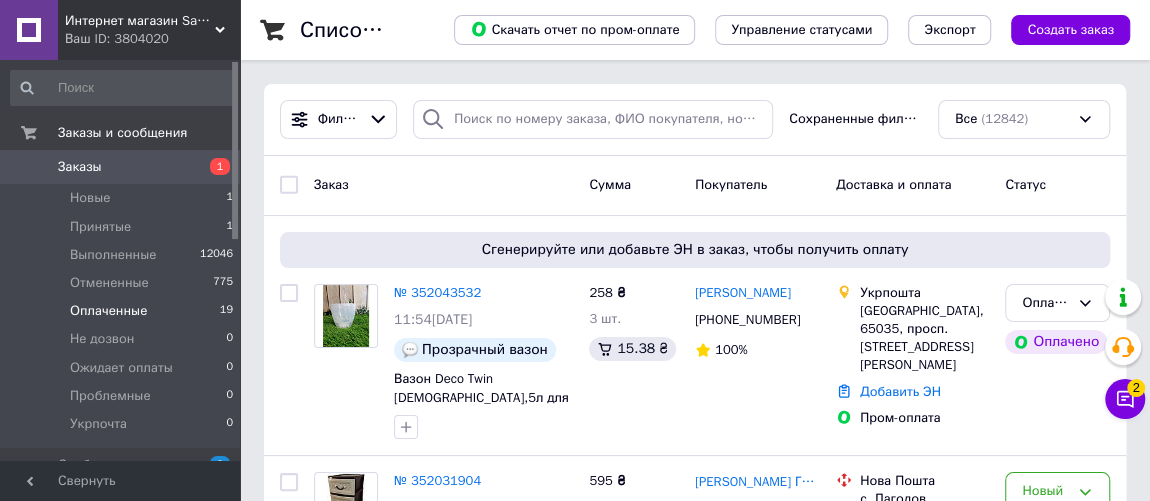 click on "Оплаченные" at bounding box center [108, 311] 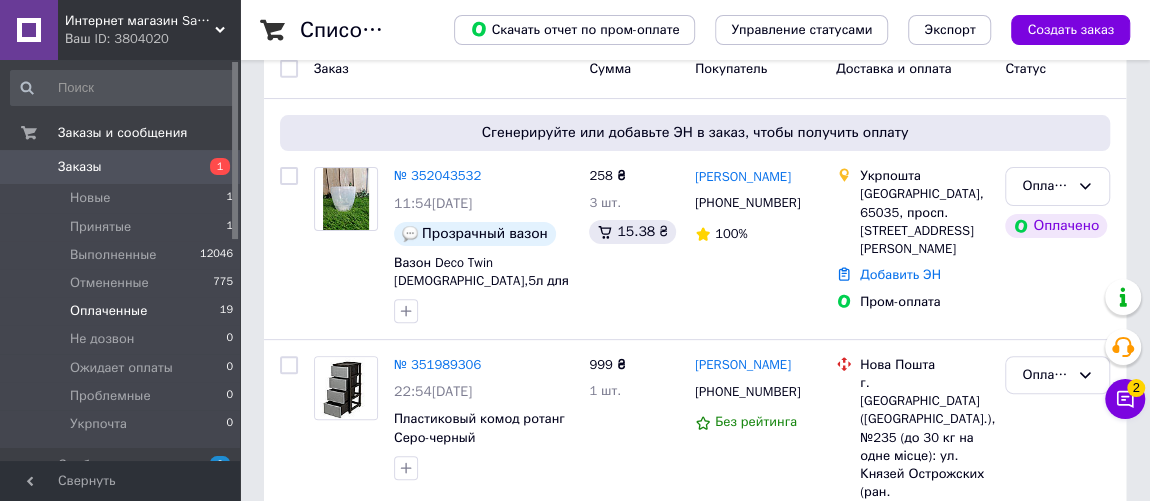 scroll, scrollTop: 181, scrollLeft: 0, axis: vertical 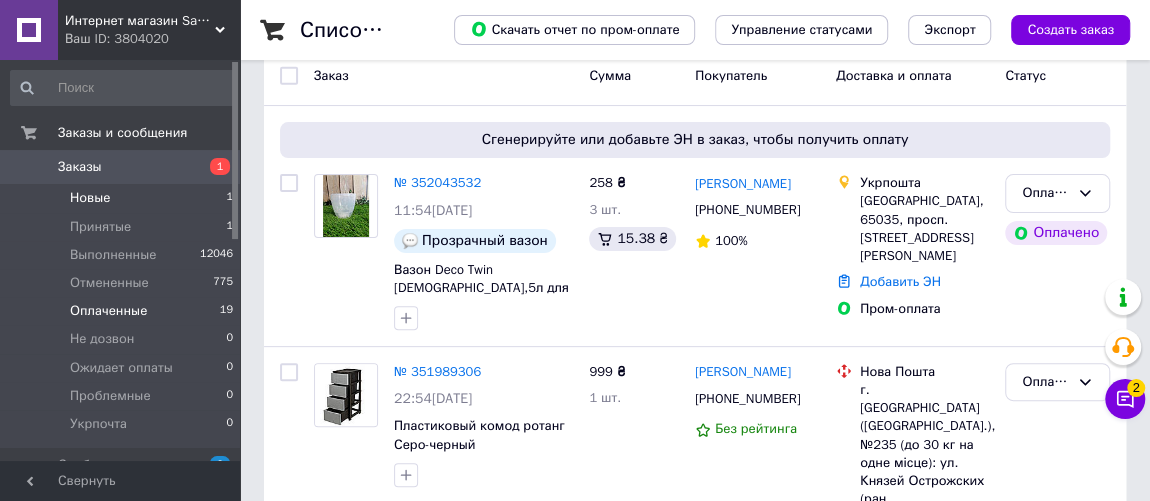 click on "Новые" at bounding box center (90, 198) 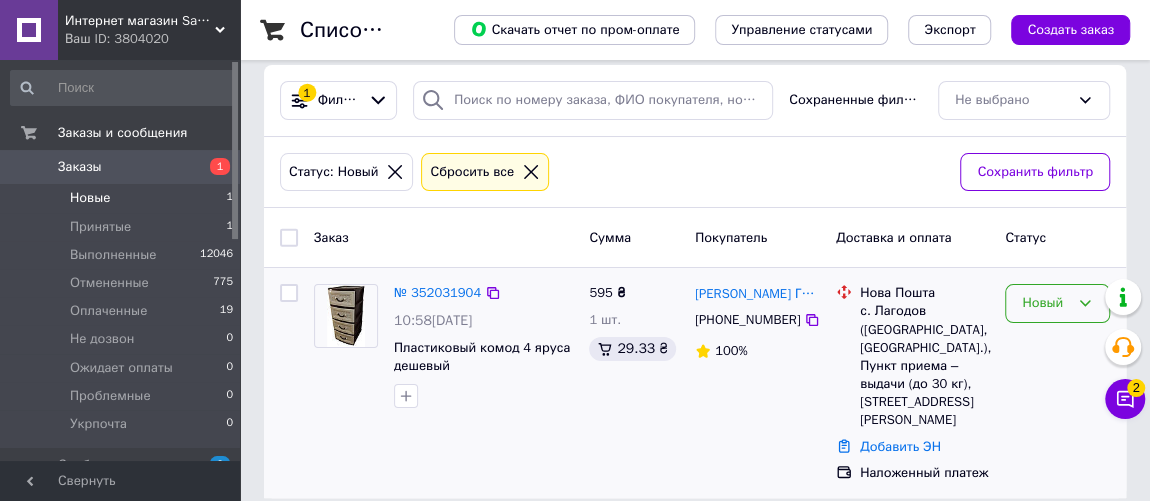 scroll, scrollTop: 0, scrollLeft: 0, axis: both 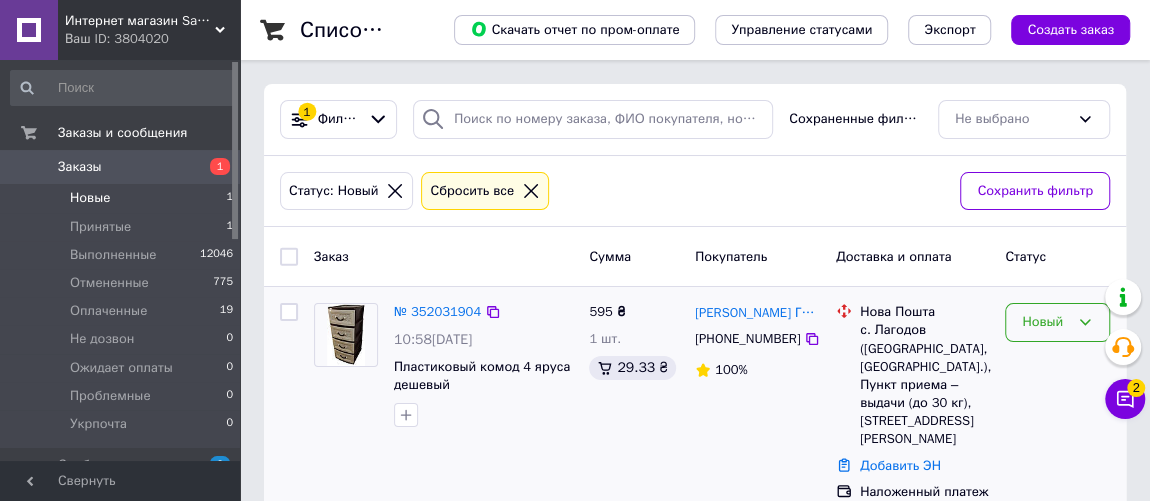 drag, startPoint x: 1055, startPoint y: 316, endPoint x: 1058, endPoint y: 337, distance: 21.213203 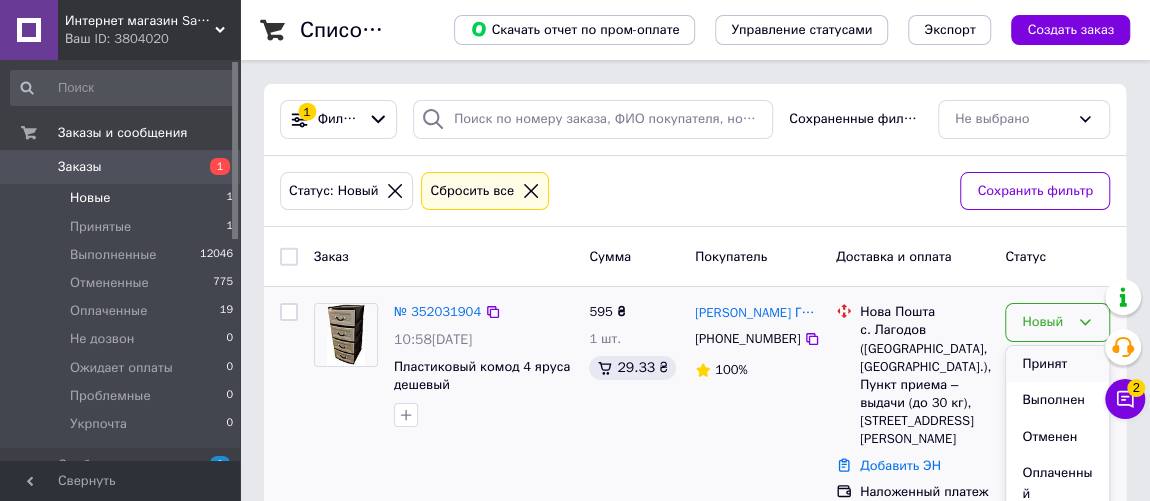 click on "Принят" at bounding box center [1057, 364] 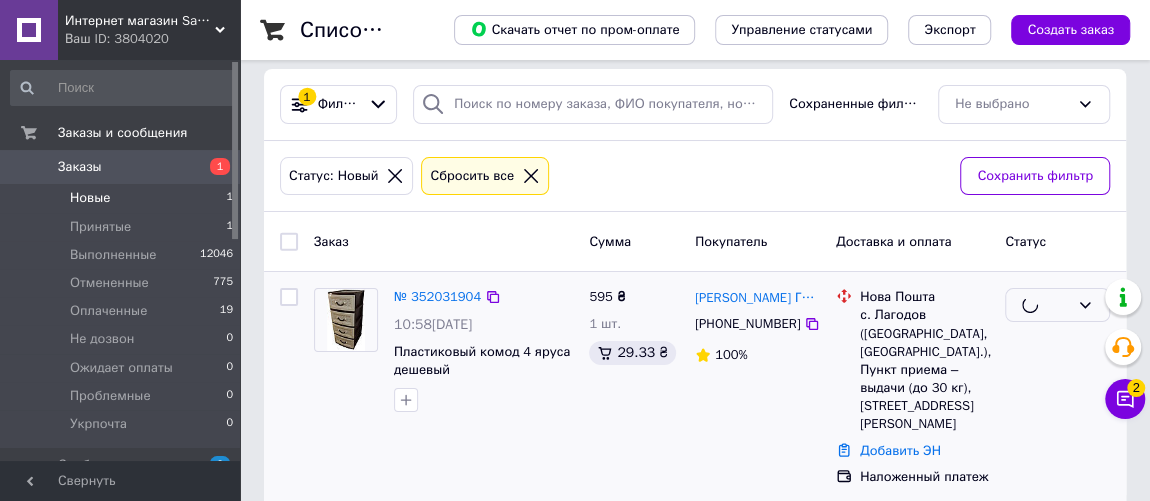scroll, scrollTop: 19, scrollLeft: 0, axis: vertical 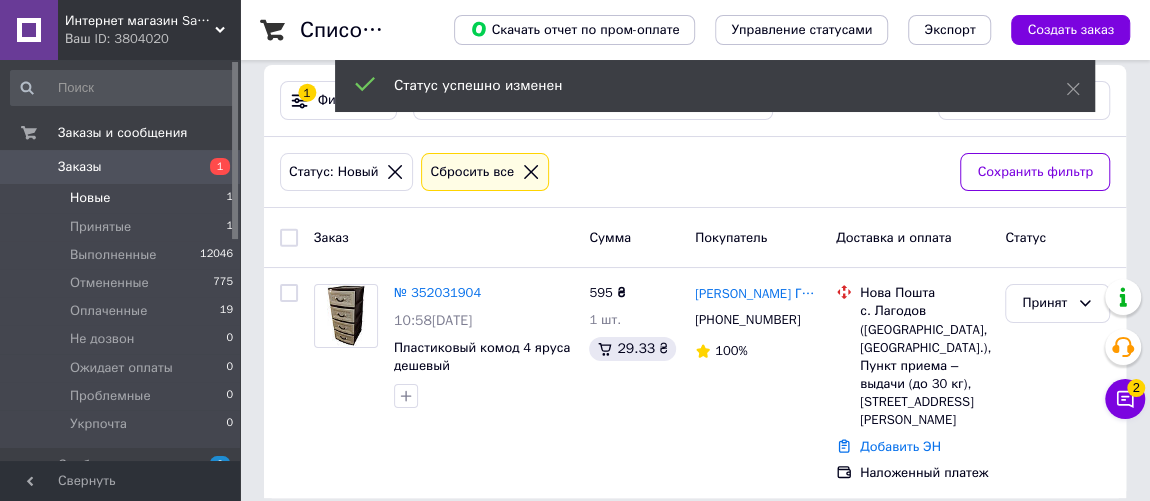 click 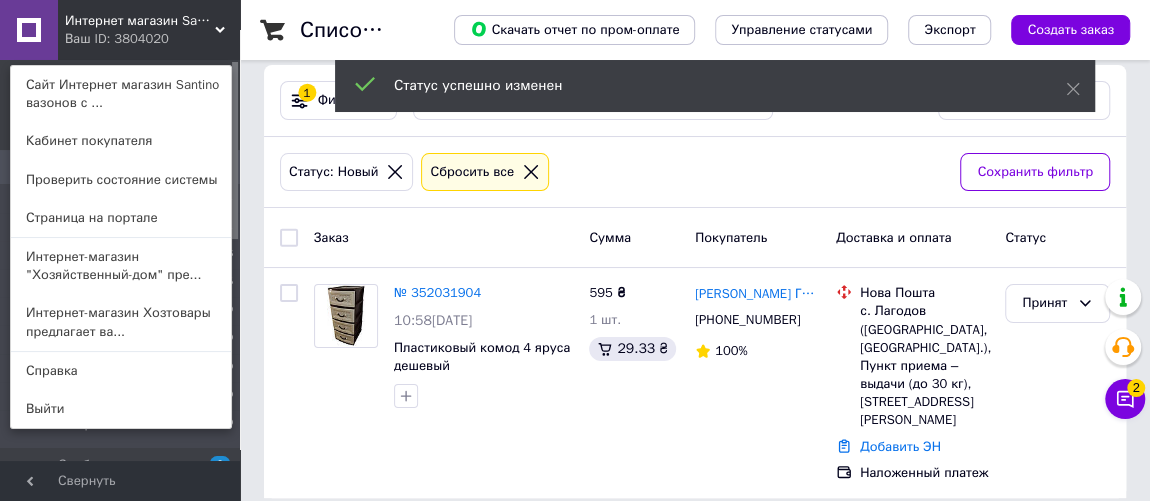 click on "Интернет-магазин Хозтовары предлагает ва..." at bounding box center [121, 322] 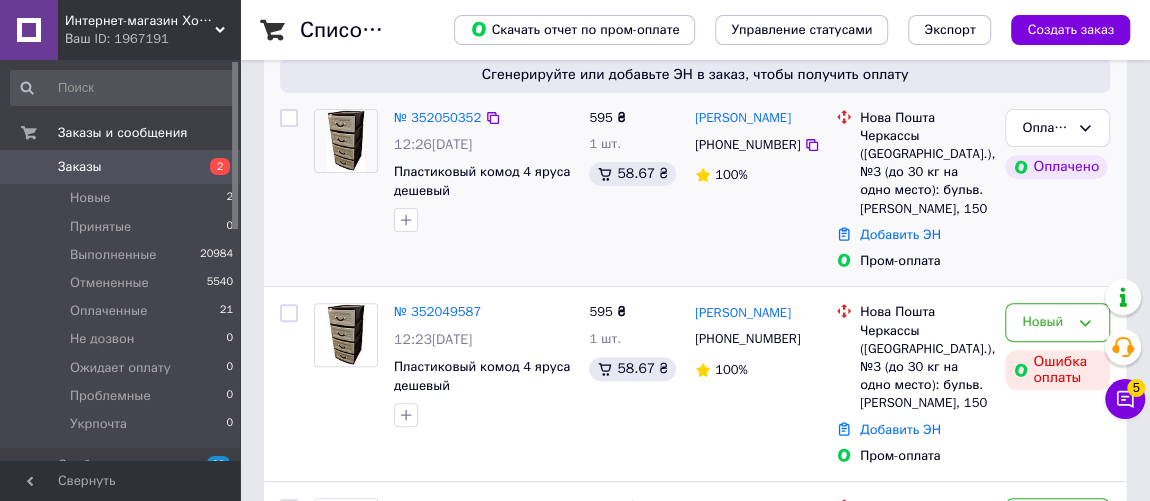 scroll, scrollTop: 181, scrollLeft: 0, axis: vertical 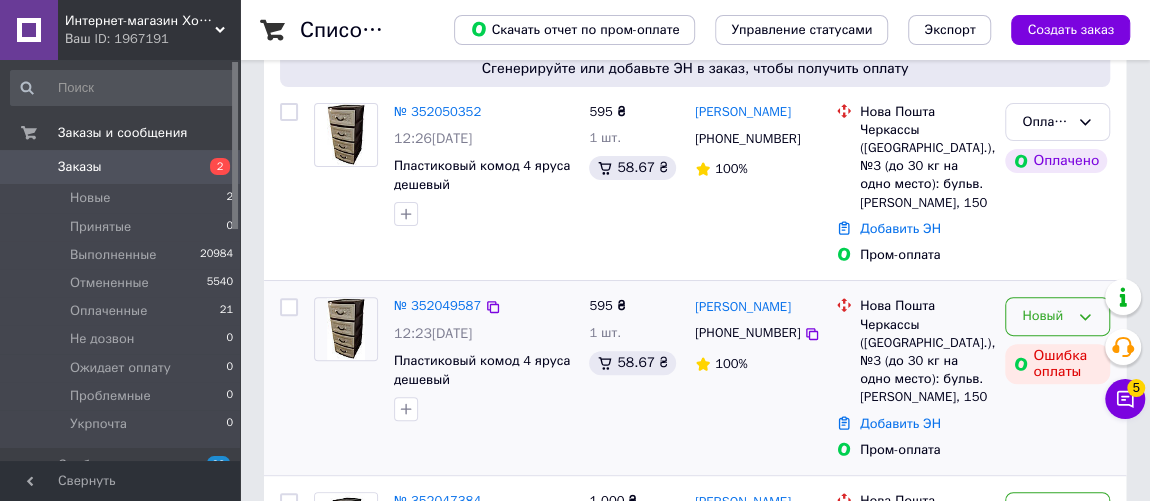 click on "Новый" at bounding box center [1045, 316] 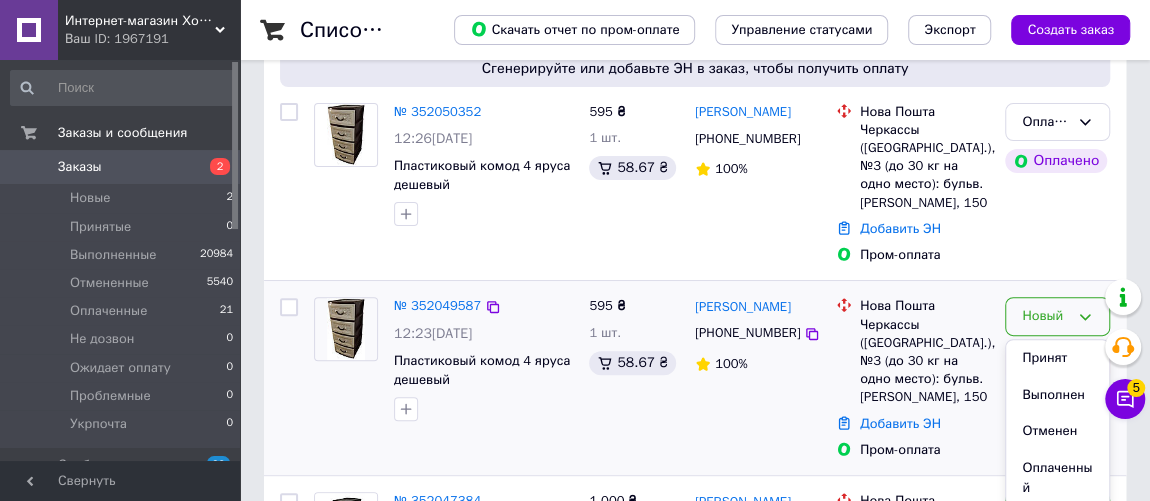 drag, startPoint x: 1057, startPoint y: 423, endPoint x: 920, endPoint y: 382, distance: 143.0035 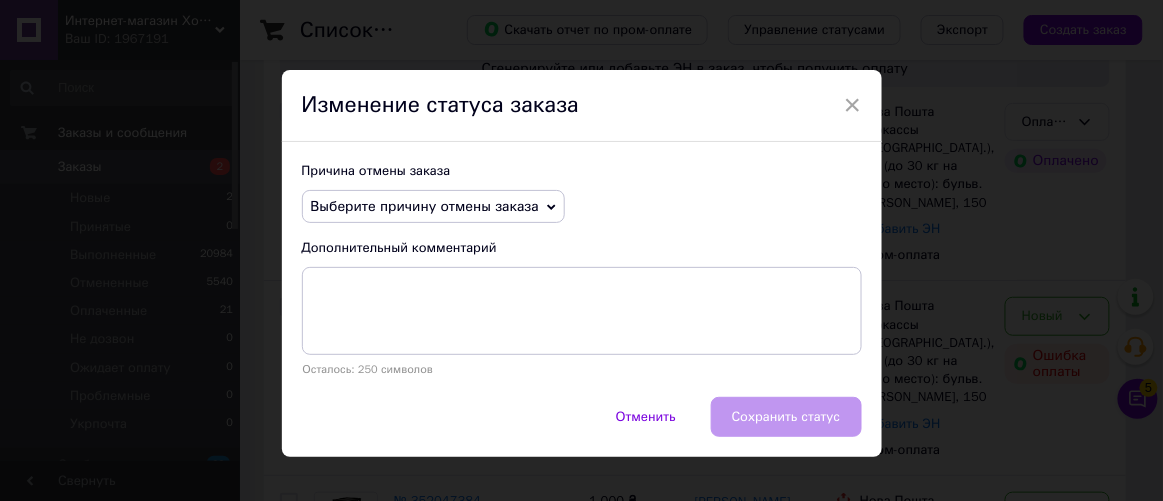 click on "Выберите причину отмены заказа" at bounding box center [433, 207] 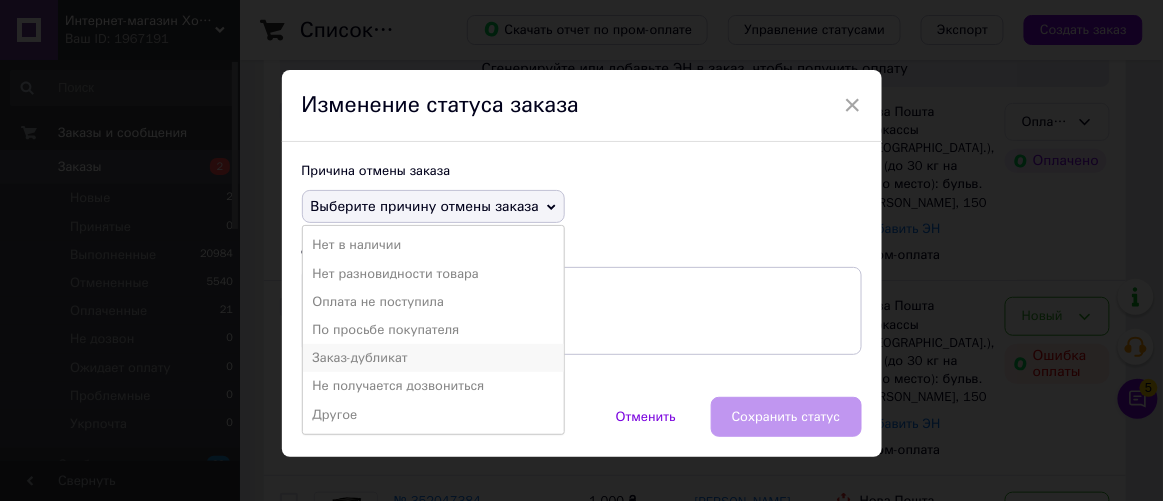 drag, startPoint x: 372, startPoint y: 350, endPoint x: 562, endPoint y: 402, distance: 196.9873 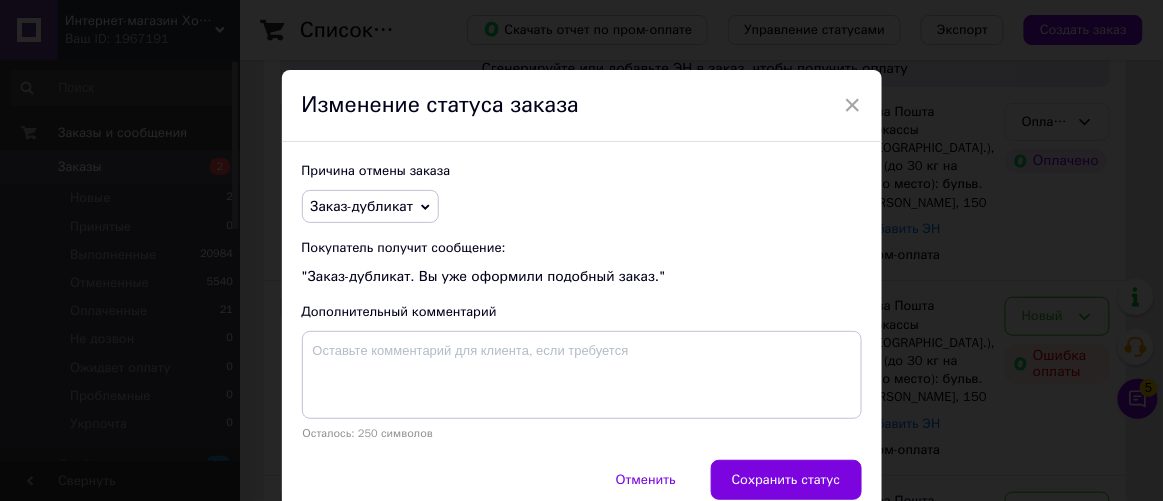 click on "Сохранить статус" at bounding box center [786, 480] 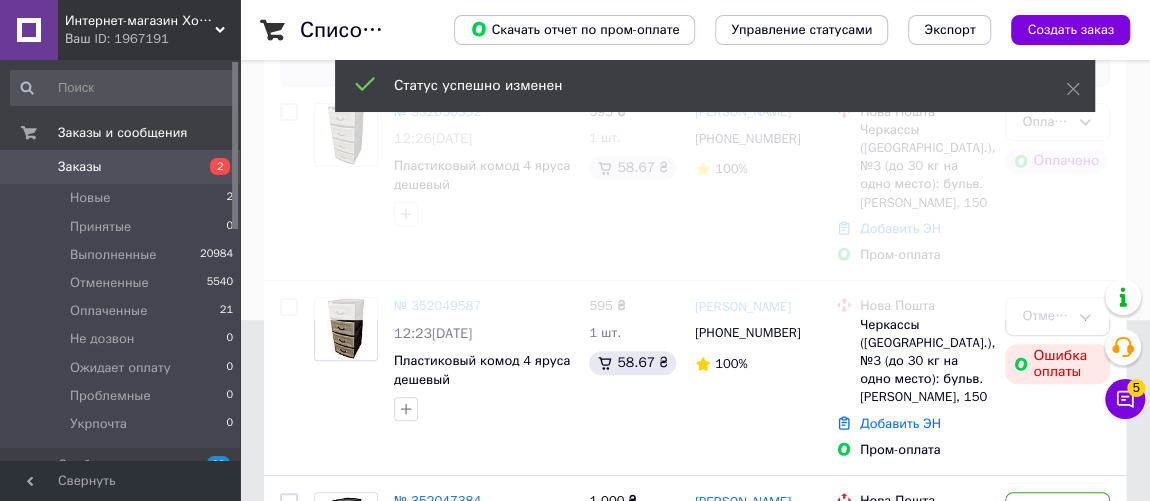 scroll, scrollTop: 0, scrollLeft: 0, axis: both 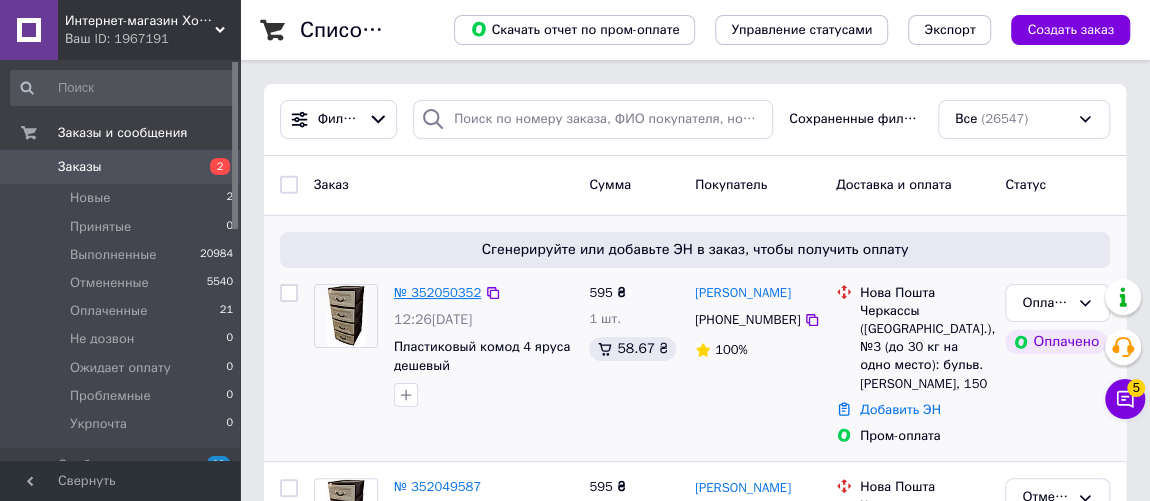 click on "№ 352050352" at bounding box center (437, 292) 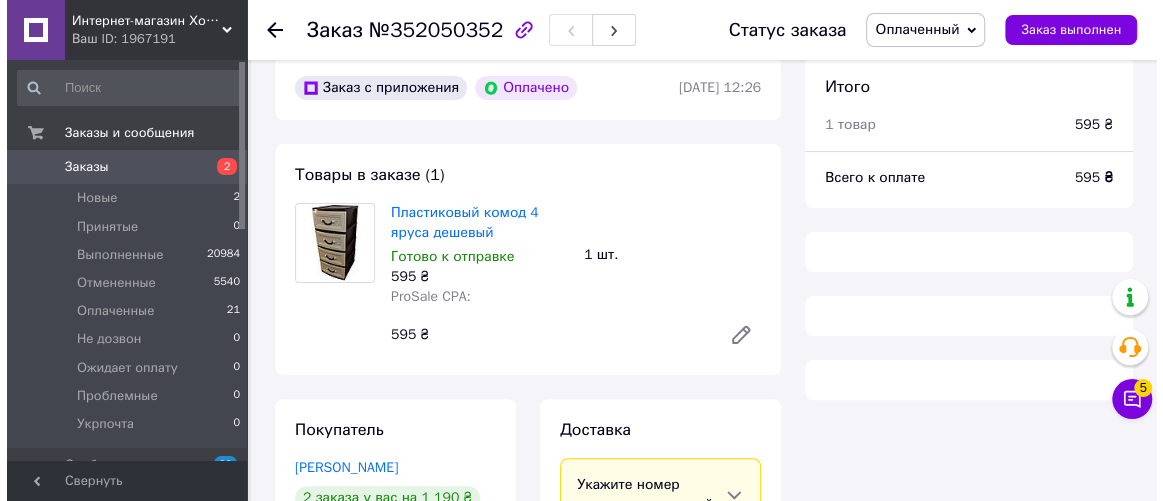 scroll, scrollTop: 363, scrollLeft: 0, axis: vertical 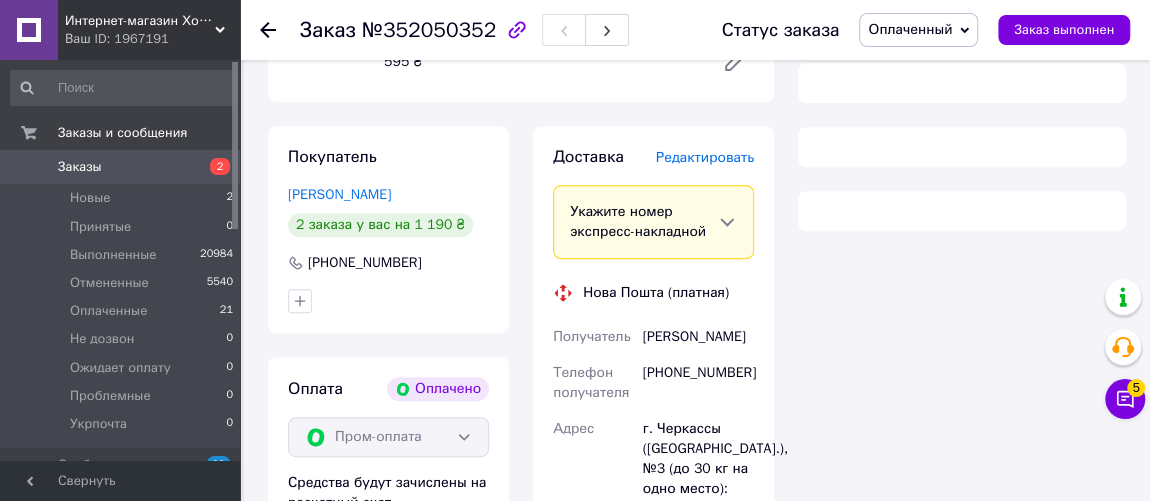 click on "Редактировать" at bounding box center (705, 157) 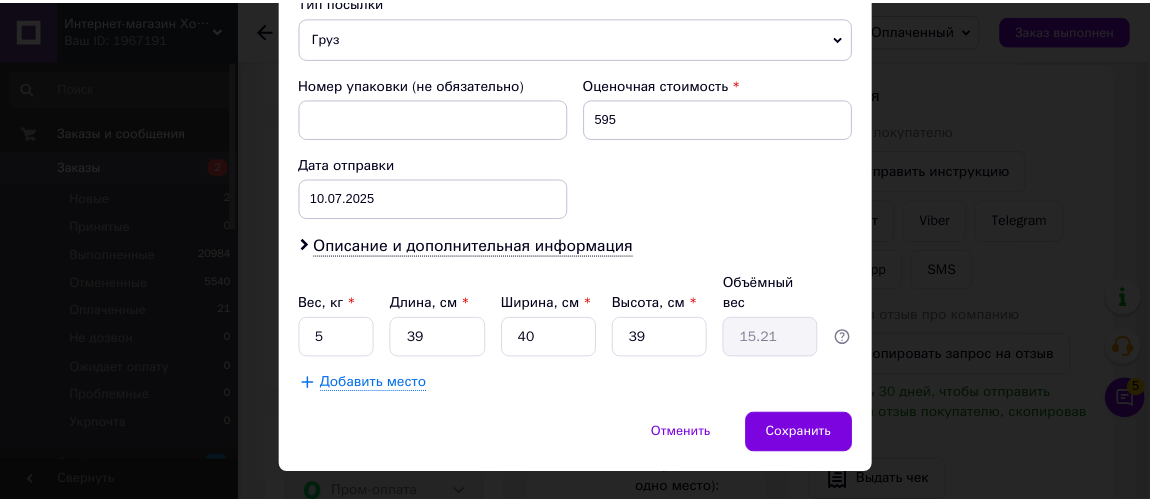 scroll, scrollTop: 815, scrollLeft: 0, axis: vertical 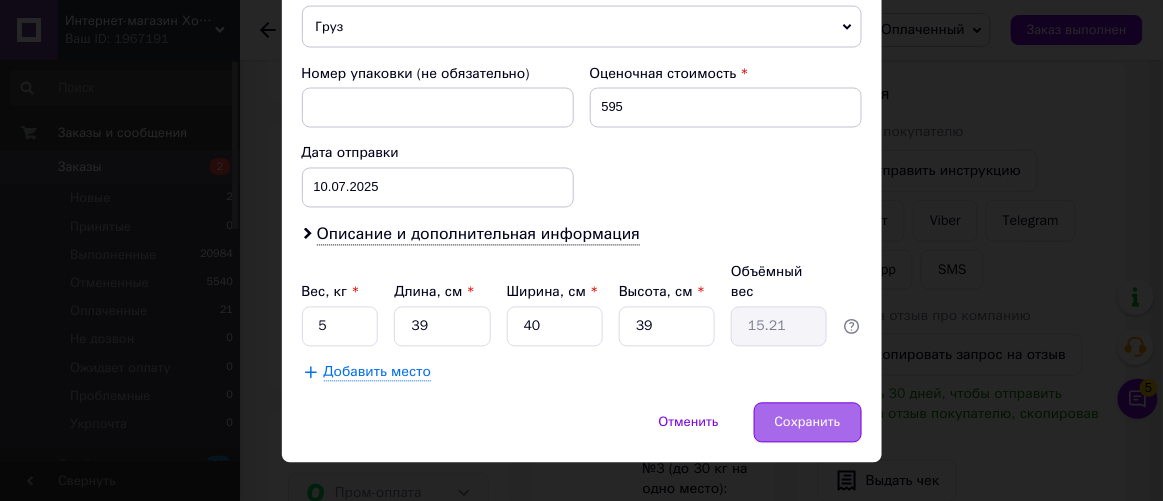 click on "Сохранить" at bounding box center [808, 423] 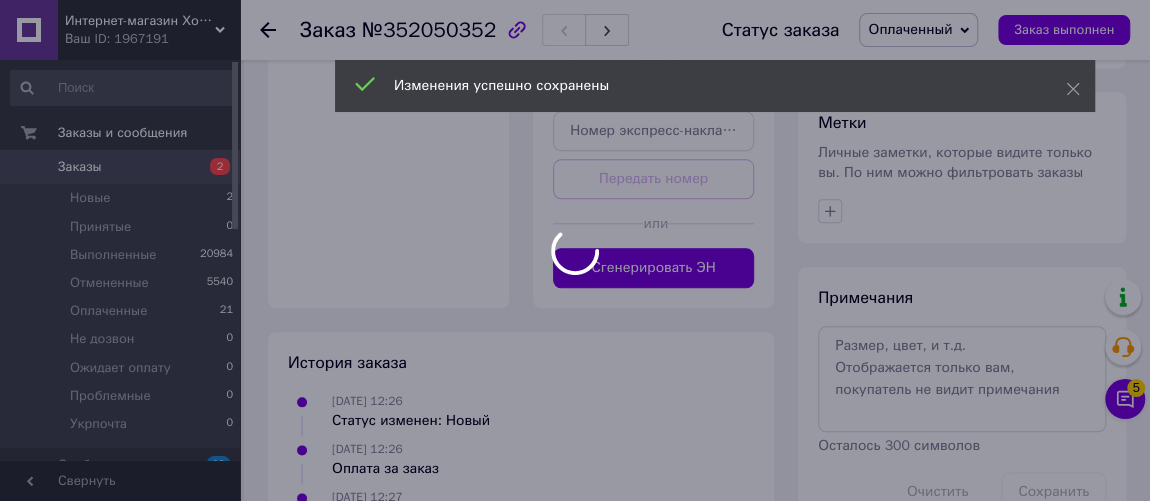 scroll, scrollTop: 999, scrollLeft: 0, axis: vertical 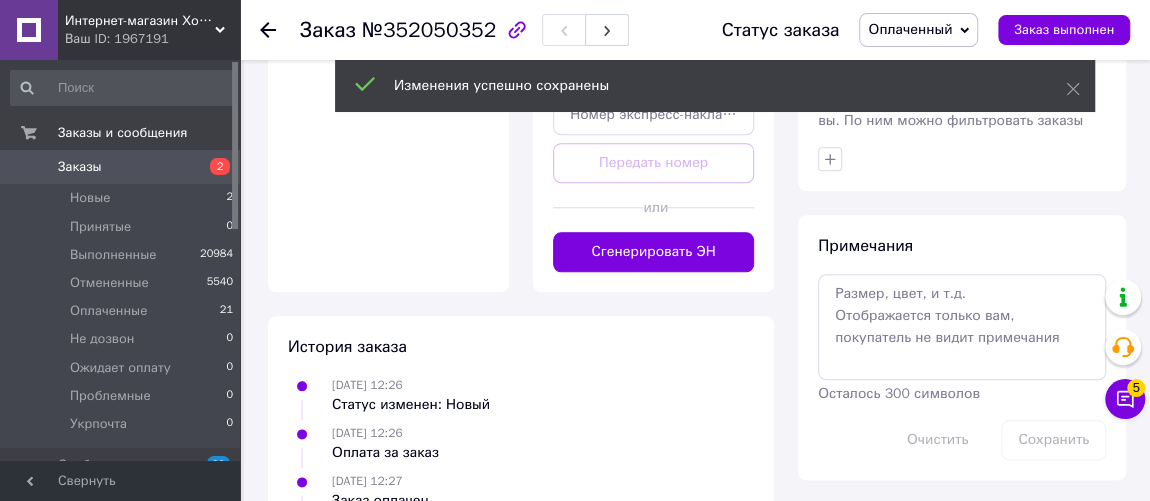 drag, startPoint x: 707, startPoint y: 233, endPoint x: 776, endPoint y: 262, distance: 74.84651 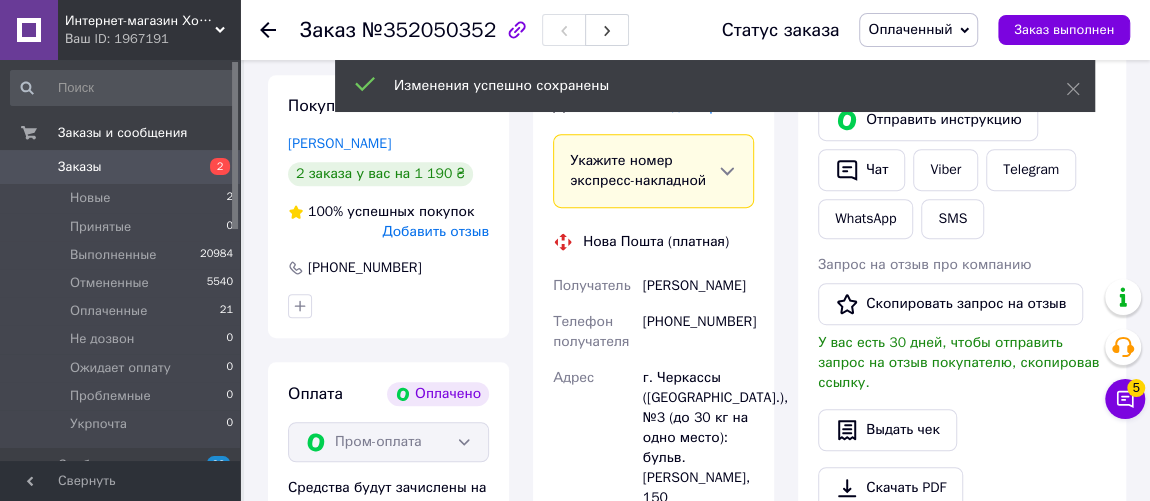scroll, scrollTop: 363, scrollLeft: 0, axis: vertical 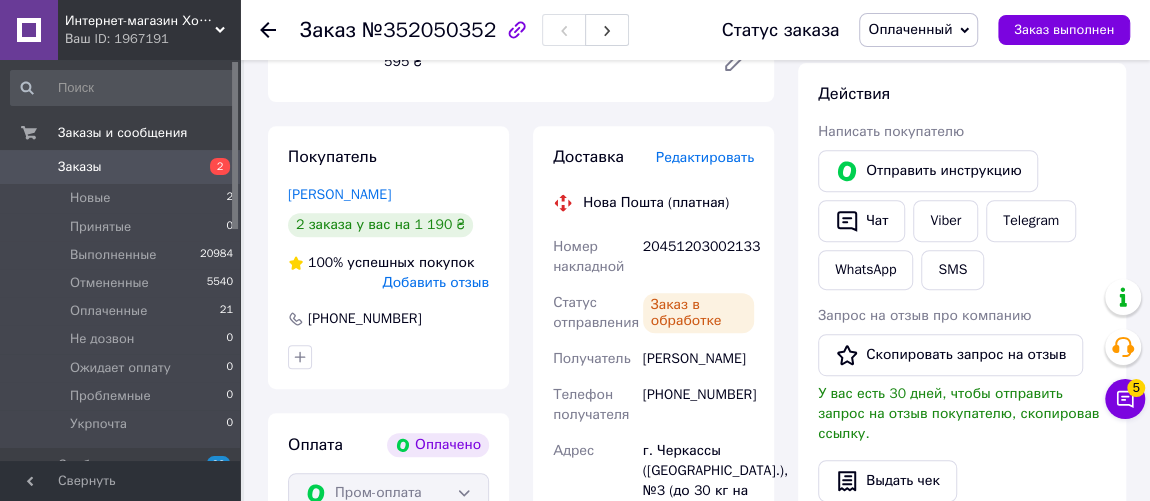 click 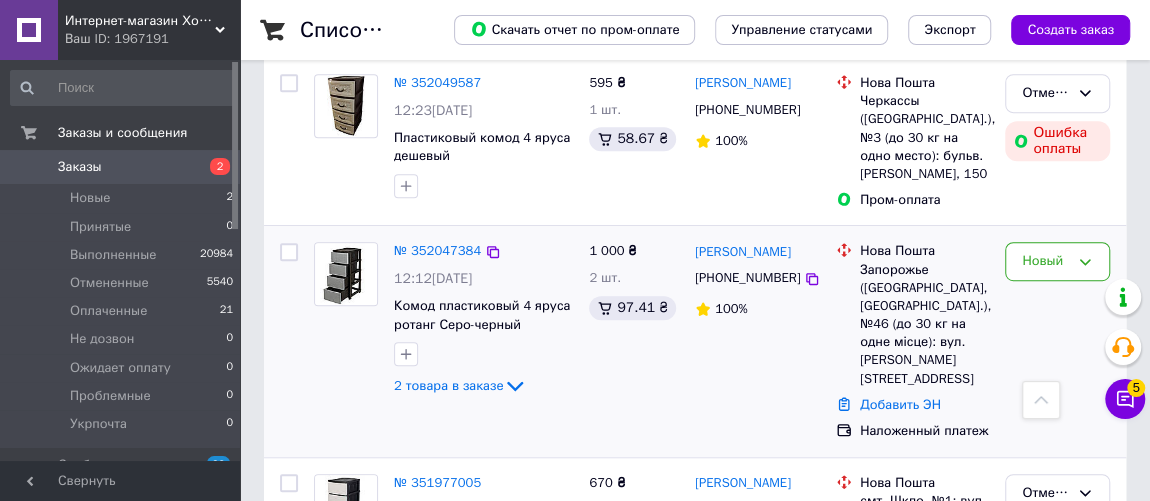 scroll, scrollTop: 454, scrollLeft: 0, axis: vertical 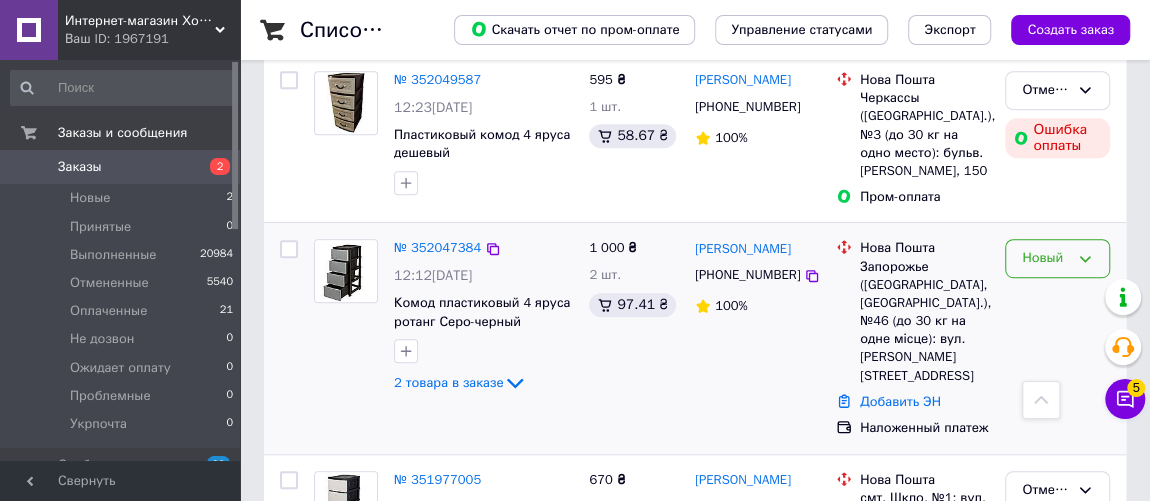 click on "Новый" at bounding box center [1045, 258] 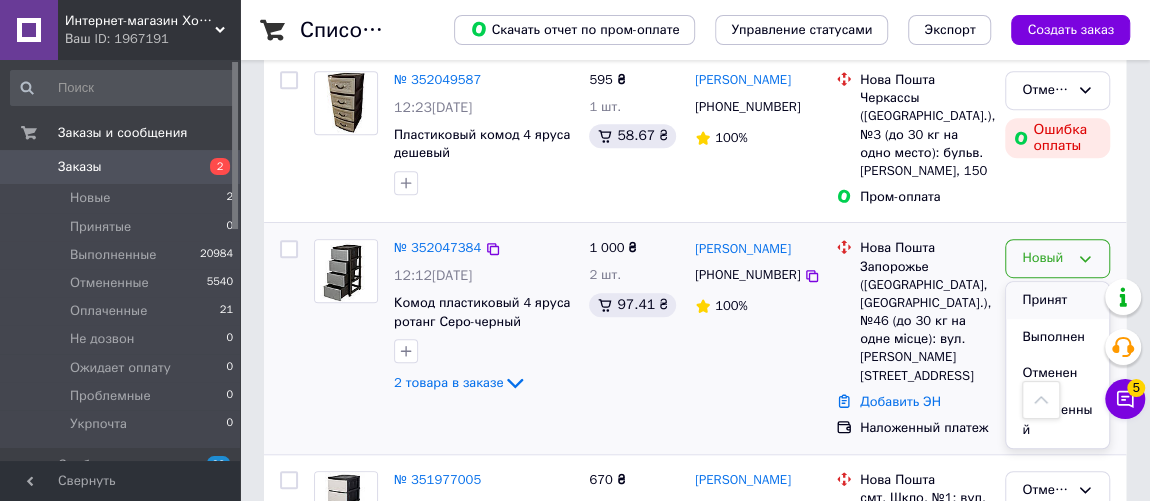click on "Принят" at bounding box center (1057, 300) 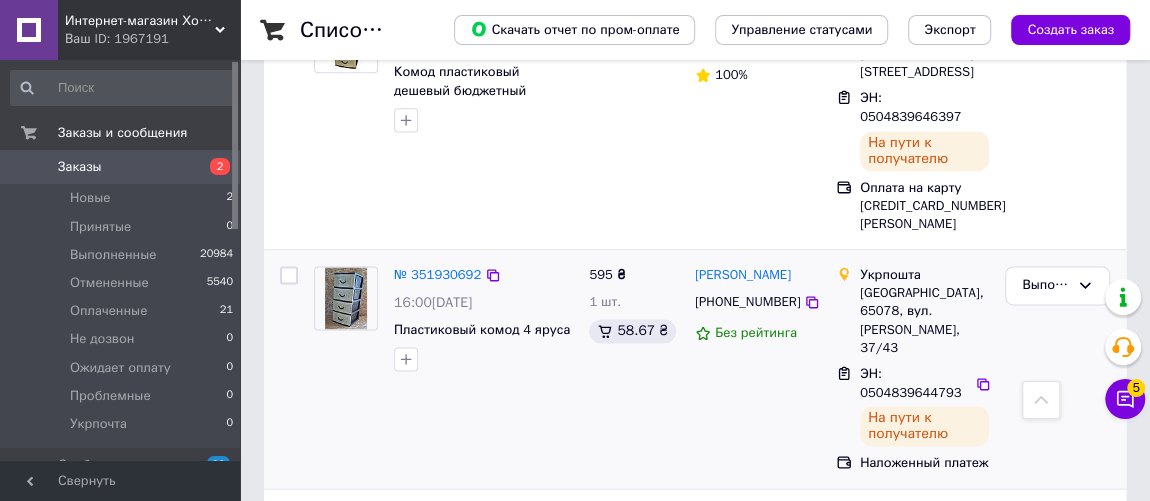 scroll, scrollTop: 1311, scrollLeft: 0, axis: vertical 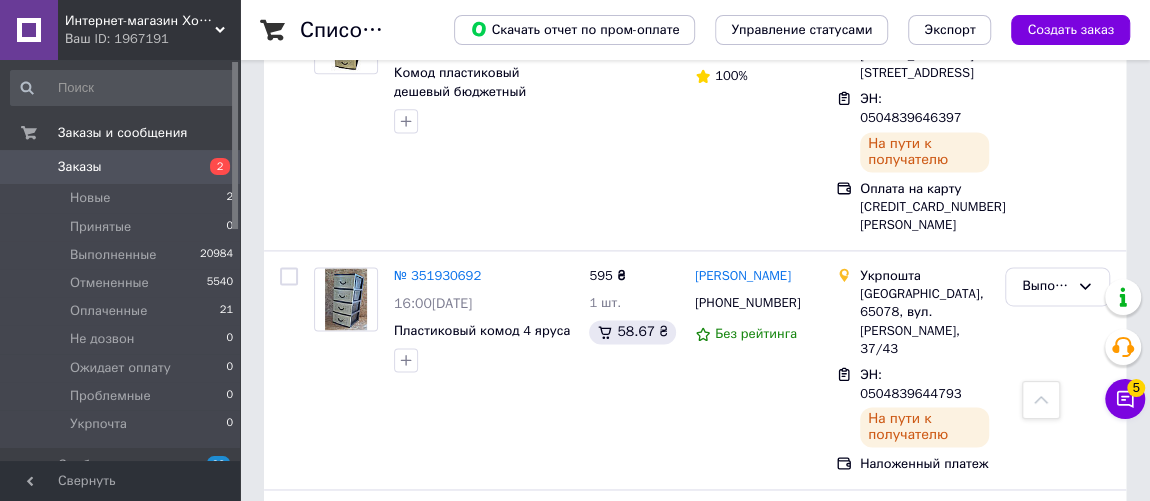 click 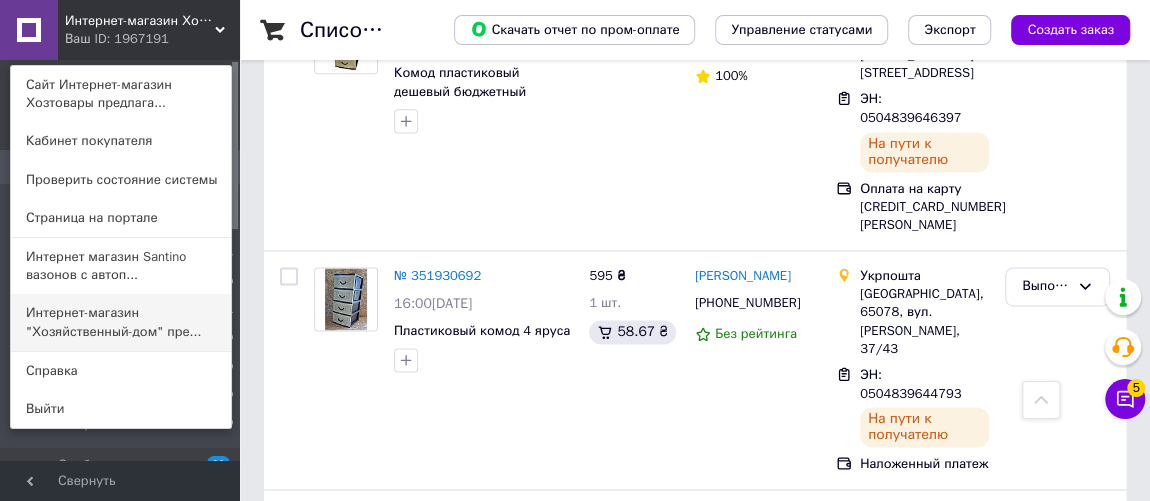 click on "Интернет-магазин "Хозяйственный-дом" пре..." at bounding box center (121, 322) 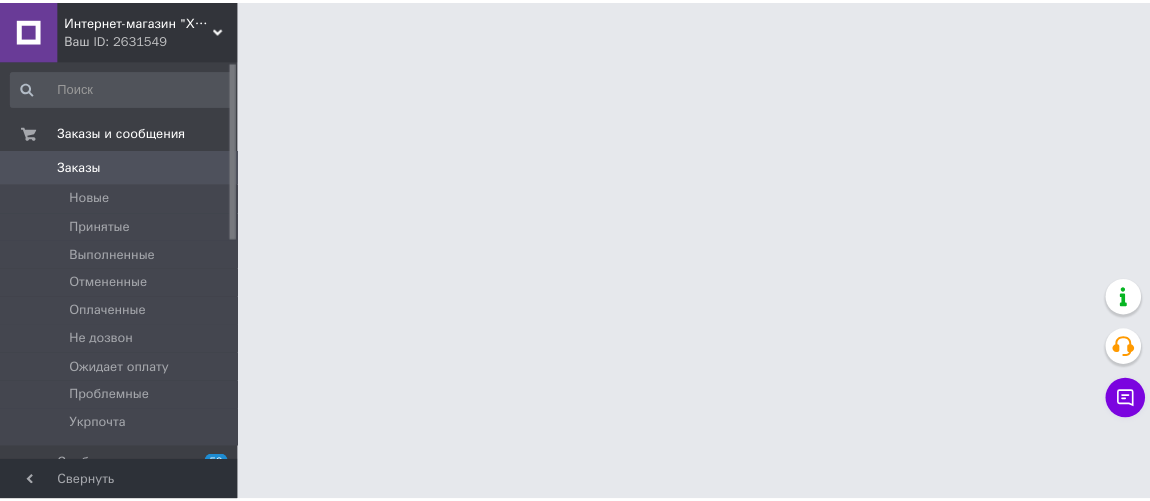 scroll, scrollTop: 0, scrollLeft: 0, axis: both 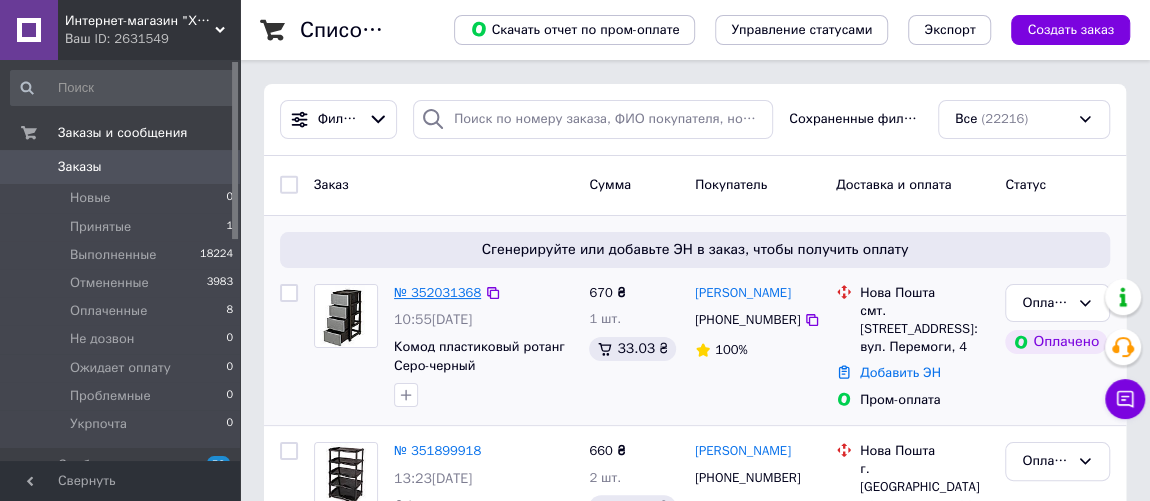 click on "№ 352031368" at bounding box center (437, 292) 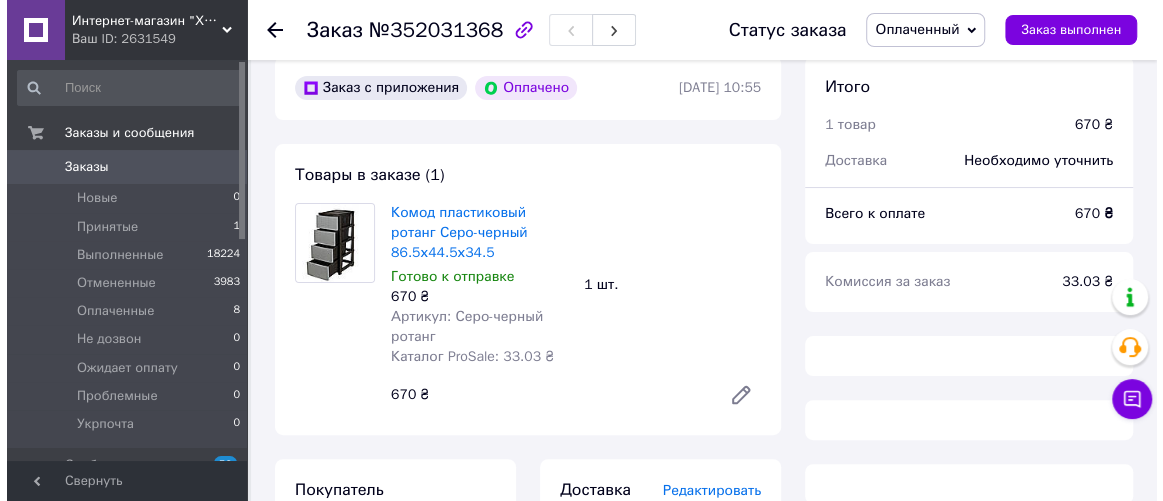 scroll, scrollTop: 272, scrollLeft: 0, axis: vertical 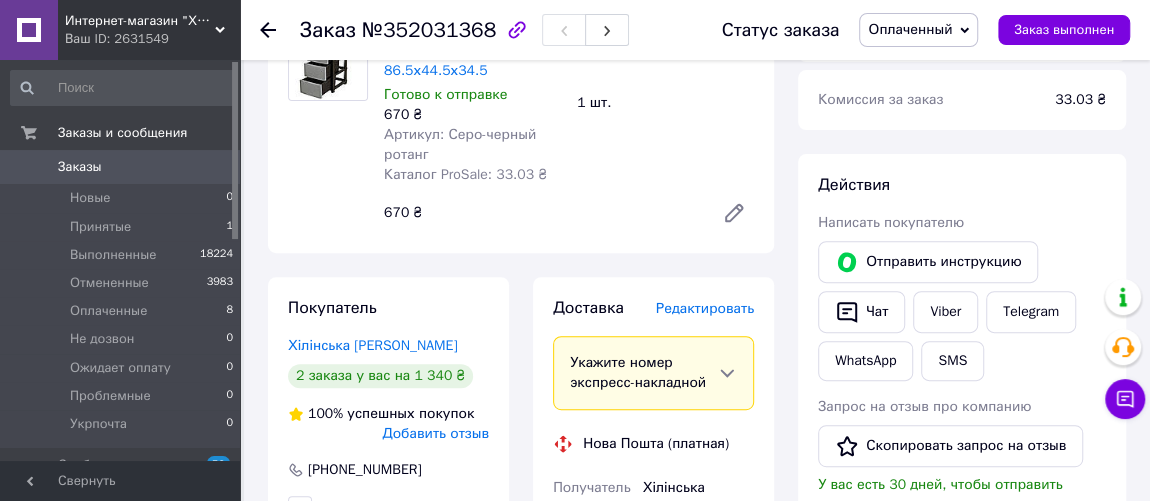click on "Редактировать" at bounding box center [705, 308] 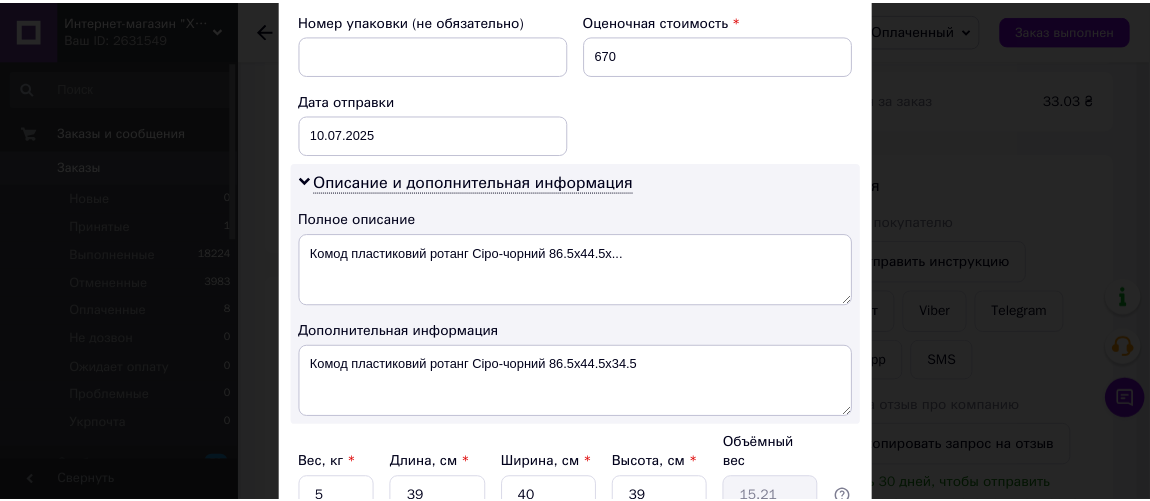 scroll, scrollTop: 1038, scrollLeft: 0, axis: vertical 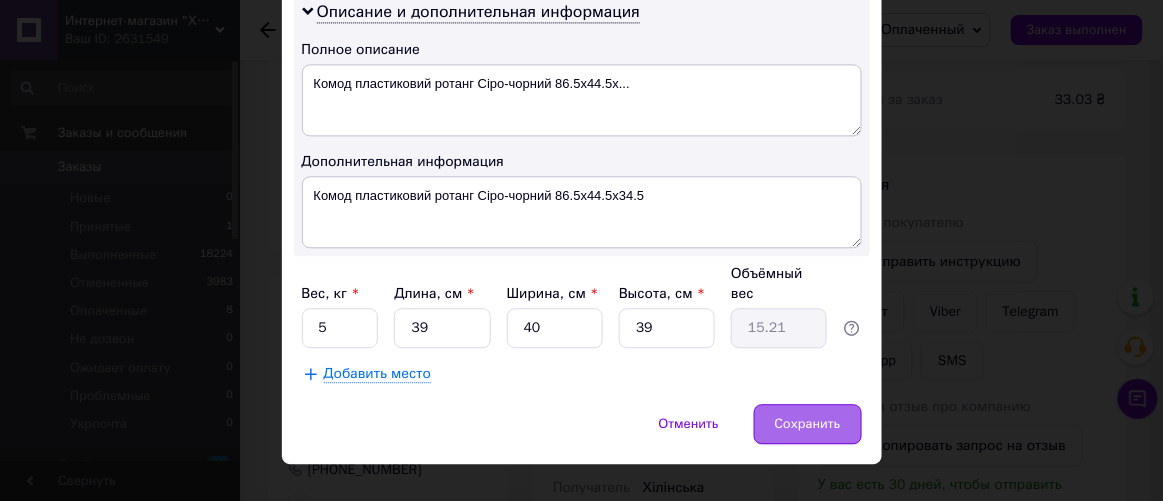 drag, startPoint x: 783, startPoint y: 395, endPoint x: 802, endPoint y: 390, distance: 19.646883 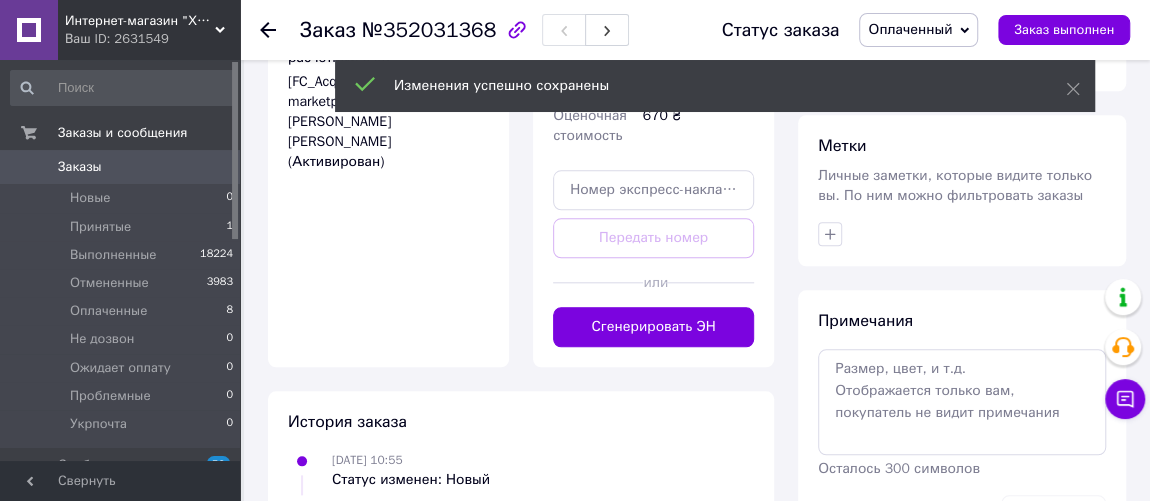 scroll, scrollTop: 868, scrollLeft: 0, axis: vertical 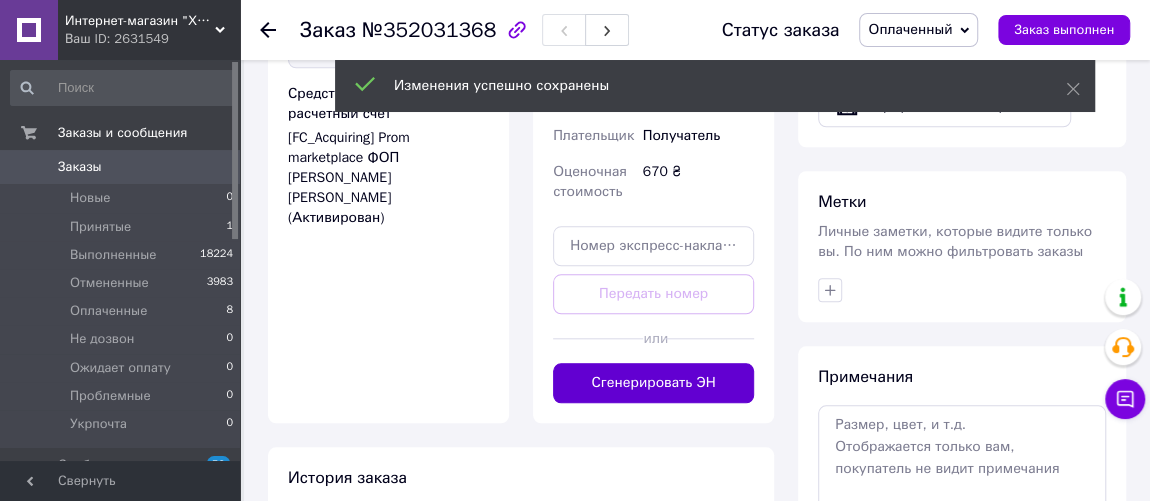 click on "Сгенерировать ЭН" at bounding box center [653, 383] 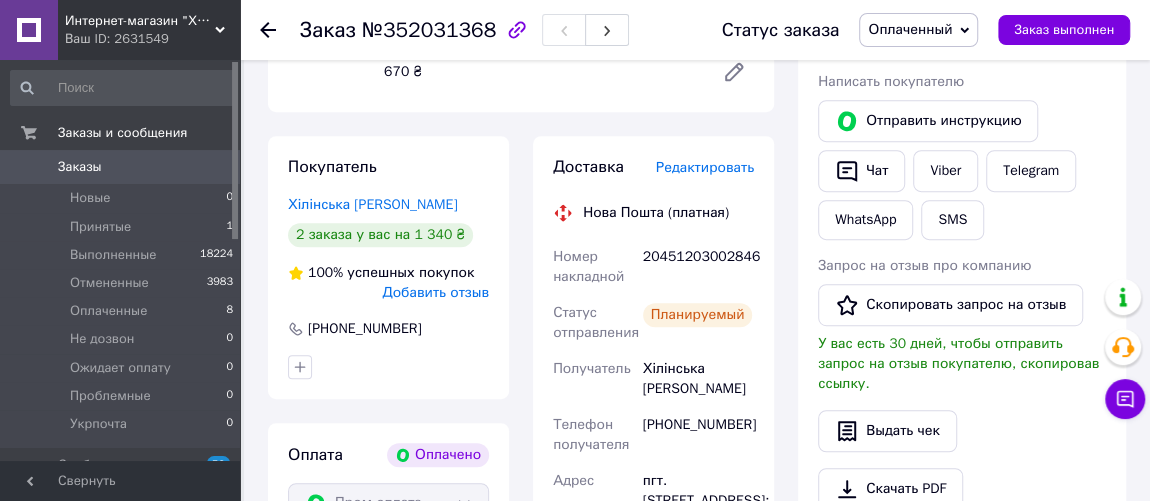 scroll, scrollTop: 0, scrollLeft: 0, axis: both 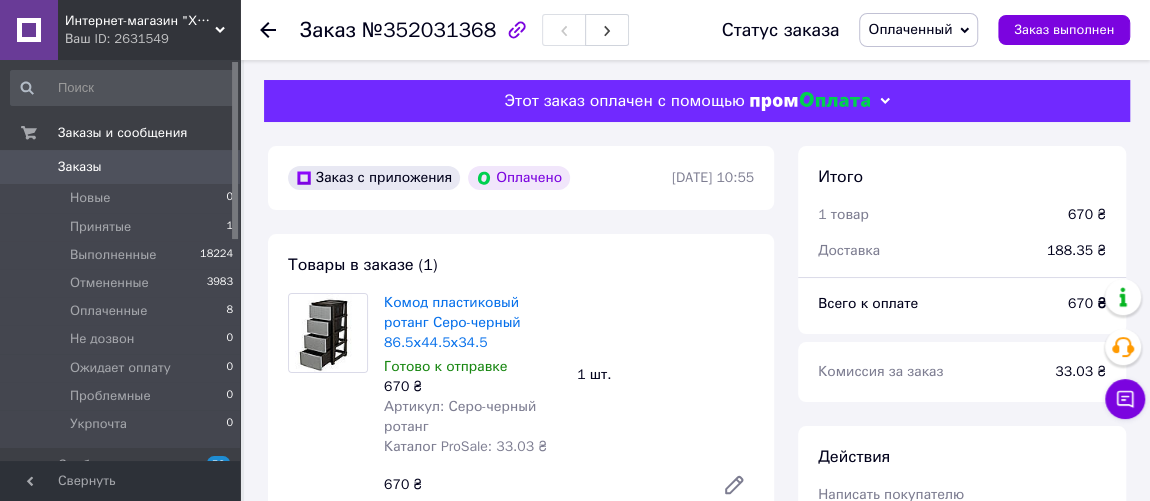 drag, startPoint x: 268, startPoint y: 26, endPoint x: 301, endPoint y: 63, distance: 49.57822 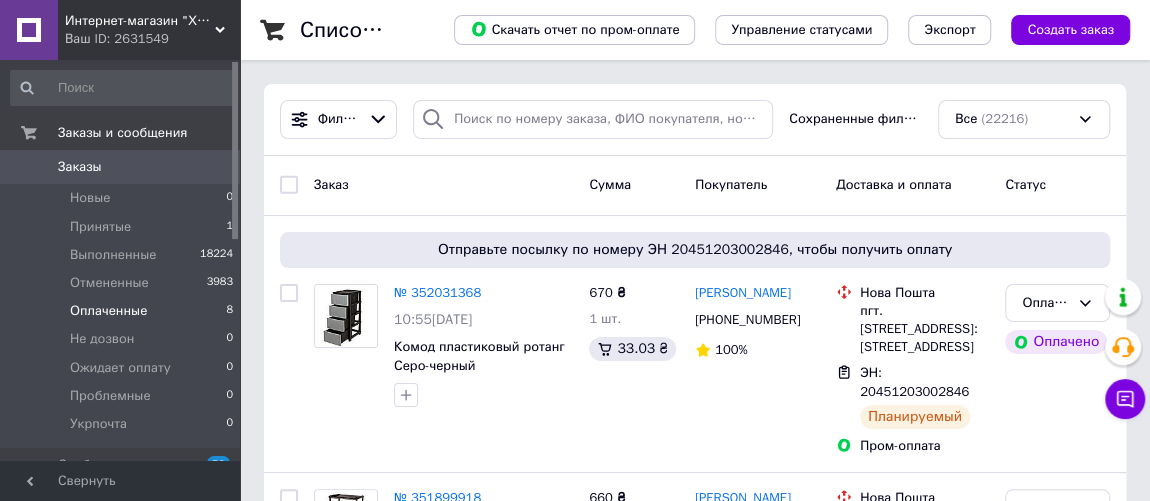 click on "Оплаченные" at bounding box center [108, 311] 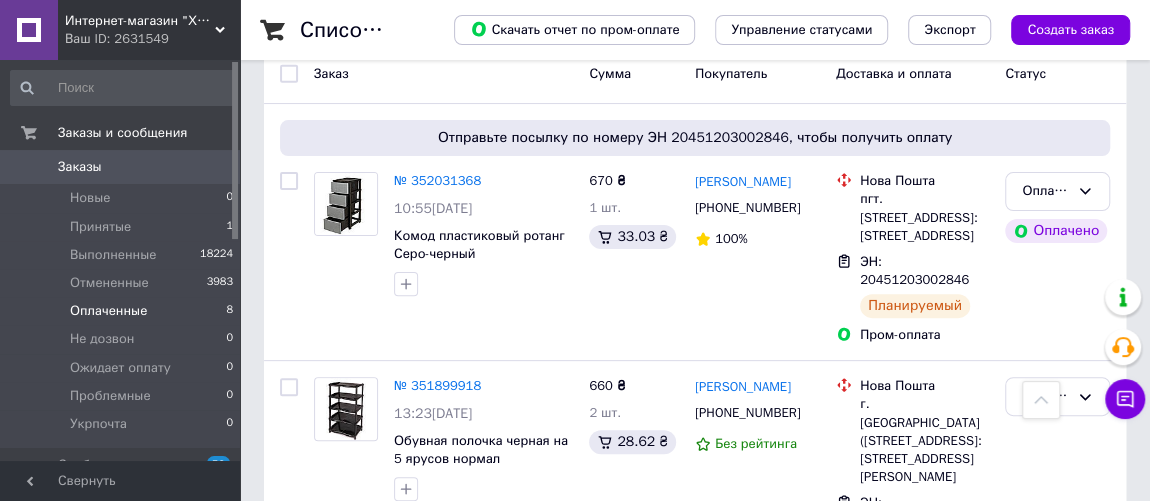 scroll, scrollTop: 181, scrollLeft: 0, axis: vertical 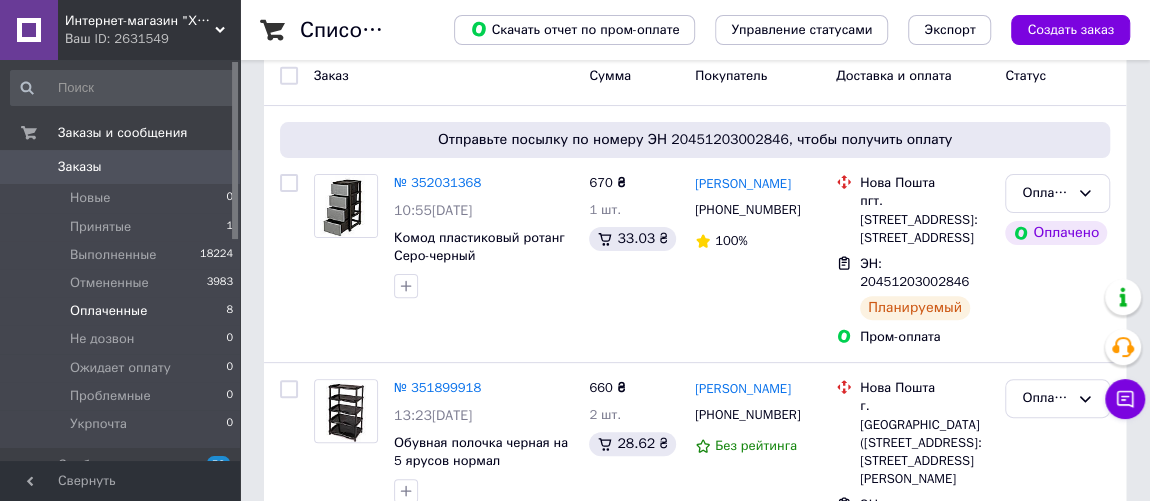 drag, startPoint x: 213, startPoint y: 34, endPoint x: 226, endPoint y: 76, distance: 43.965897 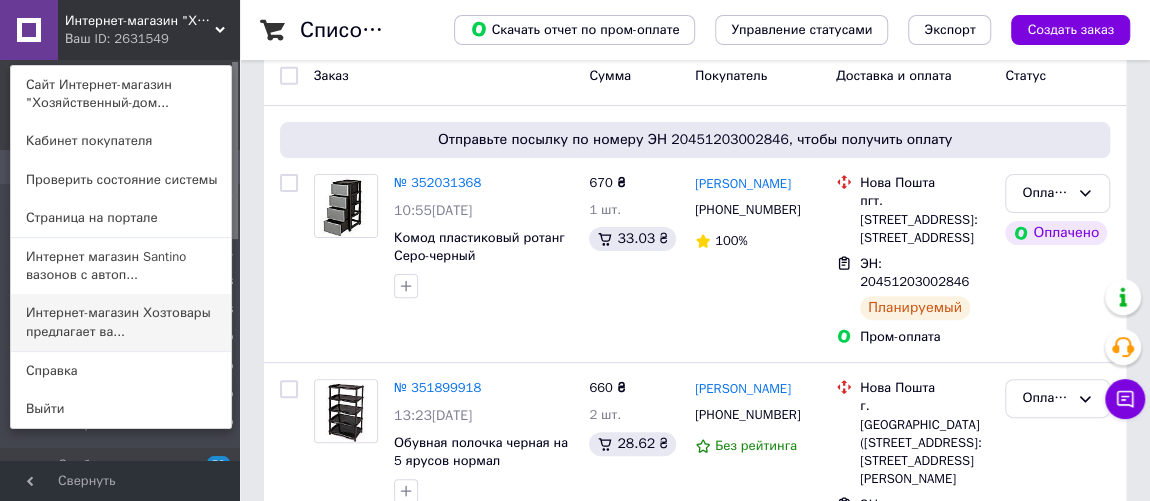 click on "Интернет-магазин Хозтовары предлагает ва..." at bounding box center (121, 322) 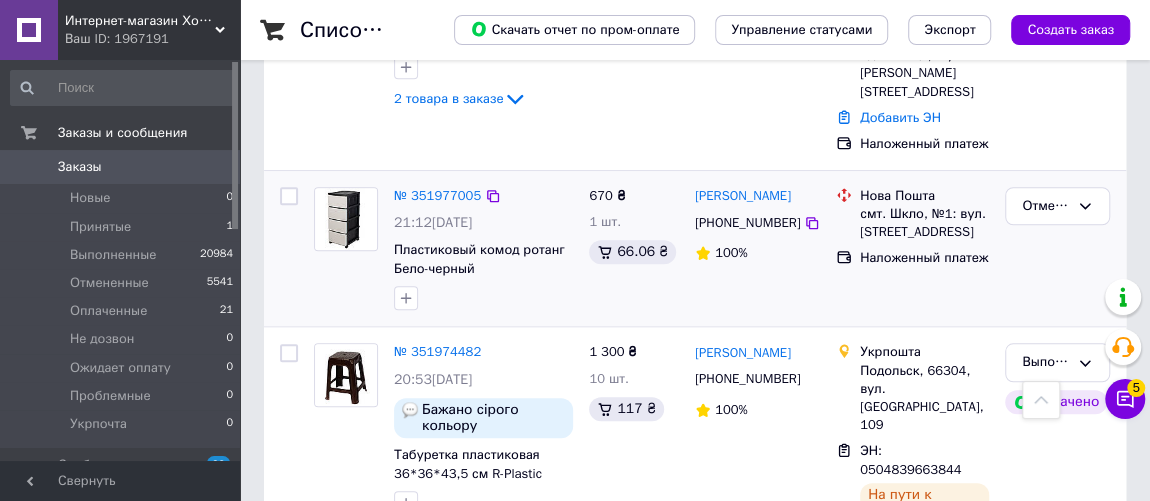 scroll, scrollTop: 818, scrollLeft: 0, axis: vertical 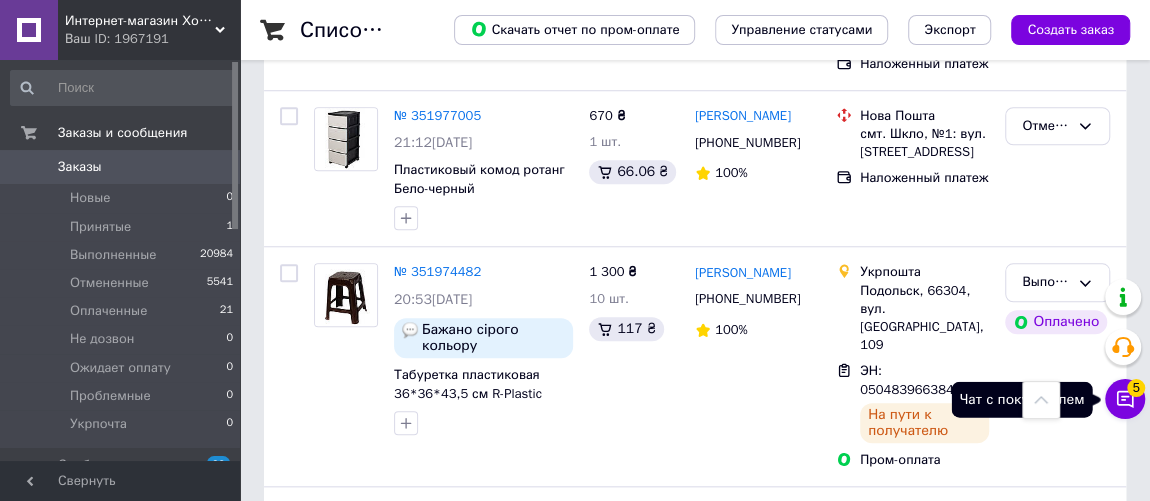 click on "Чат с покупателем 5" at bounding box center [1125, 399] 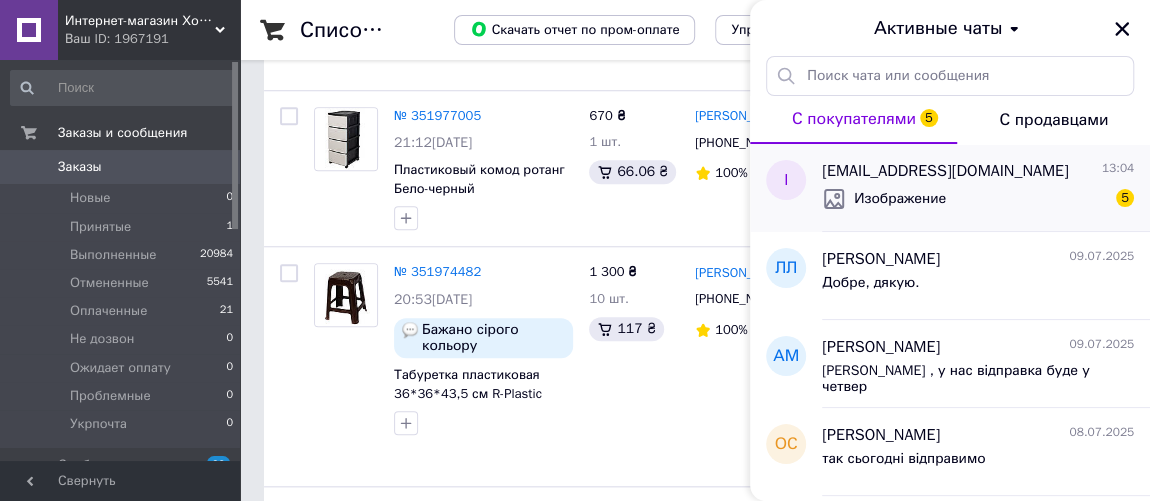 click on "Изображение" at bounding box center [884, 199] 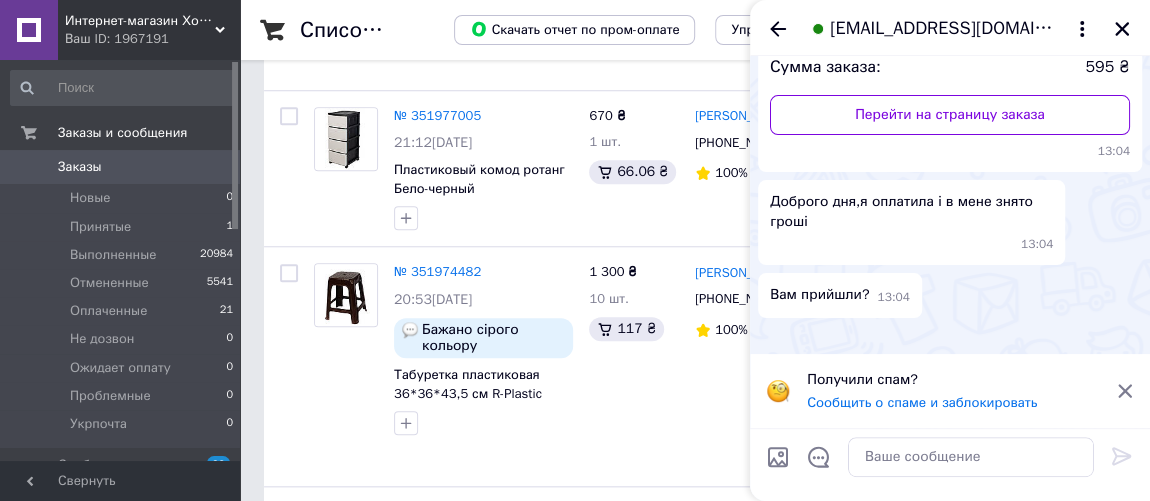 scroll, scrollTop: 454, scrollLeft: 0, axis: vertical 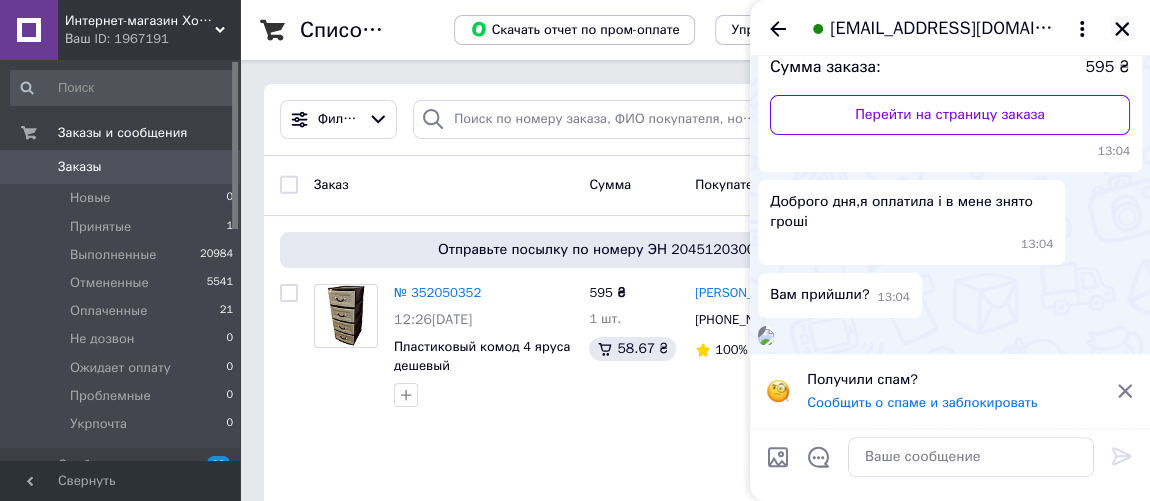 click 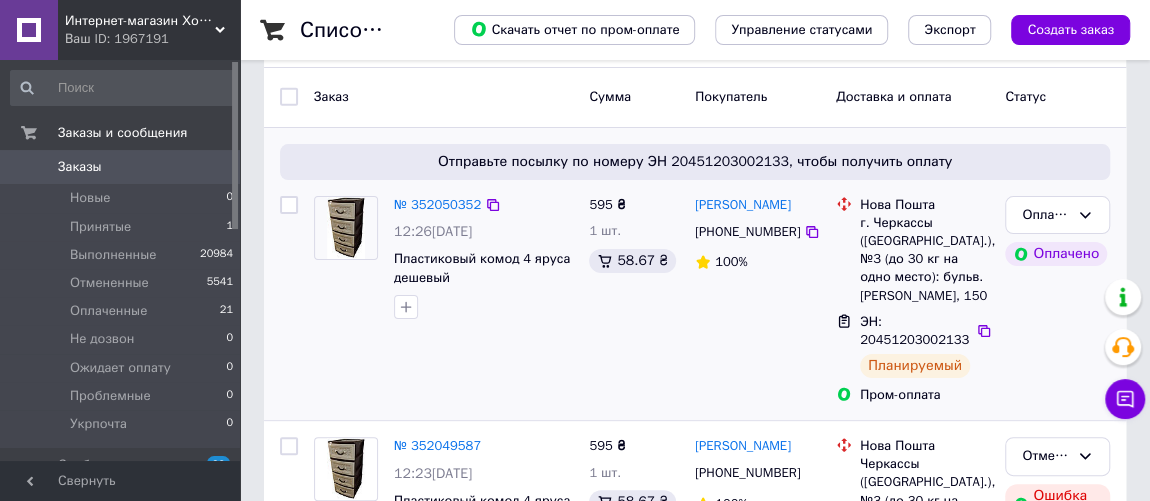 scroll, scrollTop: 0, scrollLeft: 0, axis: both 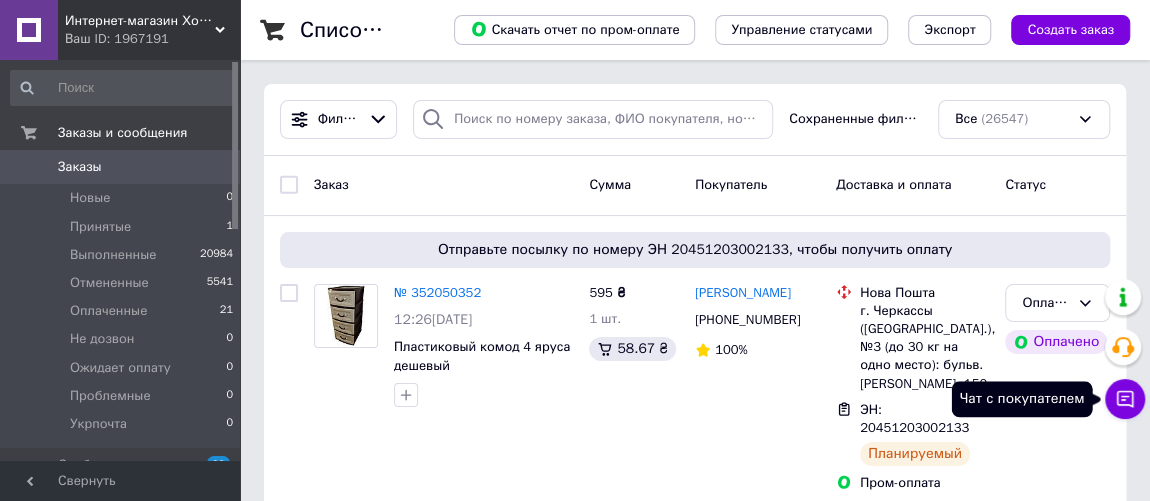 click on "Чат с покупателем" at bounding box center [1125, 399] 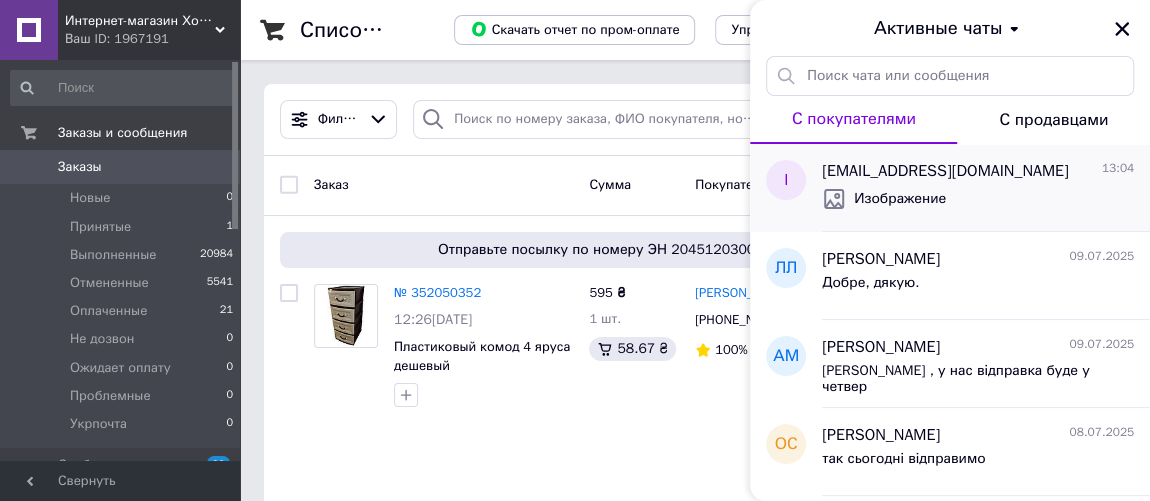 click on "Изображение" at bounding box center [884, 199] 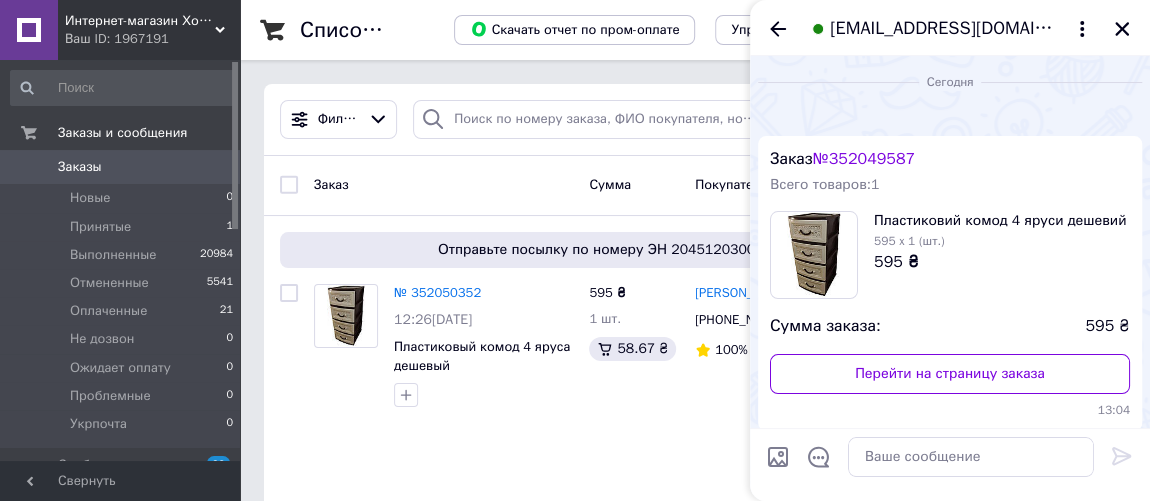 scroll, scrollTop: 693, scrollLeft: 0, axis: vertical 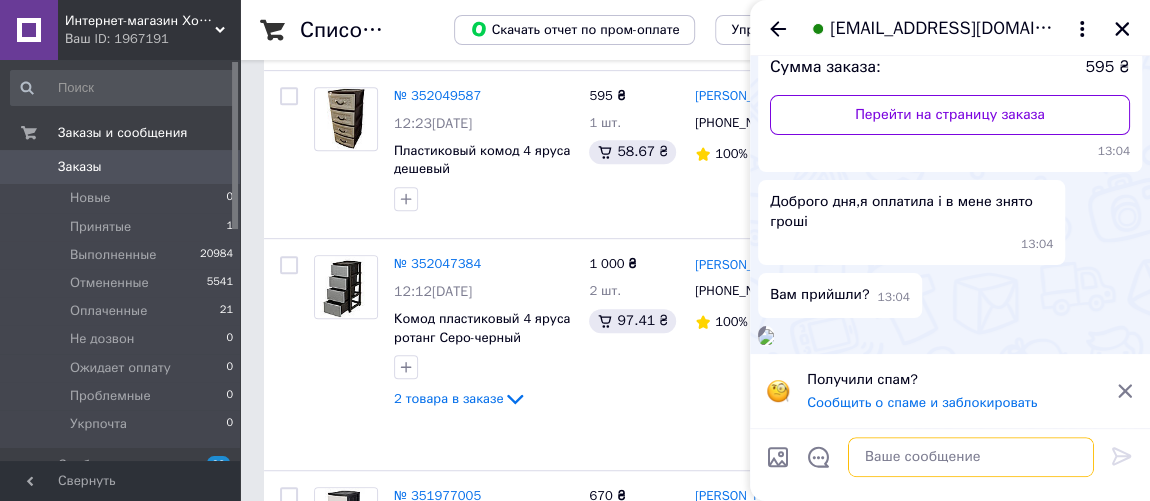 click at bounding box center (971, 457) 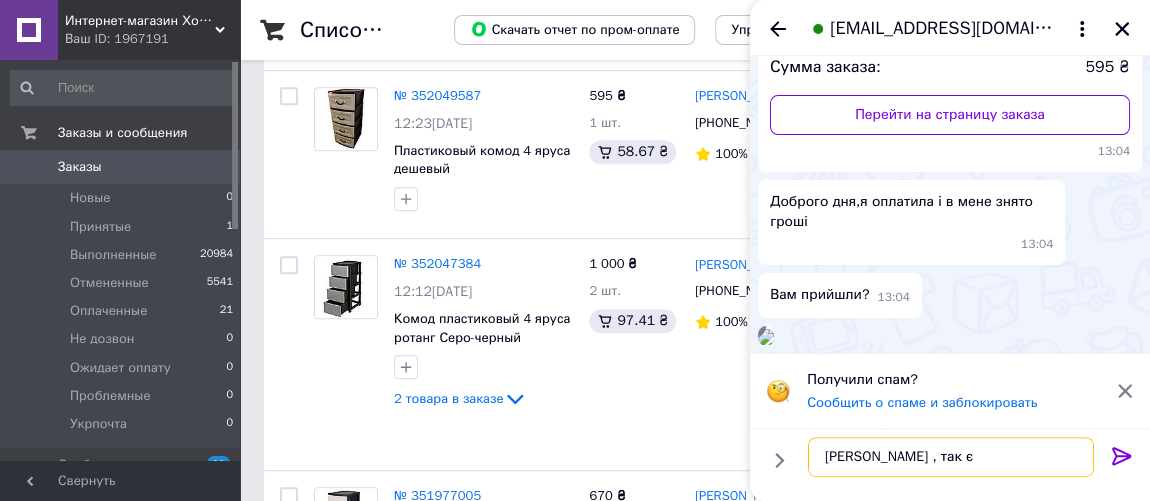type on "Вітаємо , так є" 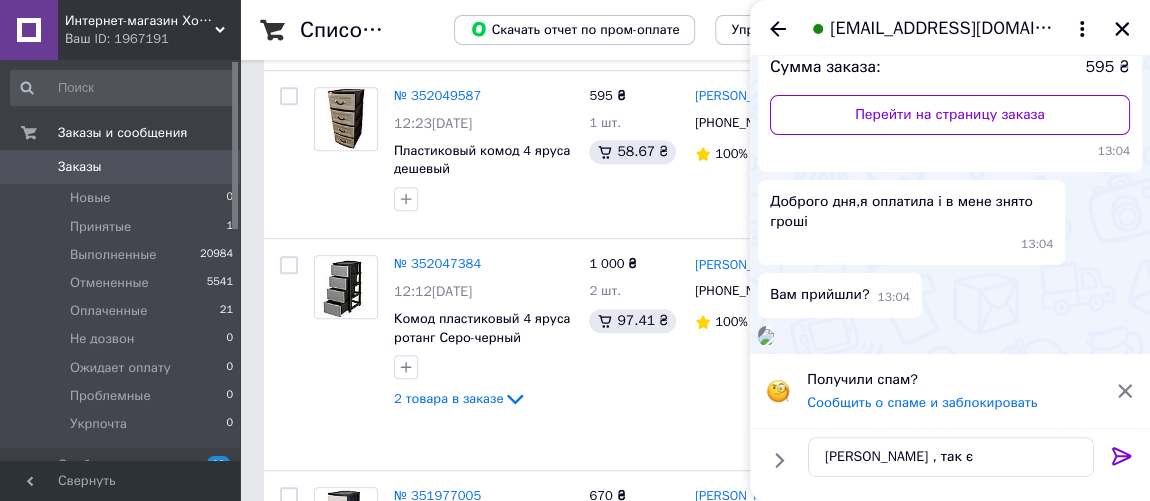 click 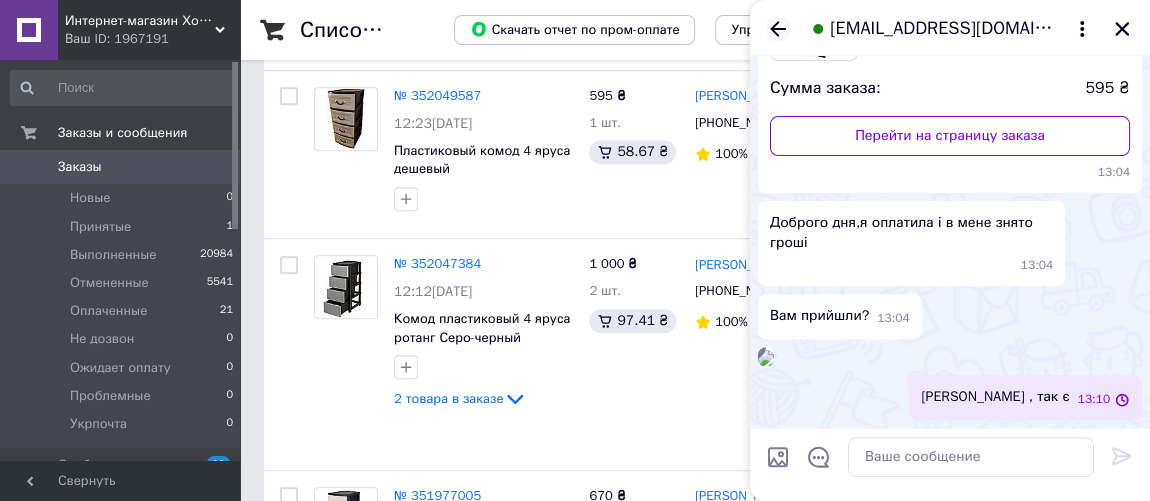 scroll, scrollTop: 796, scrollLeft: 0, axis: vertical 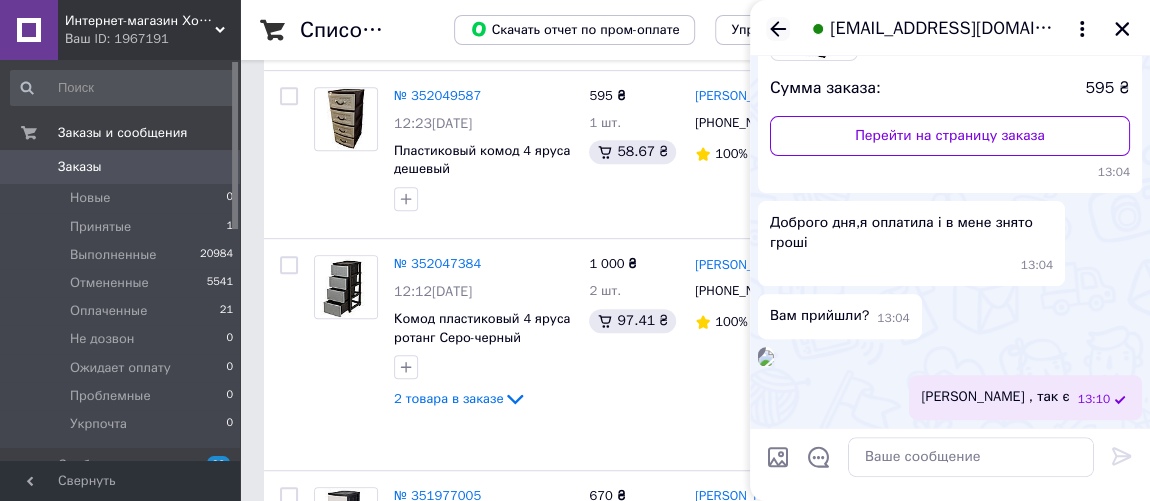 click 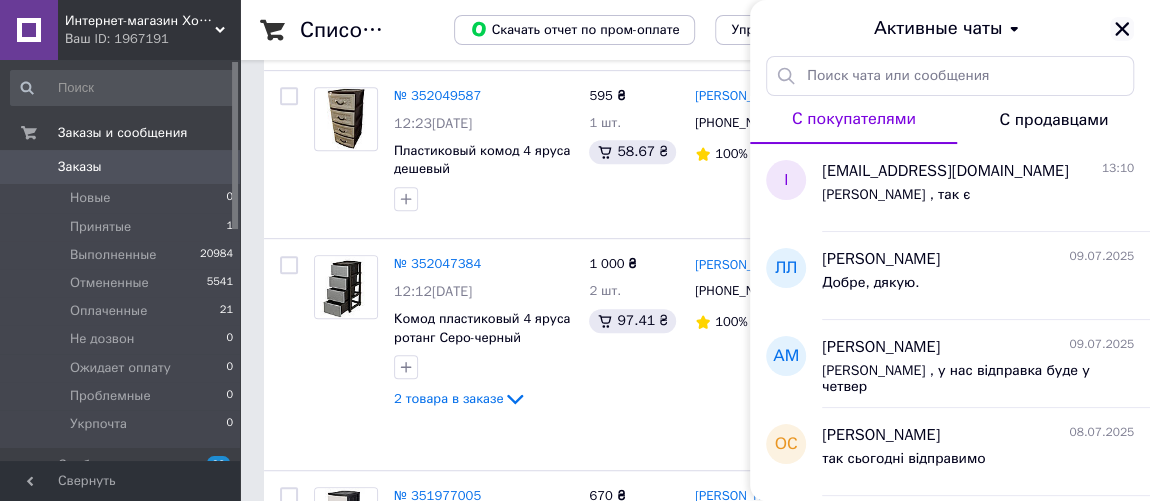 click 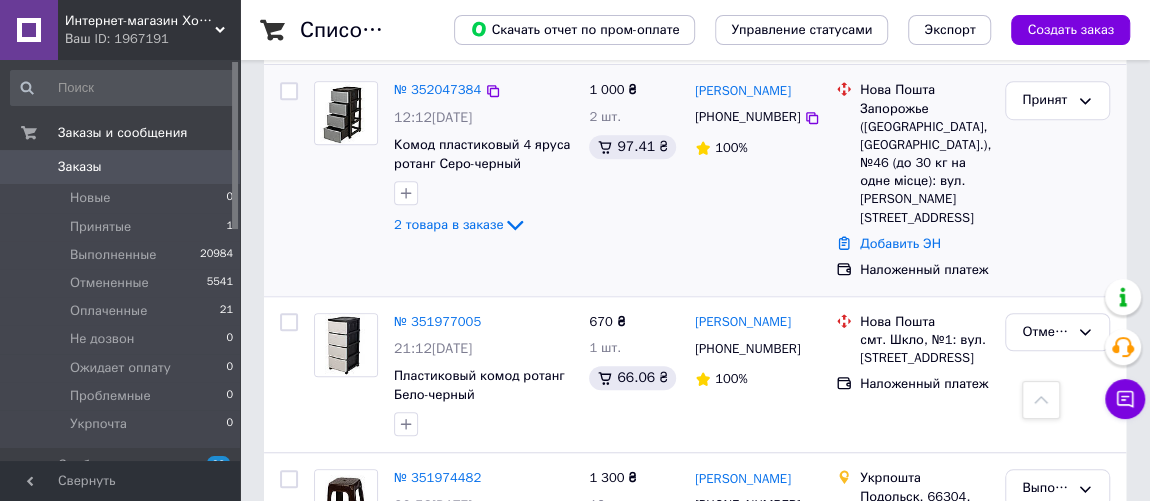 scroll, scrollTop: 545, scrollLeft: 0, axis: vertical 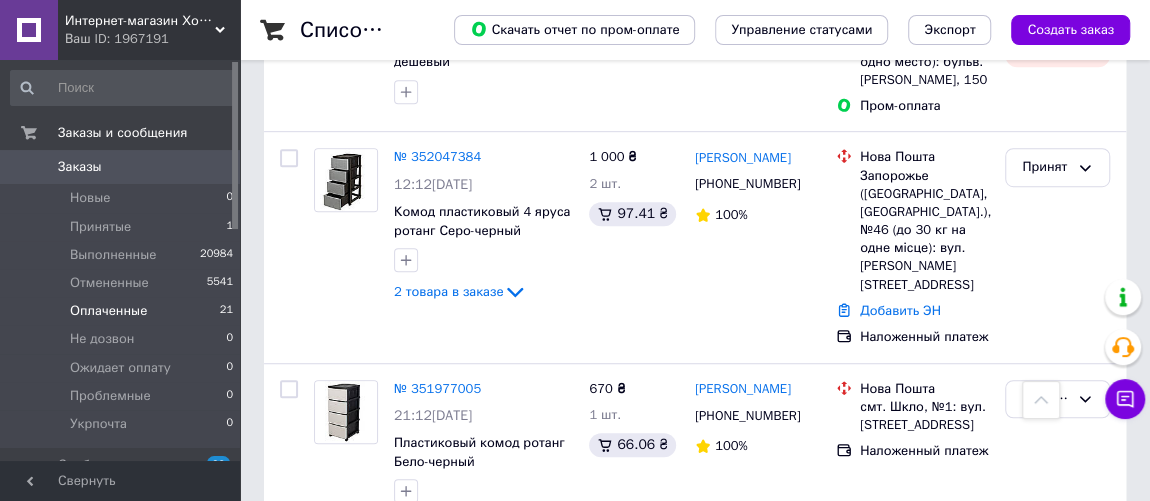 click on "Оплаченные" at bounding box center [108, 311] 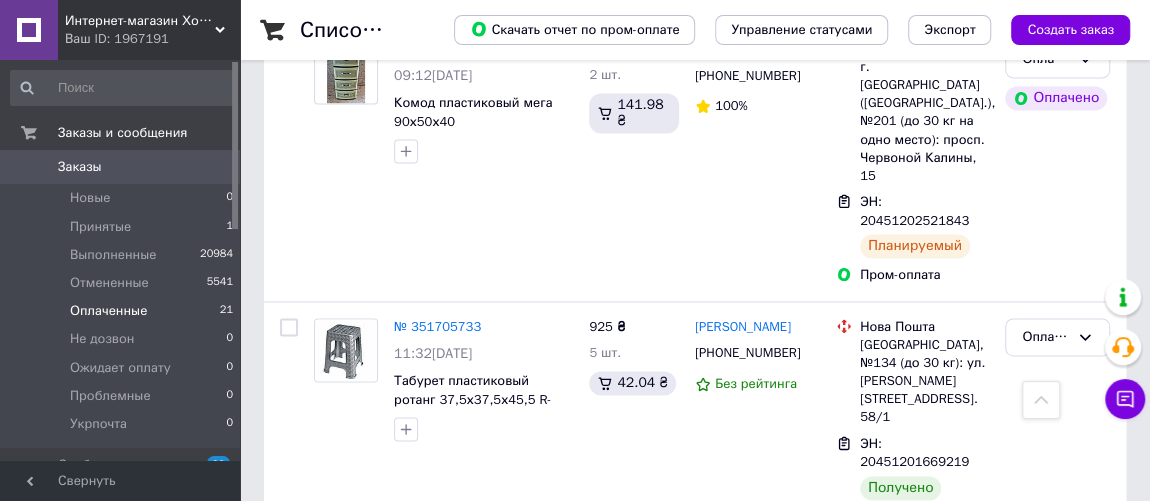scroll, scrollTop: 1363, scrollLeft: 0, axis: vertical 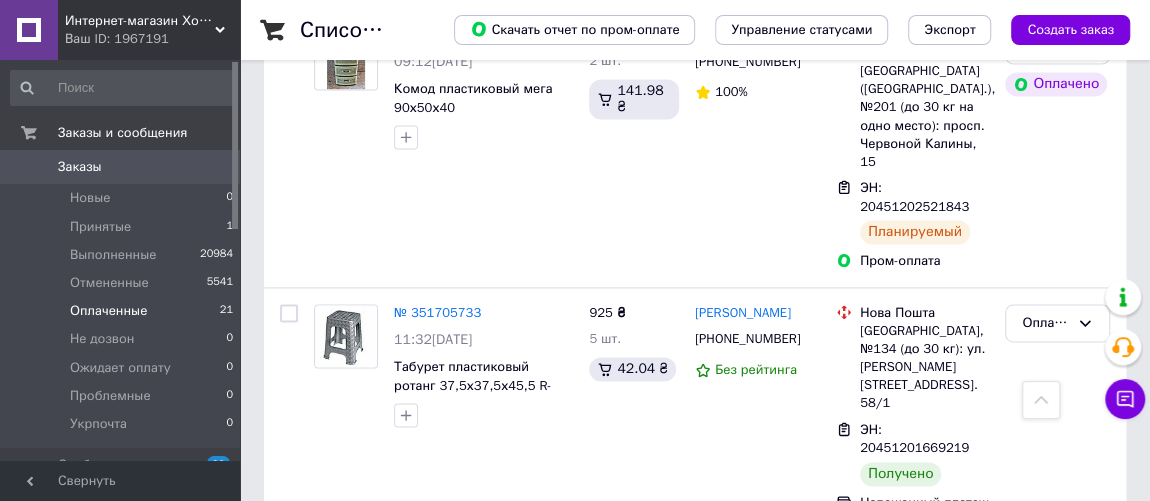 click 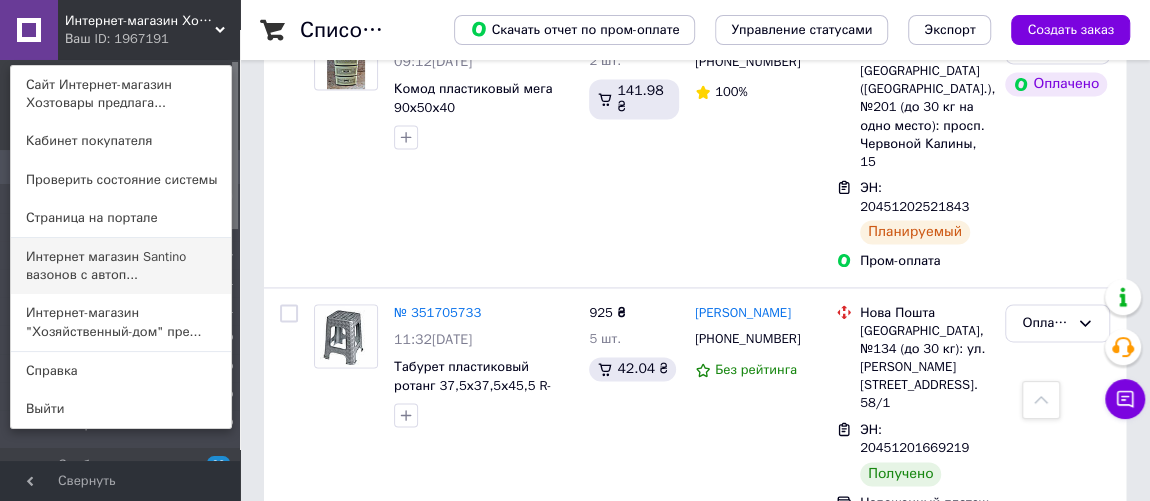 click on "Интернет магазин Santino вазонов с автоп..." at bounding box center (121, 266) 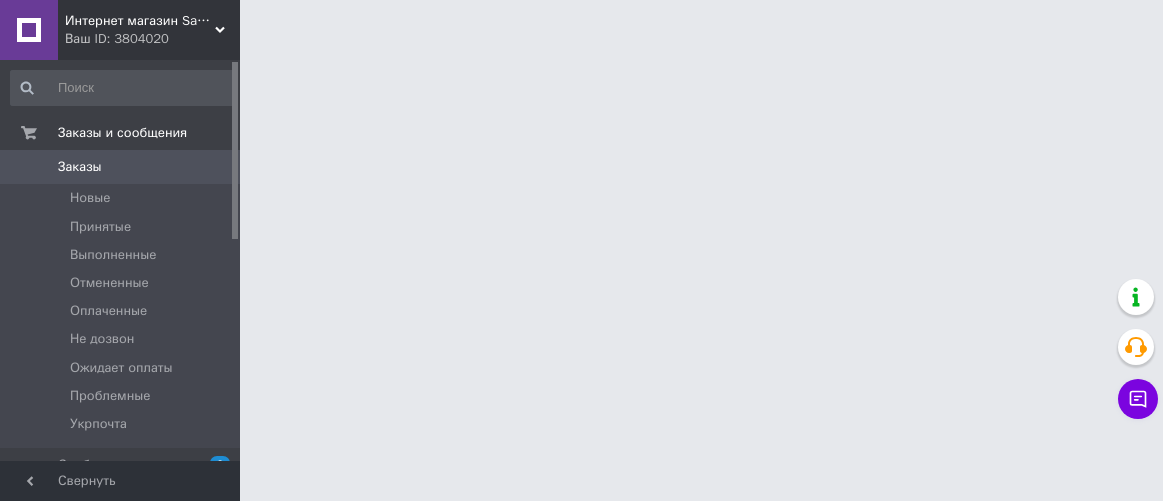 scroll, scrollTop: 0, scrollLeft: 0, axis: both 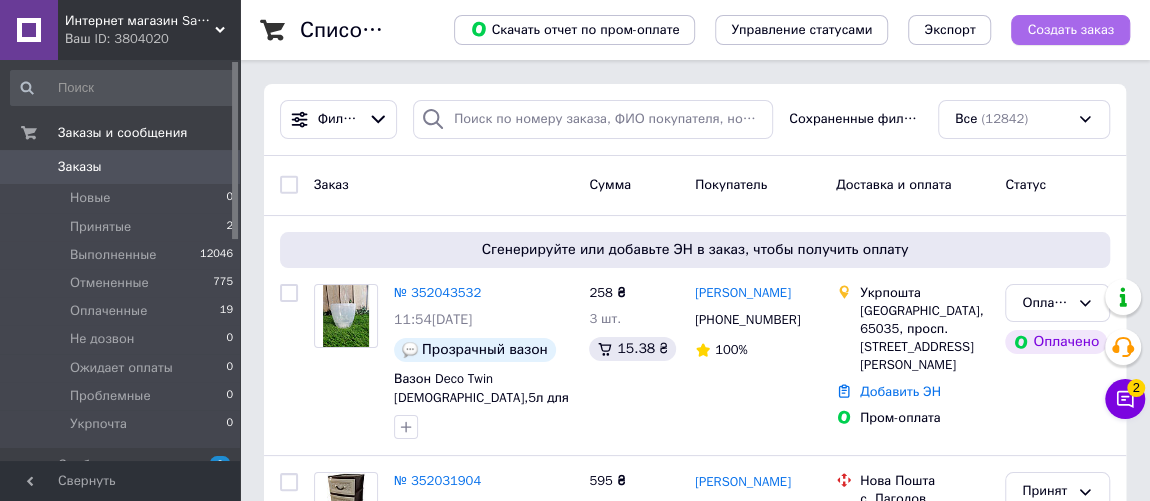 click on "Создать заказ" at bounding box center [1070, 30] 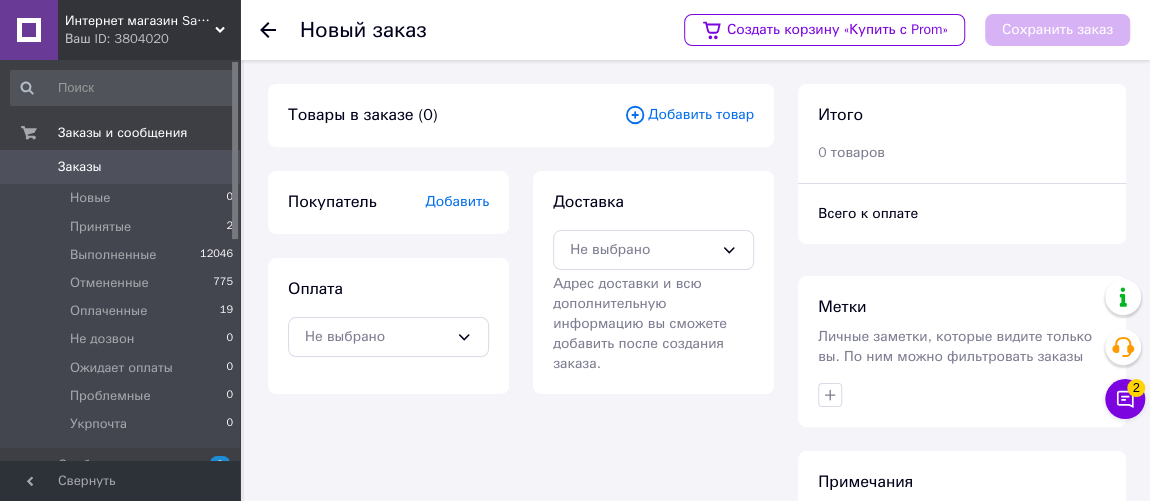 click on "Добавить товар" at bounding box center (689, 115) 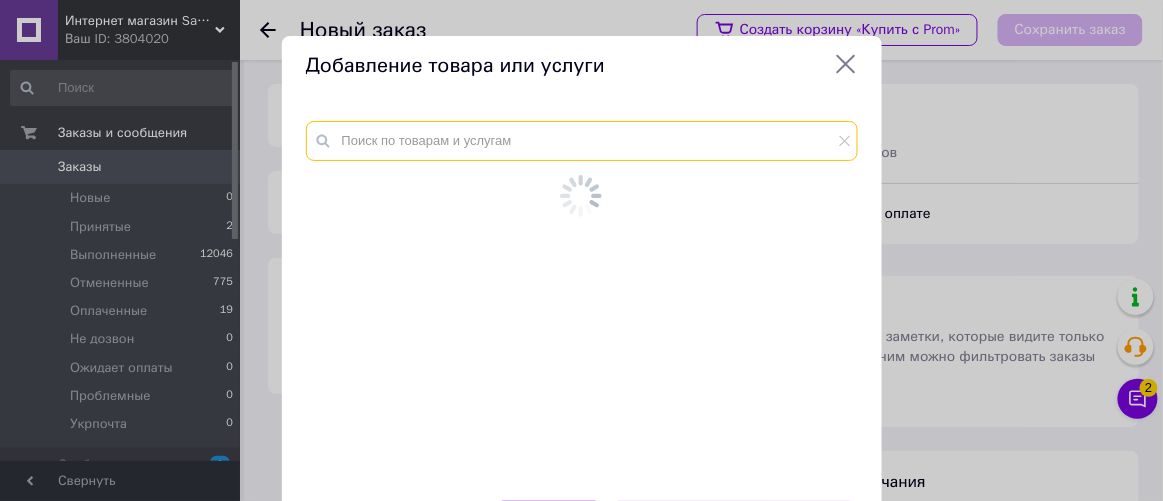 click at bounding box center [582, 141] 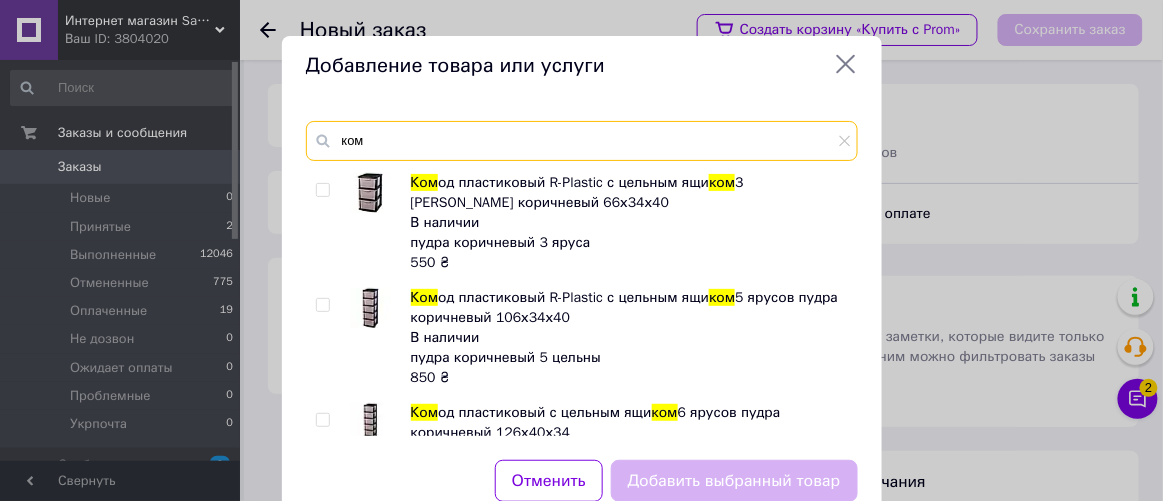 scroll, scrollTop: 0, scrollLeft: 0, axis: both 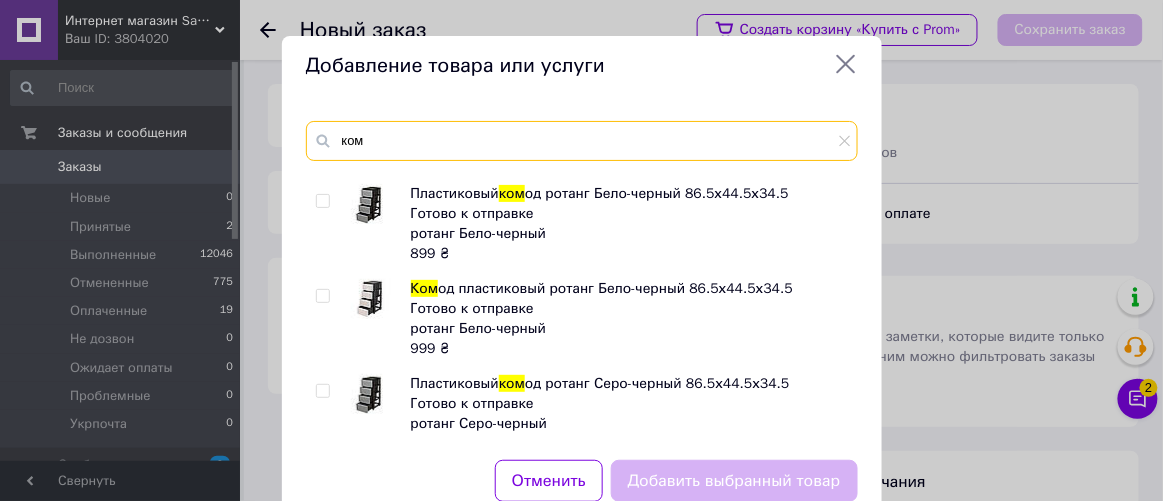 type on "ком" 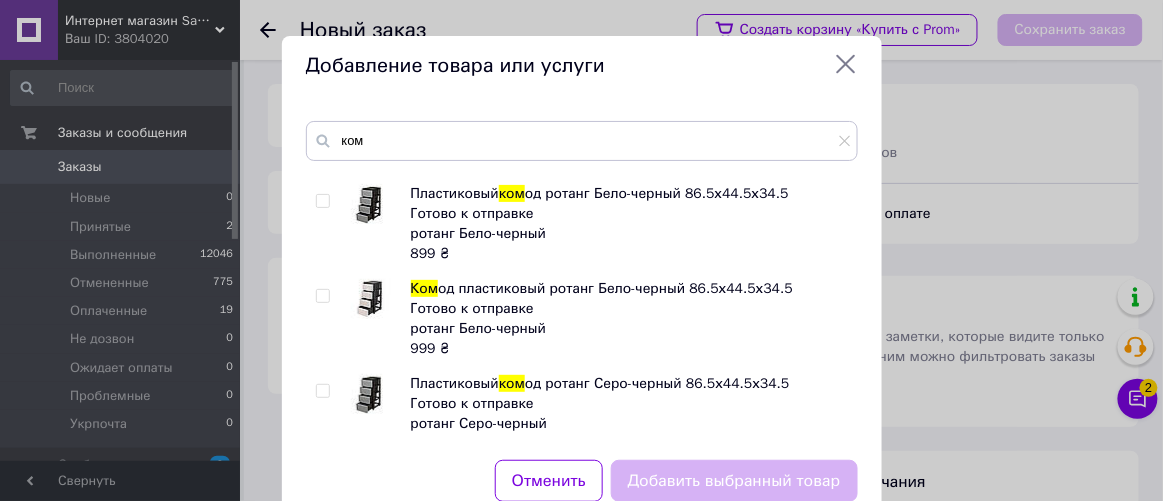 click at bounding box center [322, 296] 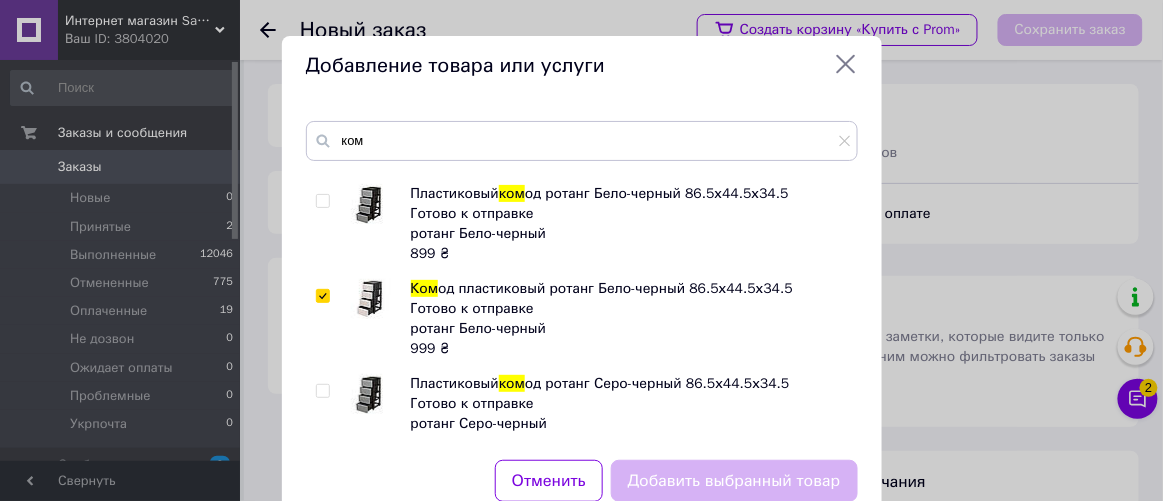 checkbox on "true" 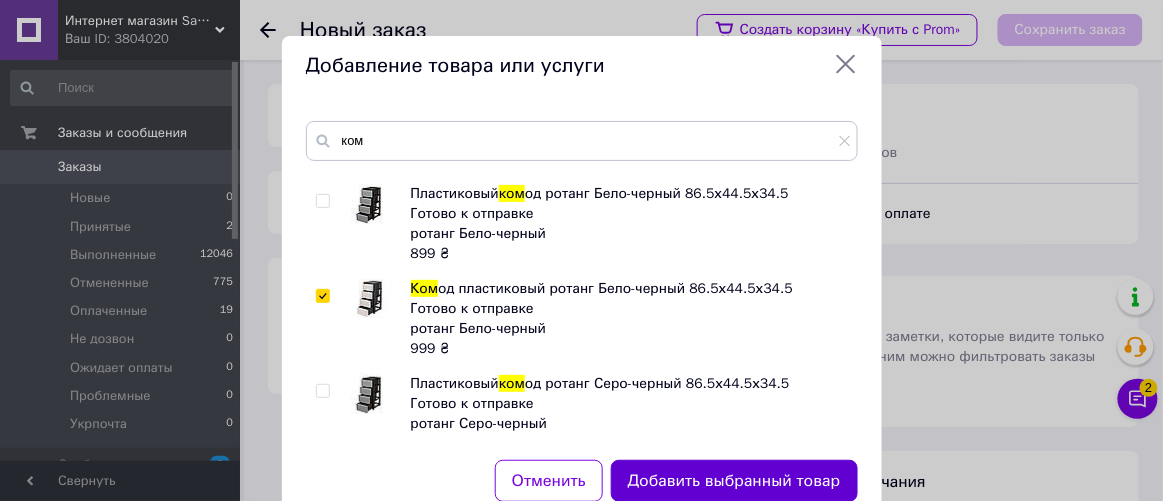 click on "Добавить выбранный товар" at bounding box center (734, 481) 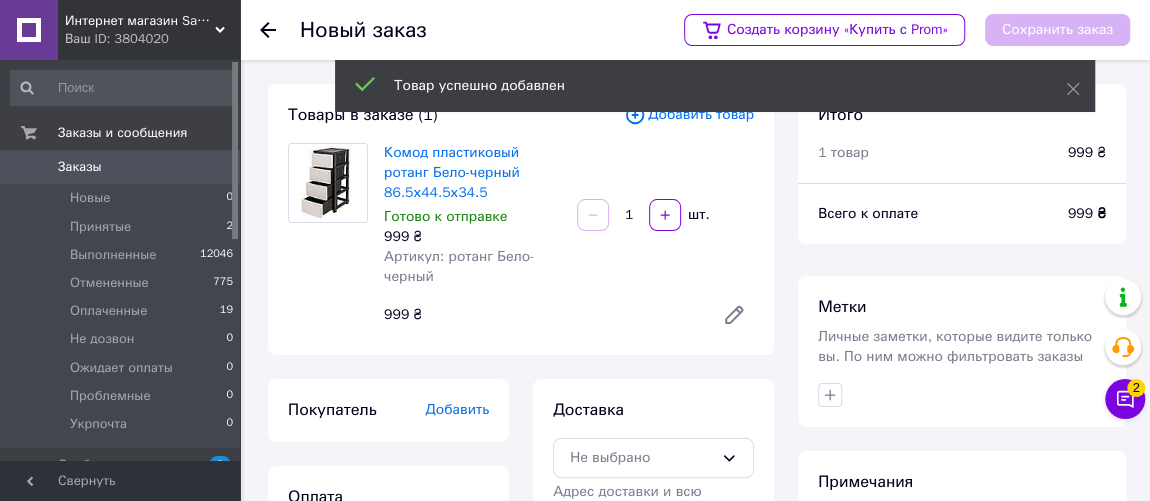 click on "Добавить" at bounding box center (457, 409) 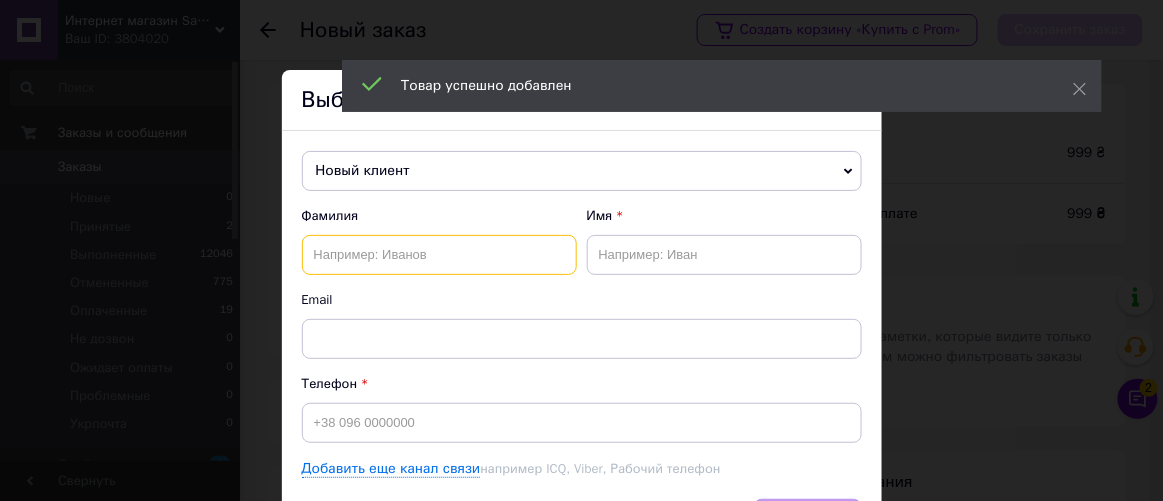 drag, startPoint x: 402, startPoint y: 247, endPoint x: 415, endPoint y: 233, distance: 19.104973 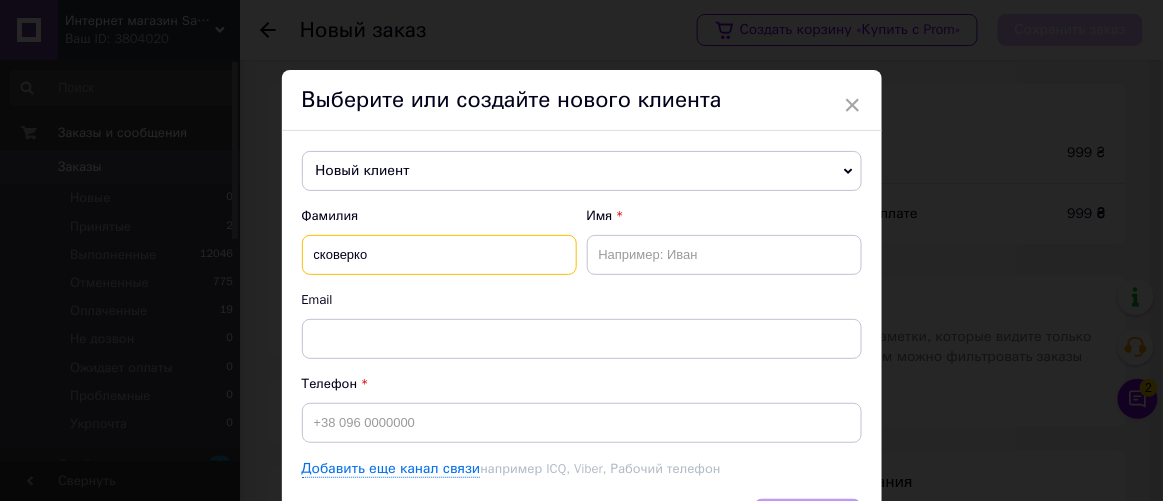 type on "сковерко" 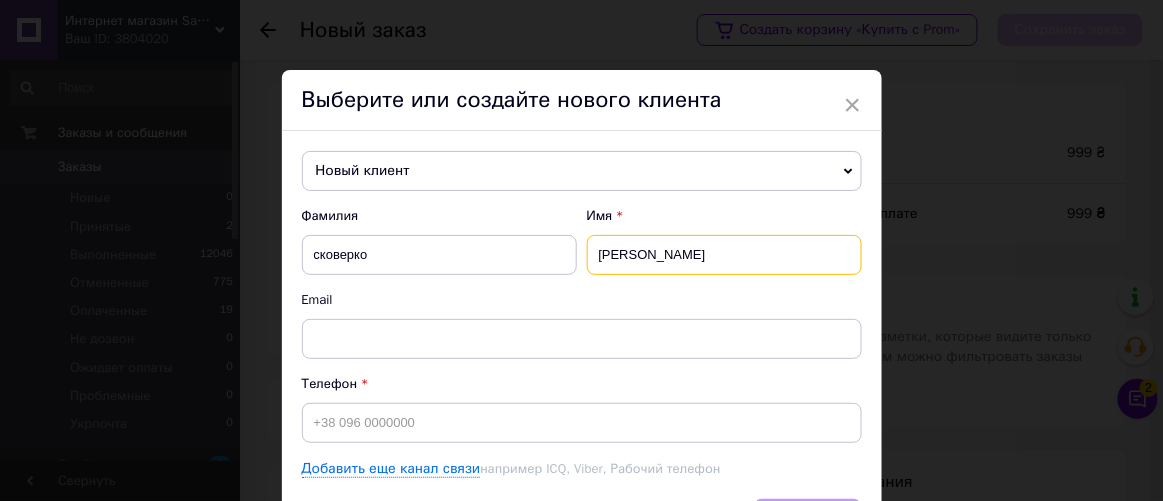 type on "тетяна" 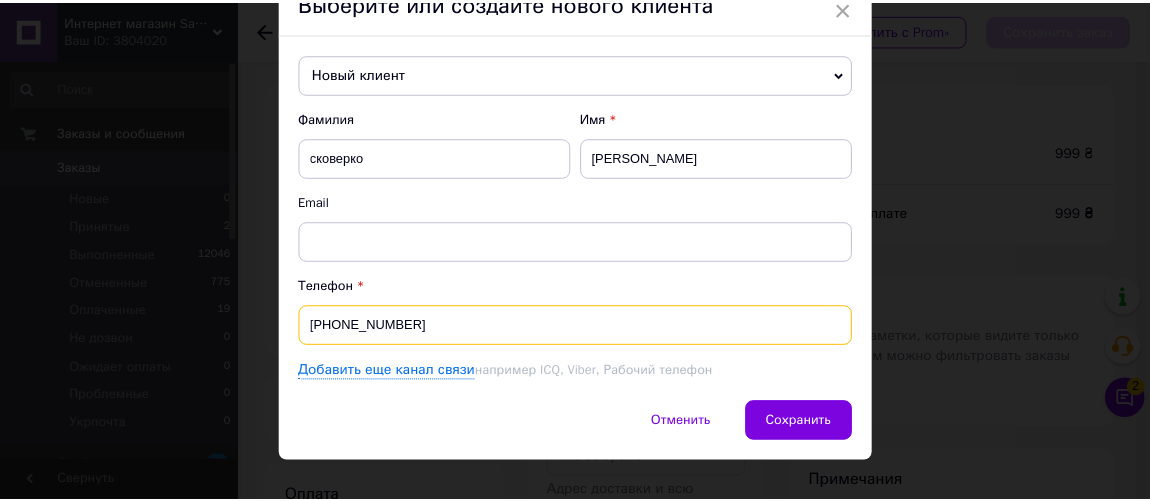 scroll, scrollTop: 123, scrollLeft: 0, axis: vertical 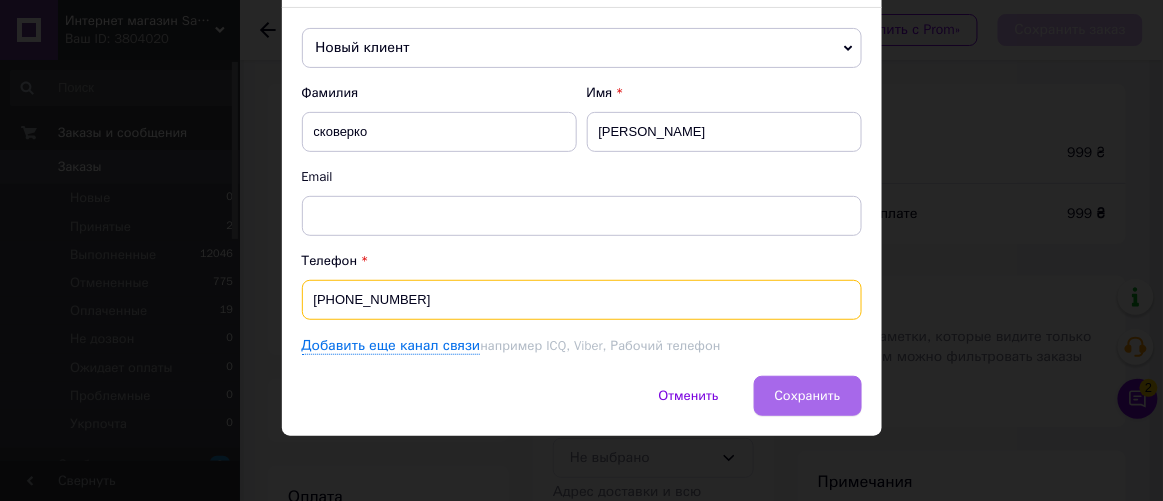 type on "+380961071180" 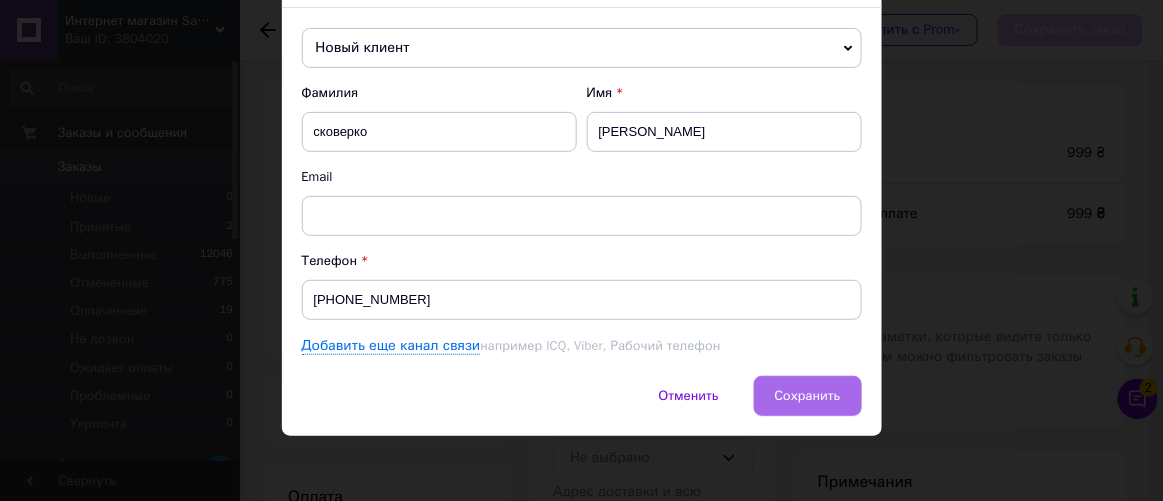 click on "× Выберите или создайте нового клиента Новый клиент Агеєва Альбіна   +380509407708 Алексеева Елена   +380506358132 Біднюк Анастасія   +380969682008 Ганачівська Леся   +380986437602 Горбачевська Маріна   +380982964184 Елена Осипова   +380638258254 Ирина   +380509673862 Колодий Татьяна   +380991901337 Коринець Елена   +380954240400 Космачевська Марія   +380969403855 Марков Анатолій   +380977690442 Меркушина Валерія   +380978182668 Нарбут Марина   +380994738344 Новый клиент   Семенюк Наталія   +380956179231 Симирня Анастасия   +380664269683 Сухинюк Оксана   +380930398130 Чорна Олена   +380978947995 заблоцька олена   +380686793394 заровна галина   +380635615279   +380999625258 Имя" at bounding box center (582, 191) 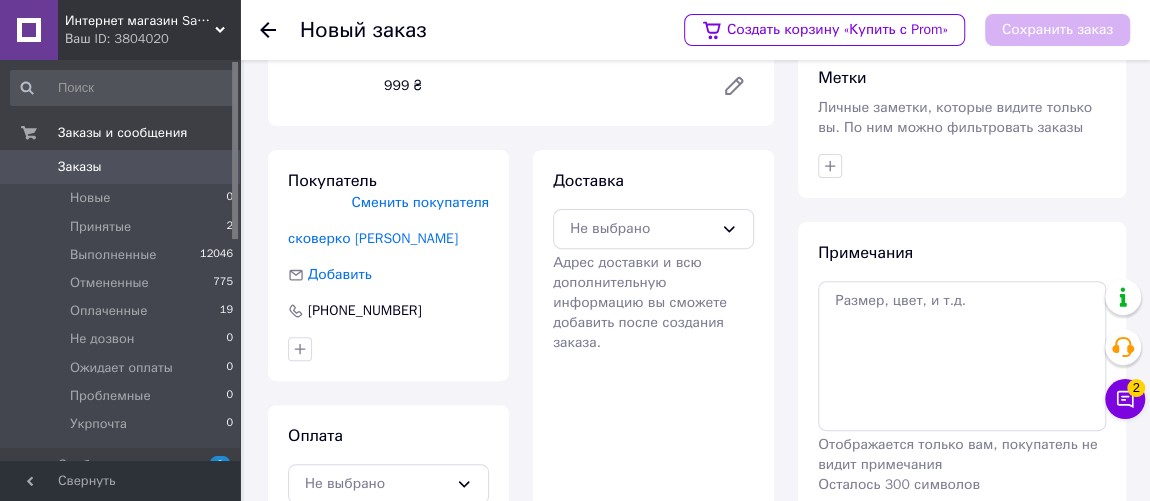 scroll, scrollTop: 320, scrollLeft: 0, axis: vertical 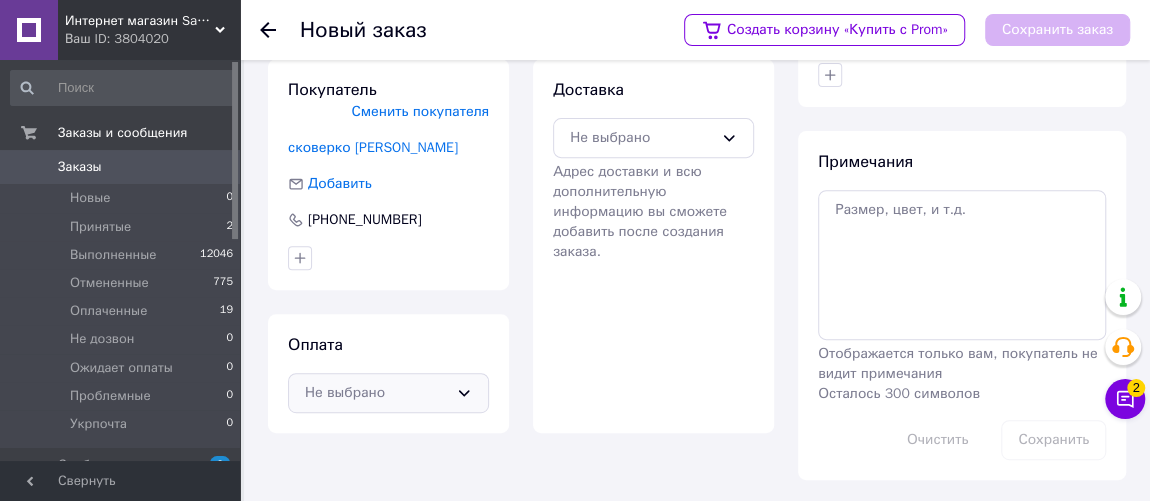 click on "Не выбрано" at bounding box center (376, 393) 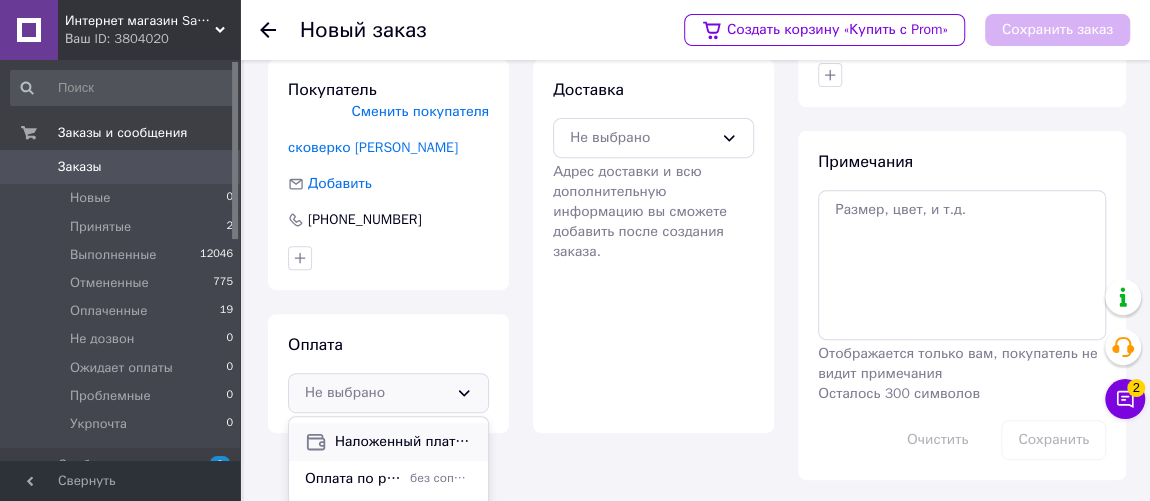 scroll, scrollTop: 47, scrollLeft: 0, axis: vertical 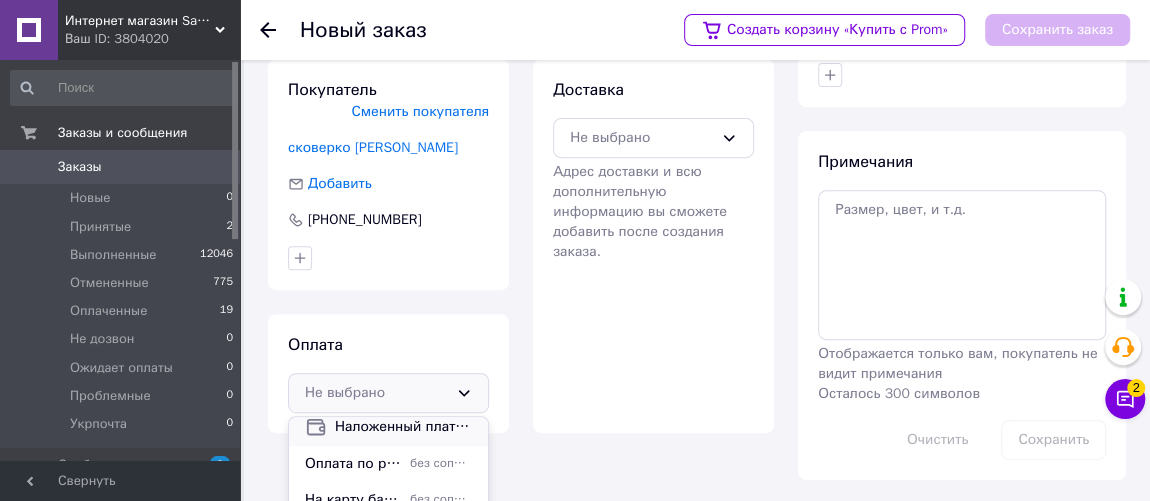 click on "Наложенный платеж" at bounding box center [403, 427] 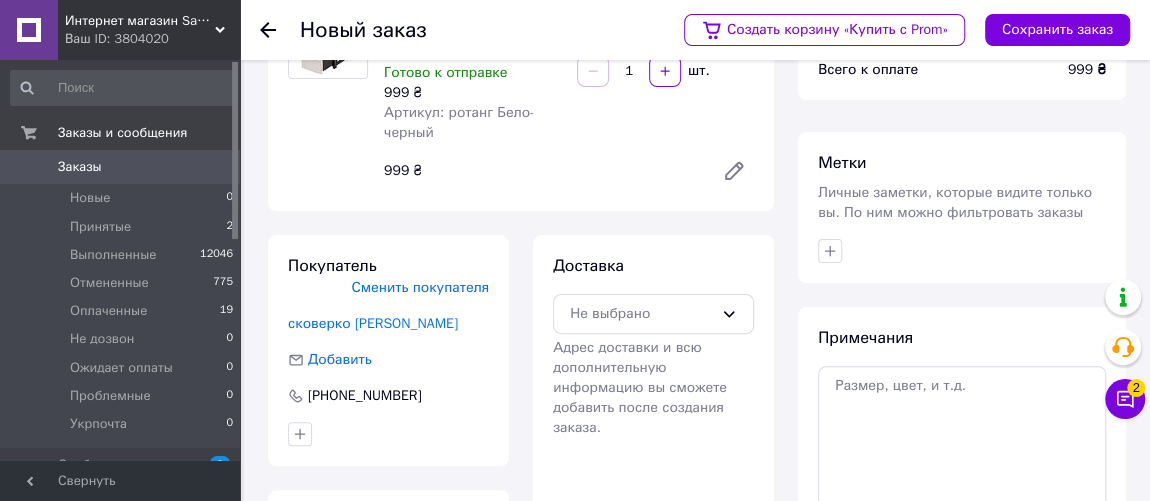 scroll, scrollTop: 272, scrollLeft: 0, axis: vertical 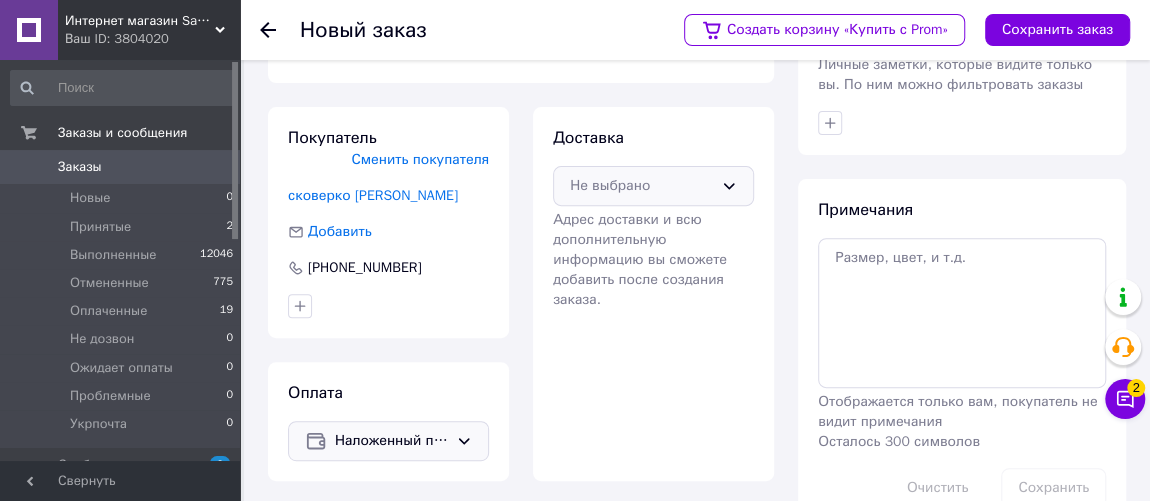 click 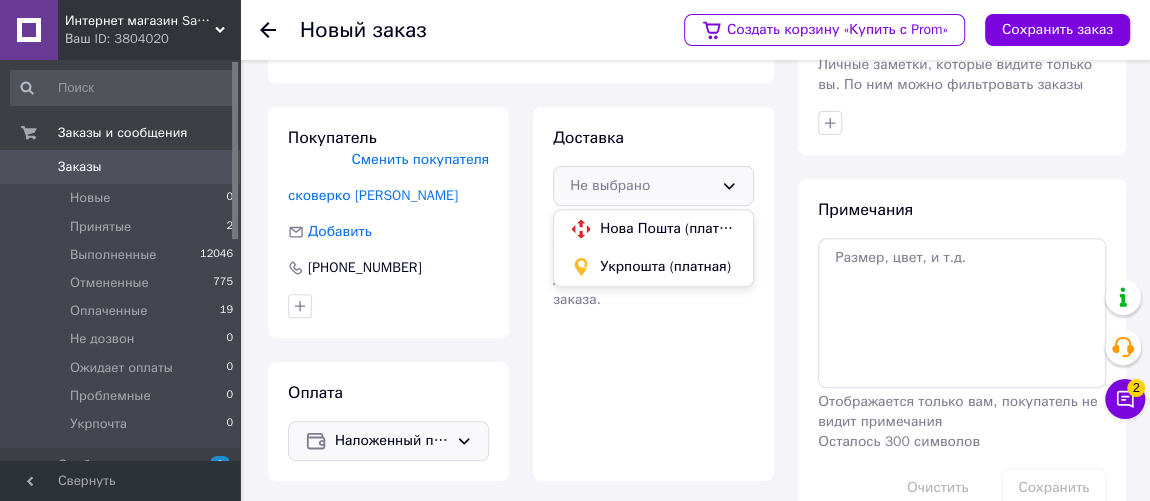 drag, startPoint x: 666, startPoint y: 227, endPoint x: 680, endPoint y: 223, distance: 14.56022 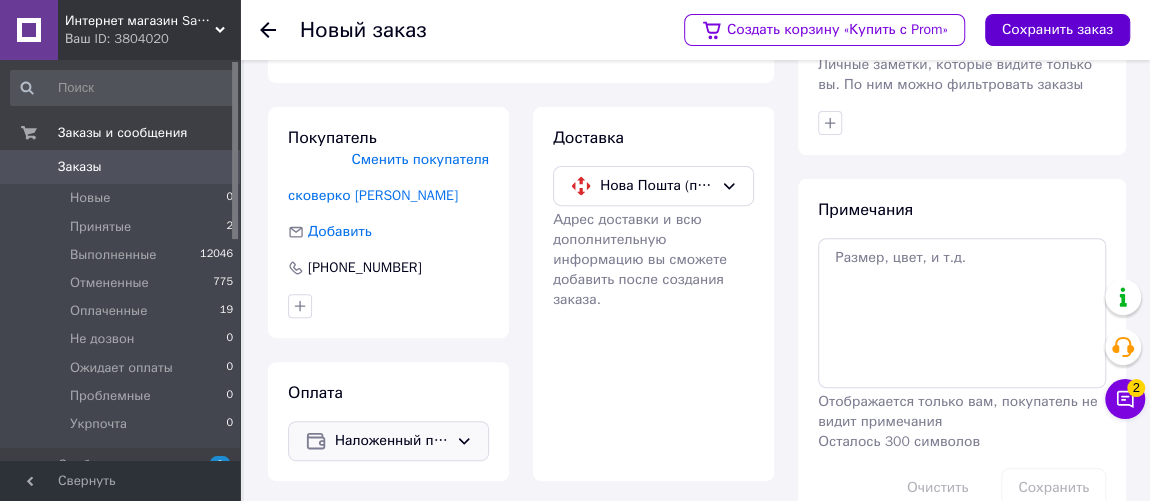 click on "Сохранить заказ" at bounding box center [1057, 30] 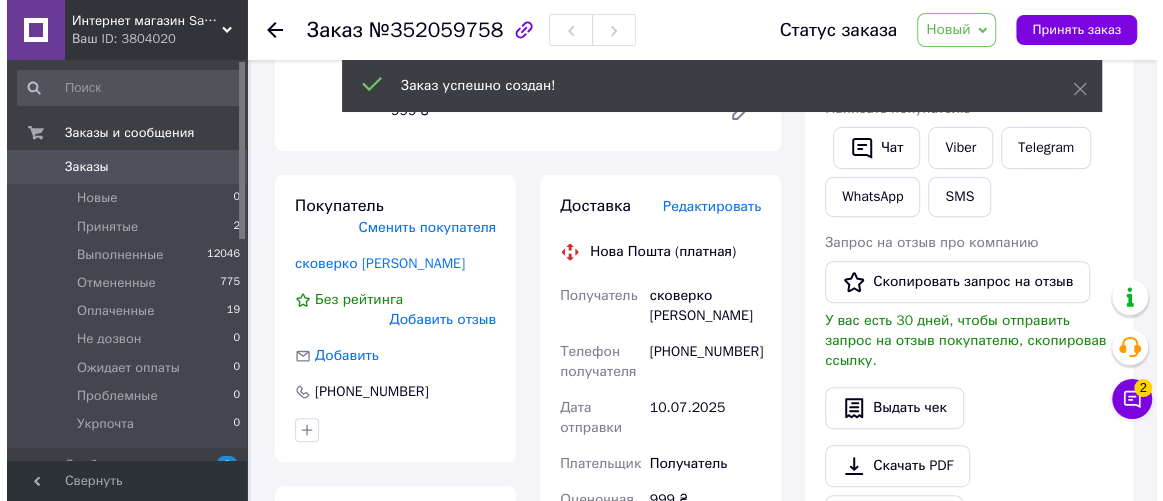 scroll, scrollTop: 181, scrollLeft: 0, axis: vertical 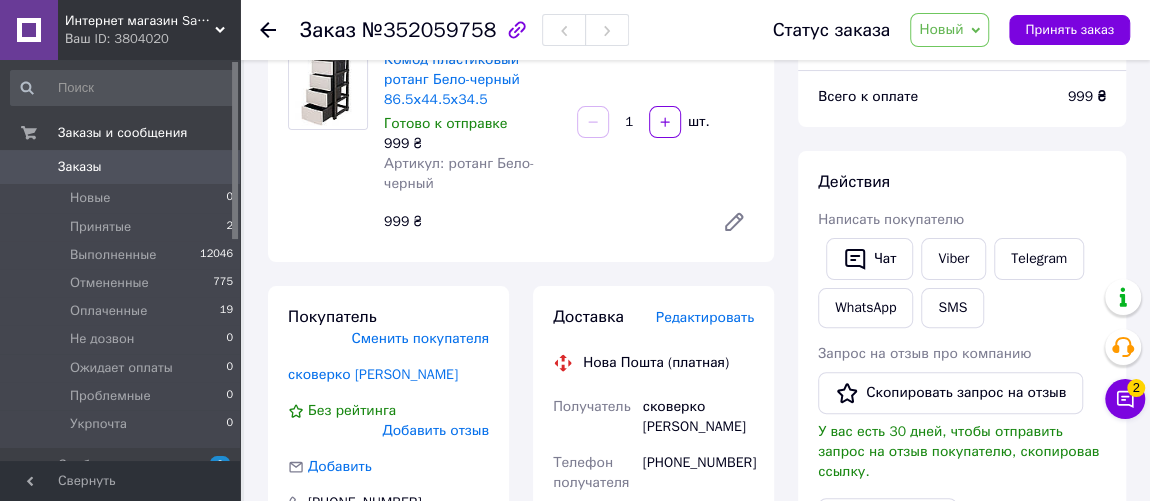 click on "Редактировать" at bounding box center (705, 317) 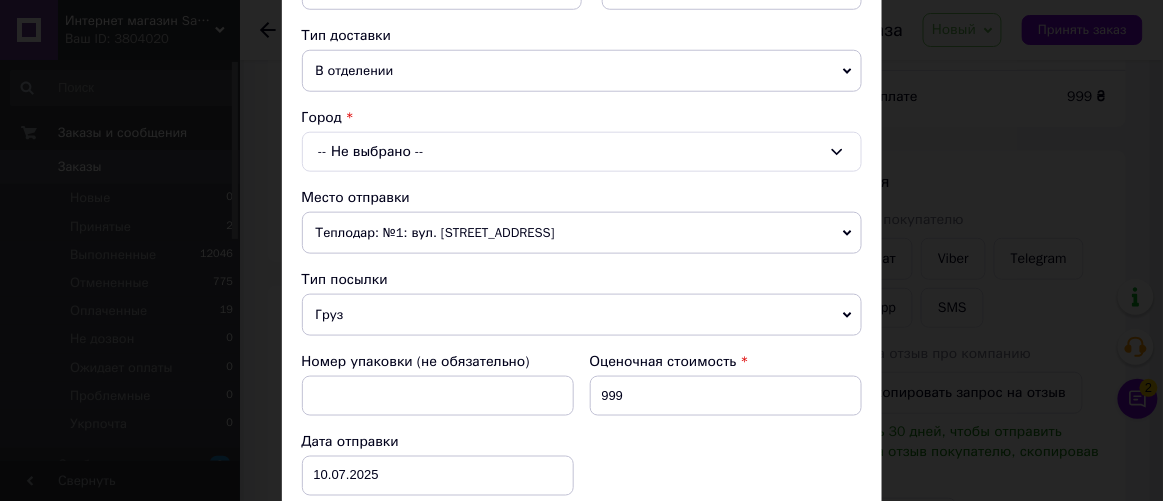 scroll, scrollTop: 454, scrollLeft: 0, axis: vertical 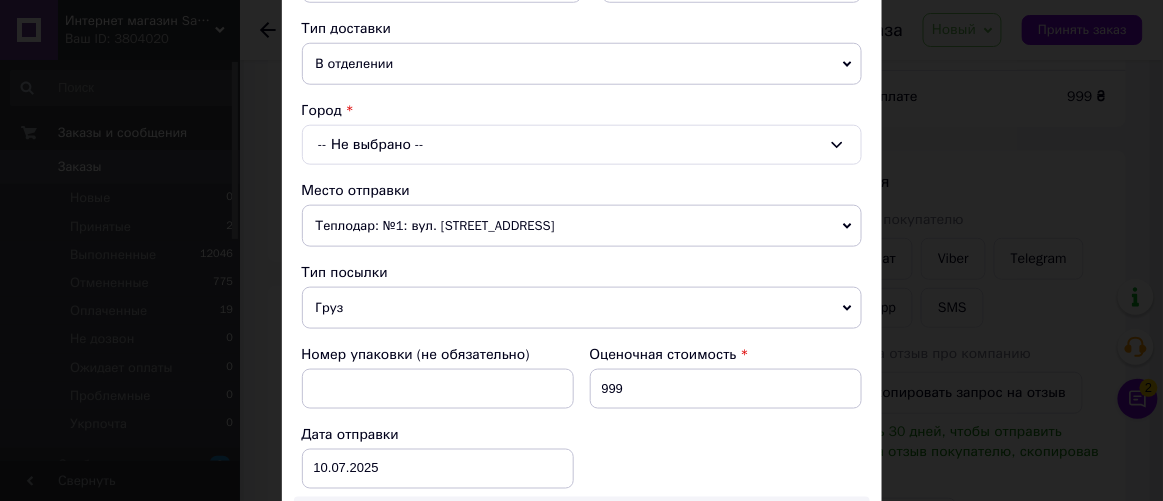 click on "-- Не выбрано --" at bounding box center (582, 145) 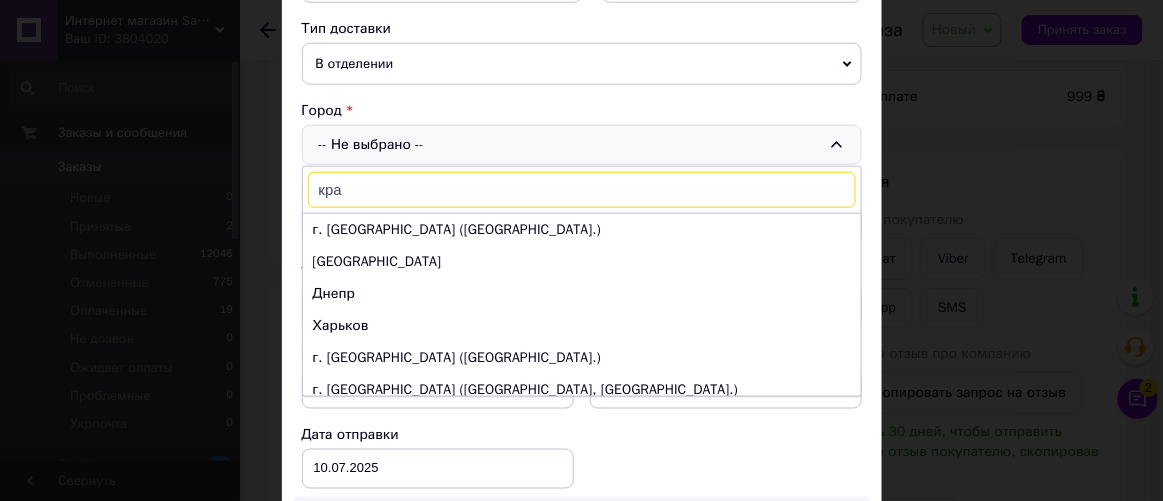 type on "крас" 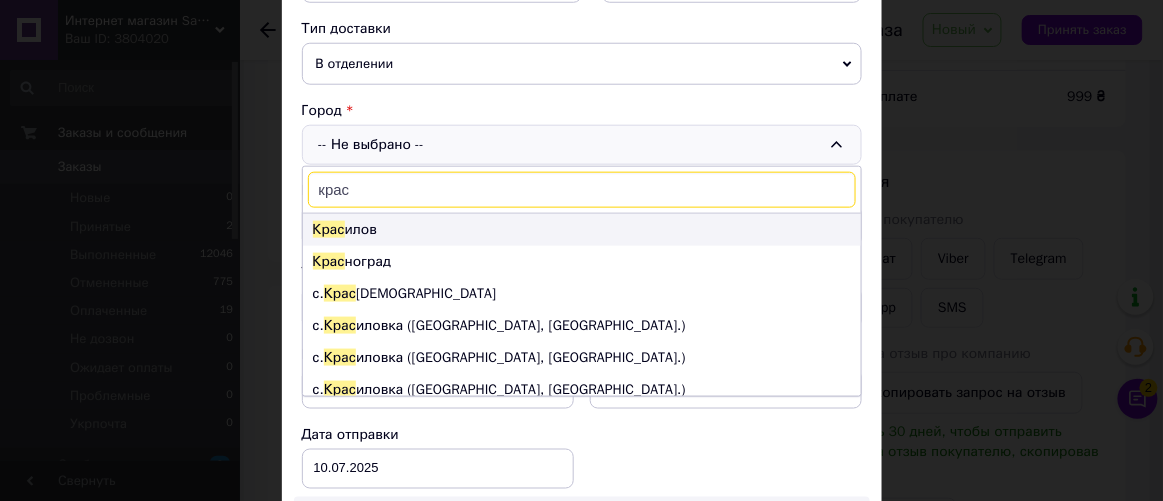 click on "Крас илов" at bounding box center (582, 230) 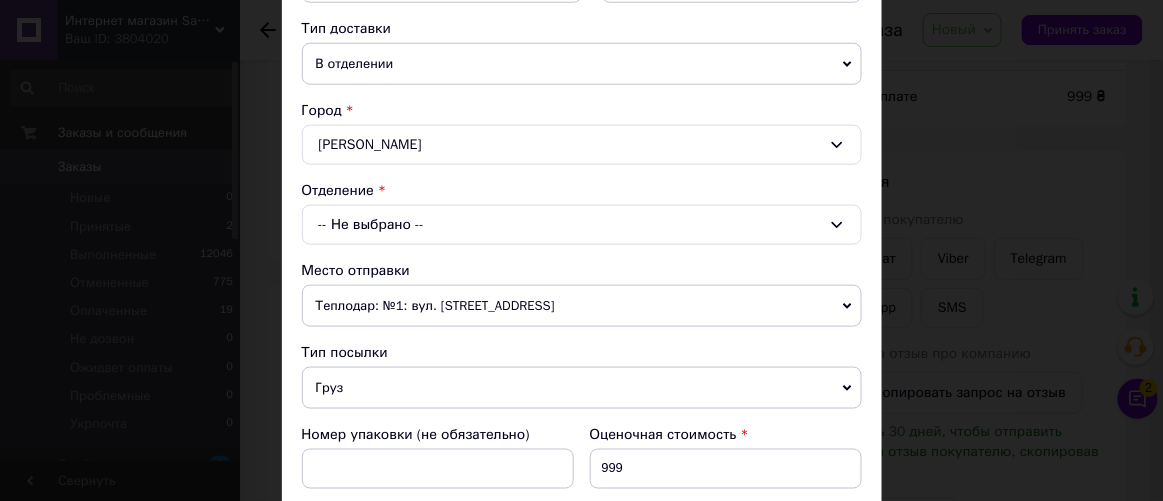 click on "-- Не выбрано --" at bounding box center [582, 225] 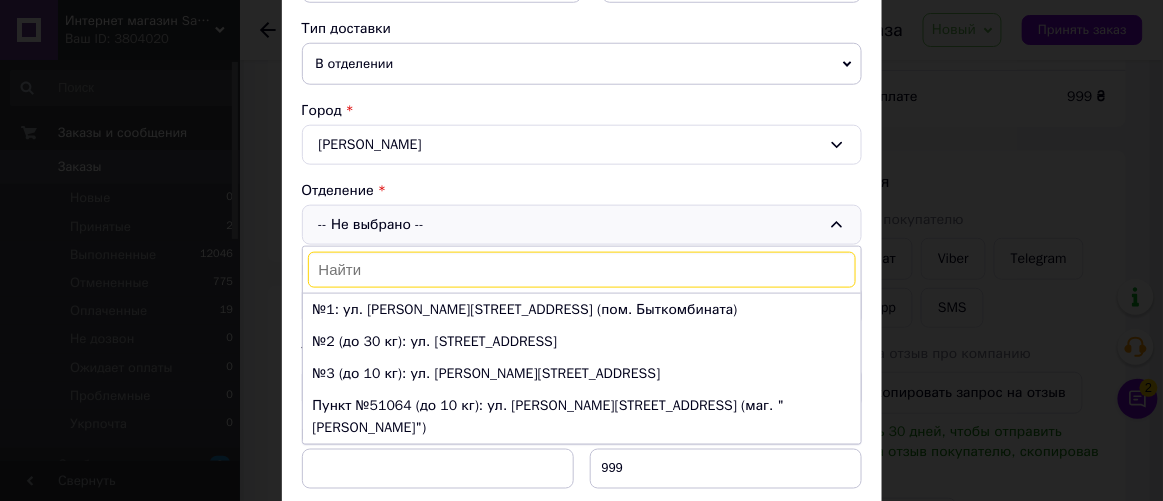 drag, startPoint x: 374, startPoint y: 299, endPoint x: 757, endPoint y: 300, distance: 383.0013 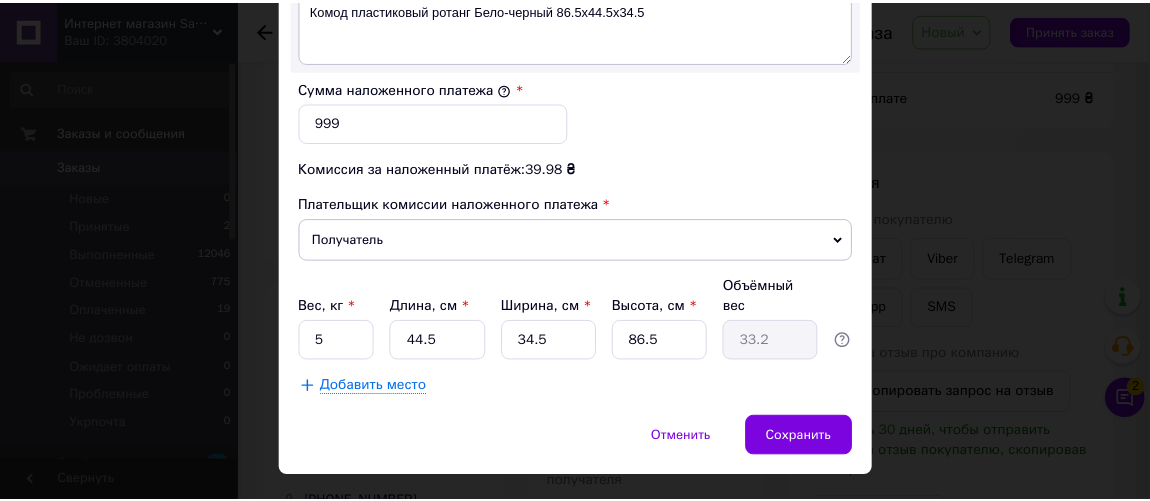 scroll, scrollTop: 1234, scrollLeft: 0, axis: vertical 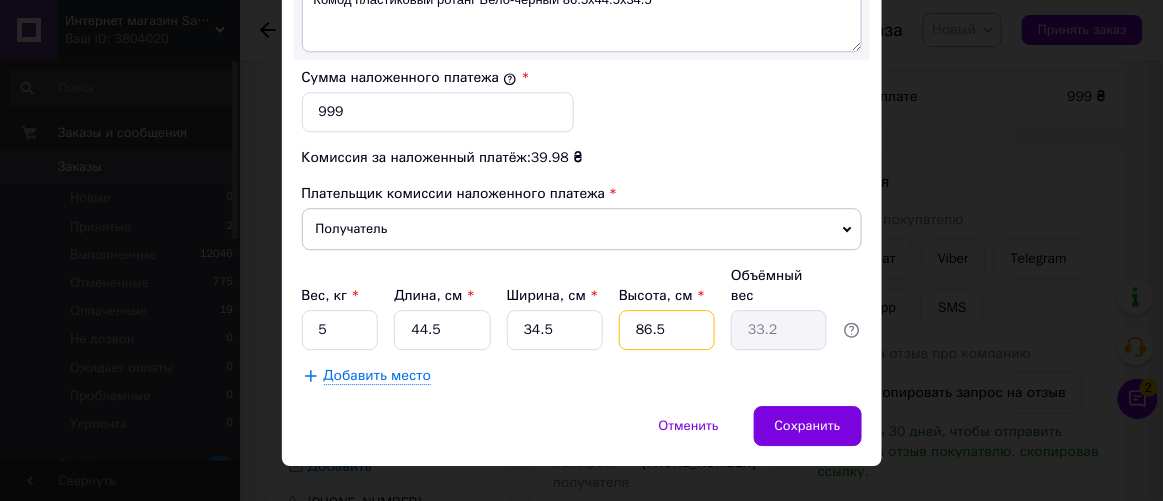 click on "86.5" at bounding box center (667, 330) 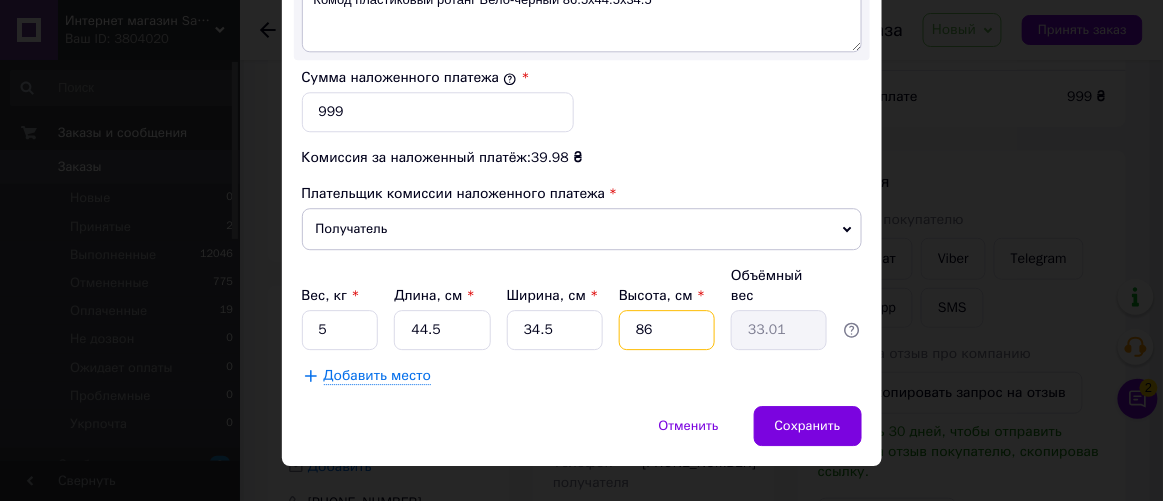type on "8" 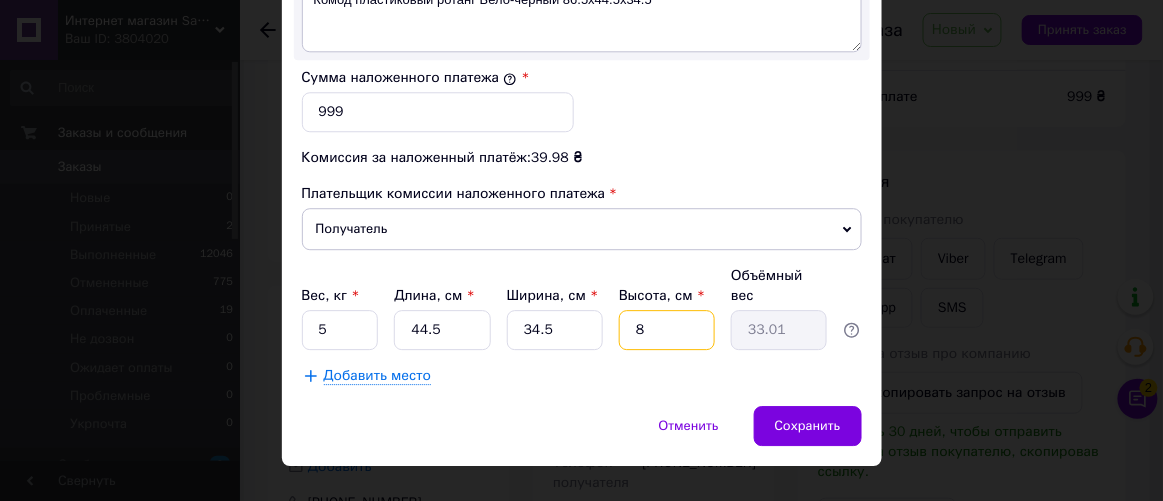 type on "3.07" 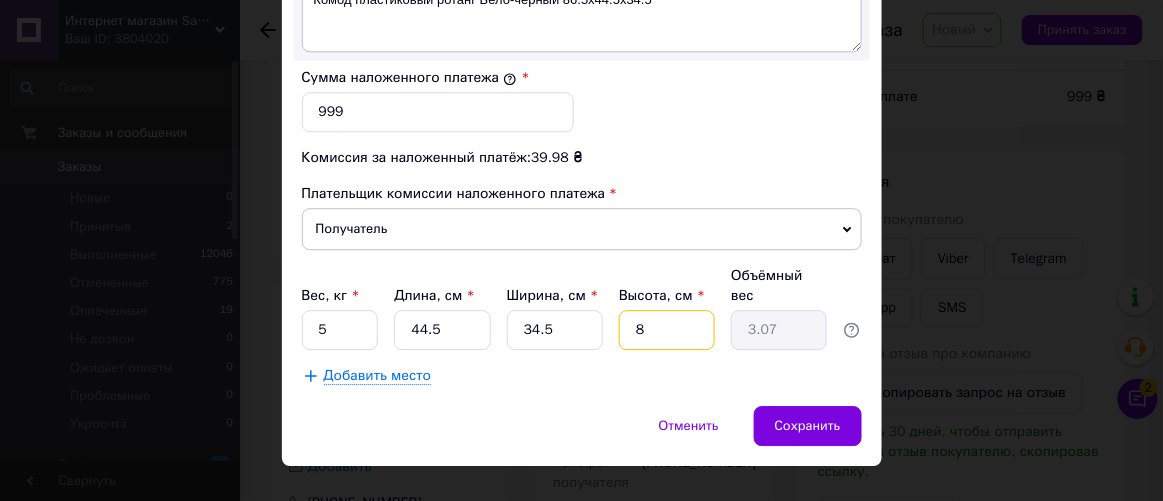 type 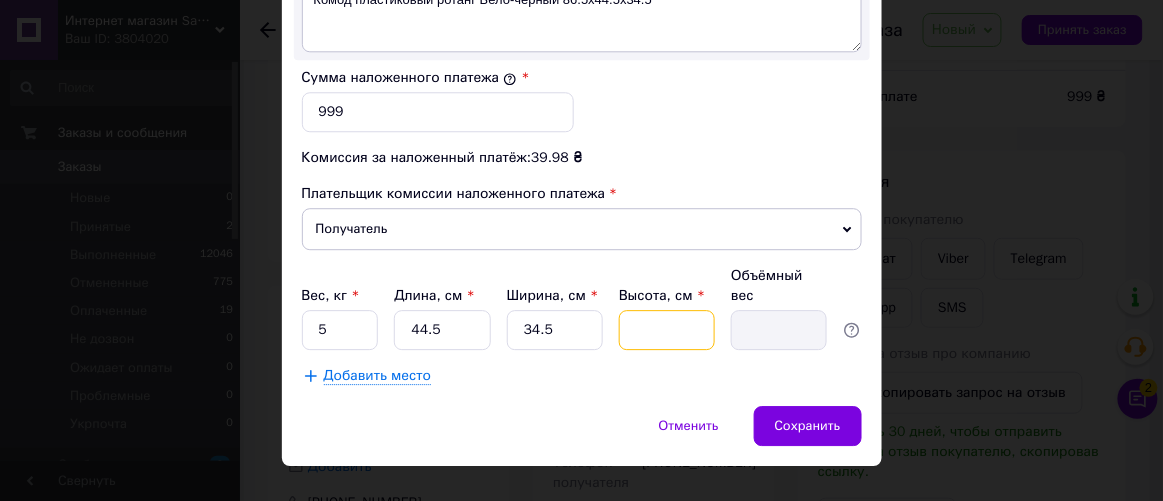 type on "3" 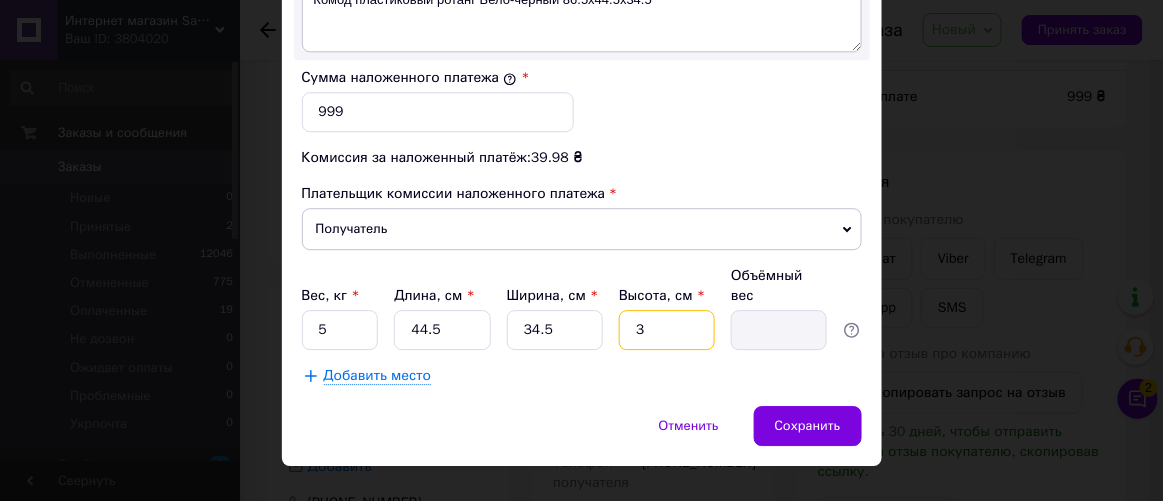 type on "1.15" 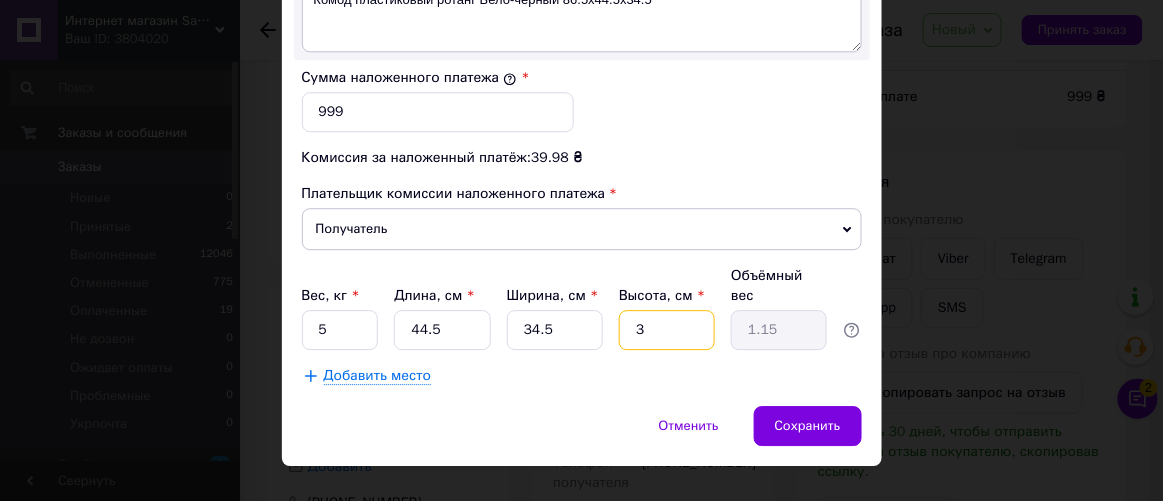 type on "33" 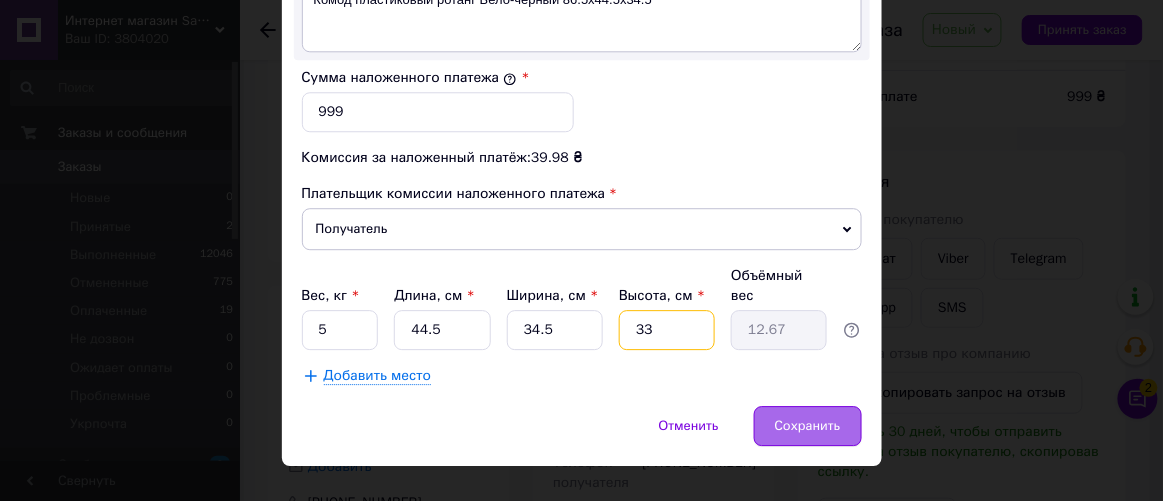 type on "33" 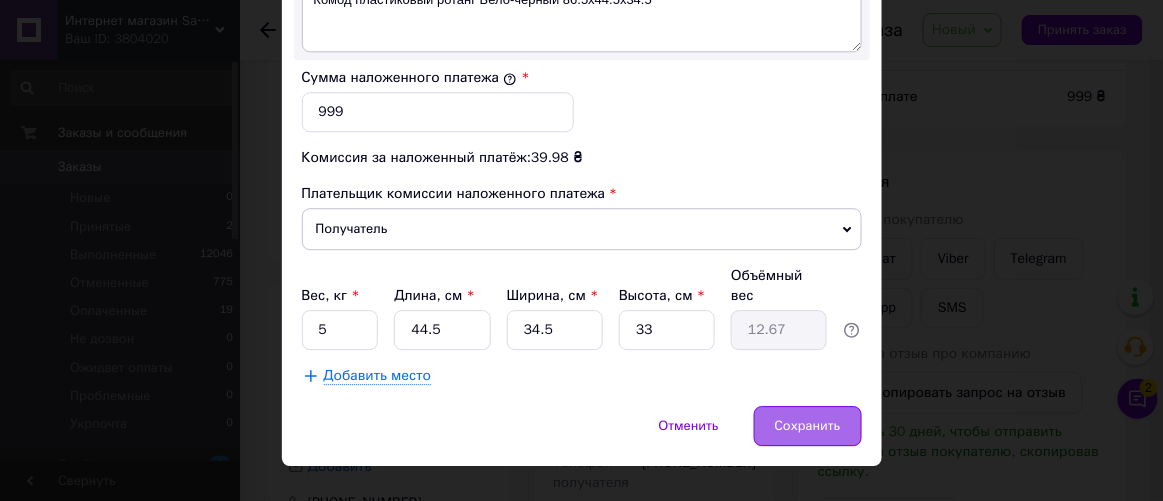 click on "Сохранить" at bounding box center (808, 426) 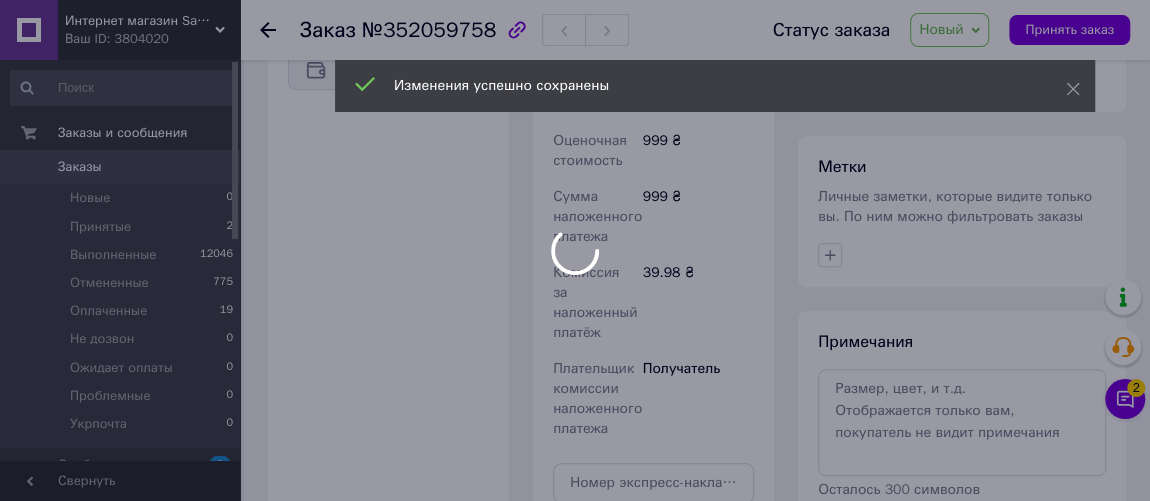scroll, scrollTop: 1078, scrollLeft: 0, axis: vertical 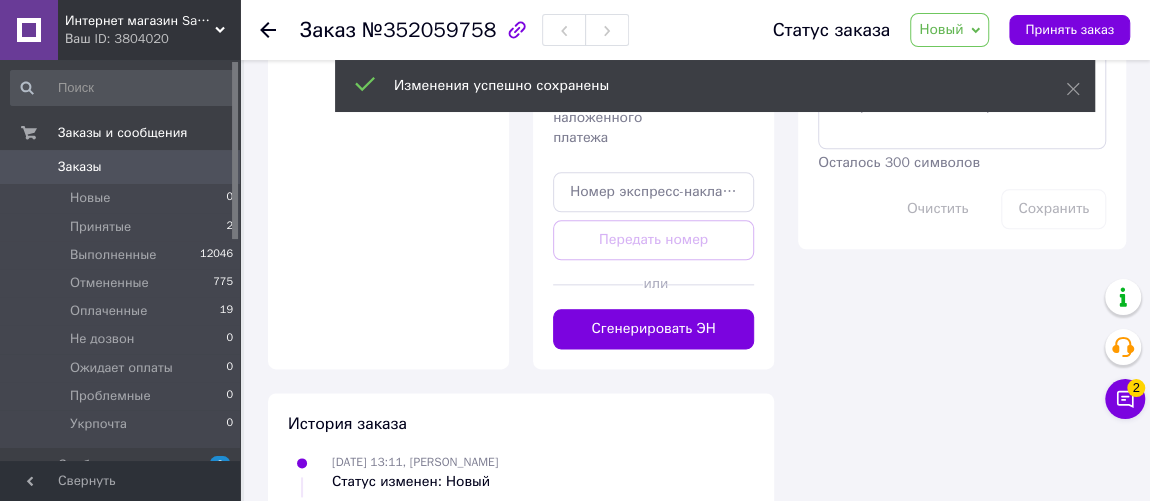 drag, startPoint x: 710, startPoint y: 245, endPoint x: 749, endPoint y: 229, distance: 42.154476 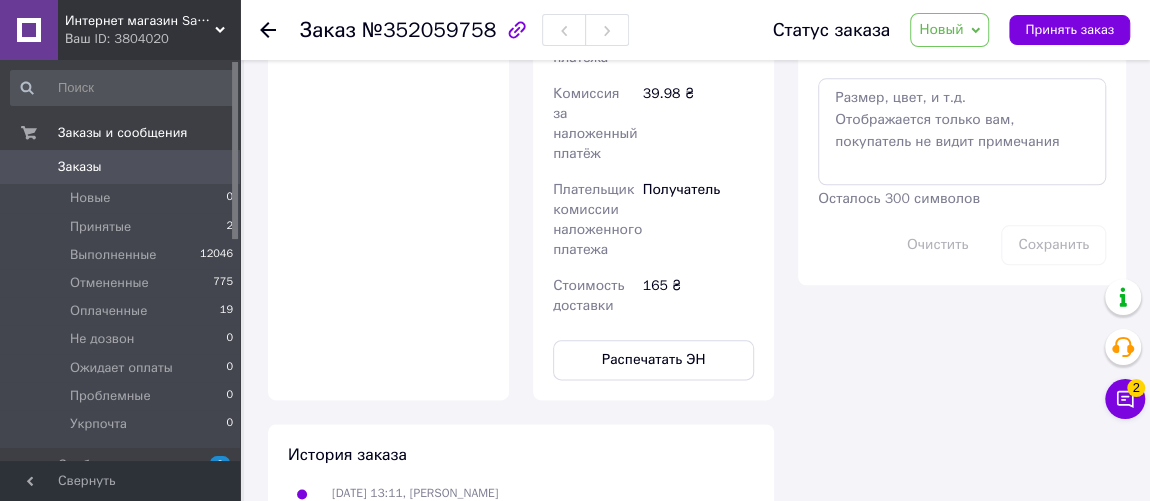 click 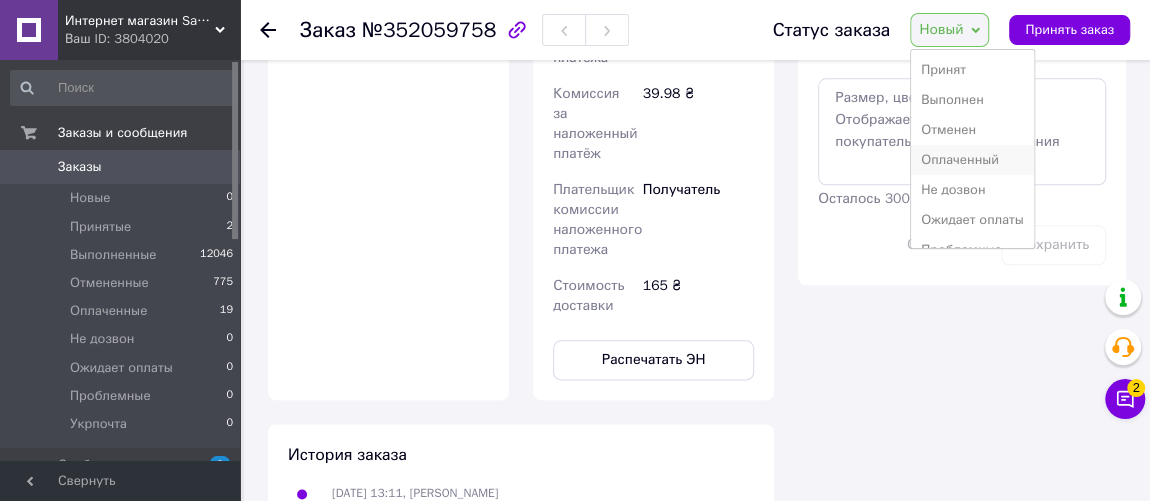 click on "Оплаченный" at bounding box center [972, 160] 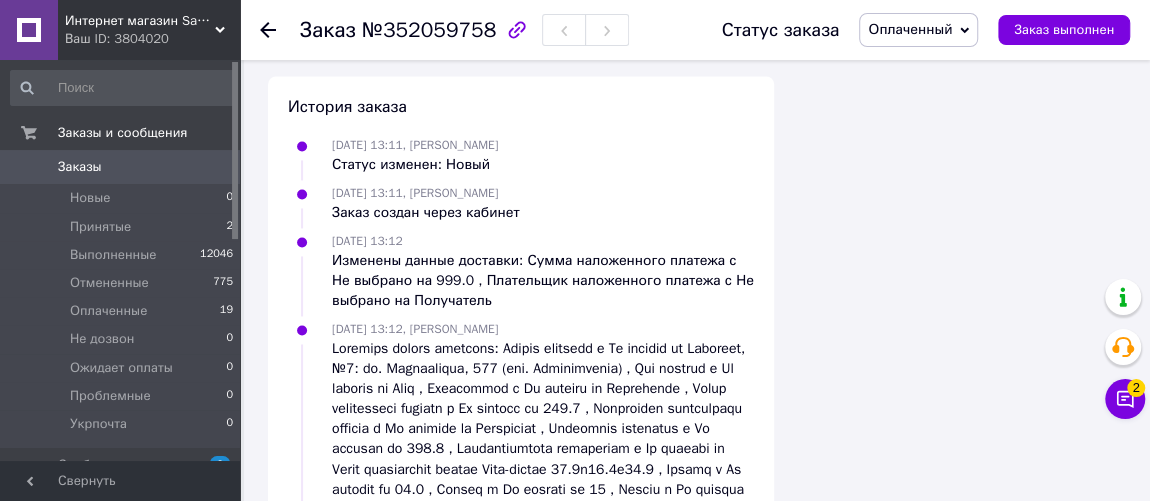 scroll, scrollTop: 1563, scrollLeft: 0, axis: vertical 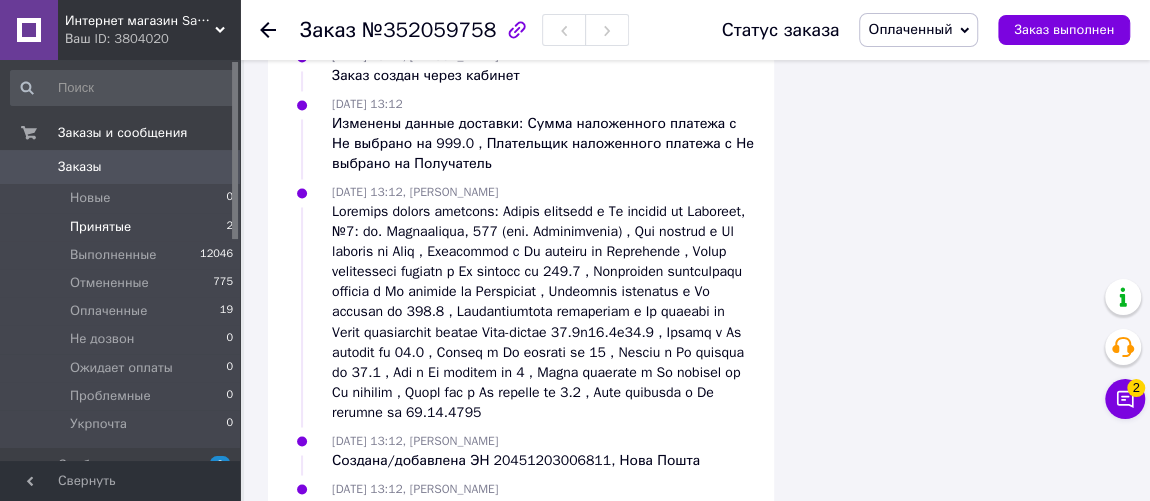 click on "Принятые" at bounding box center (100, 227) 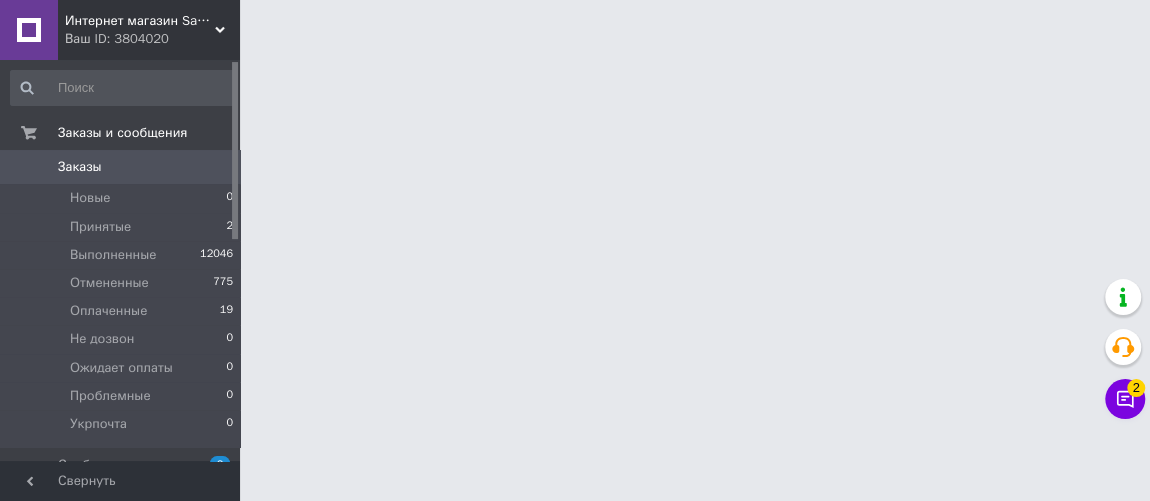 scroll, scrollTop: 0, scrollLeft: 0, axis: both 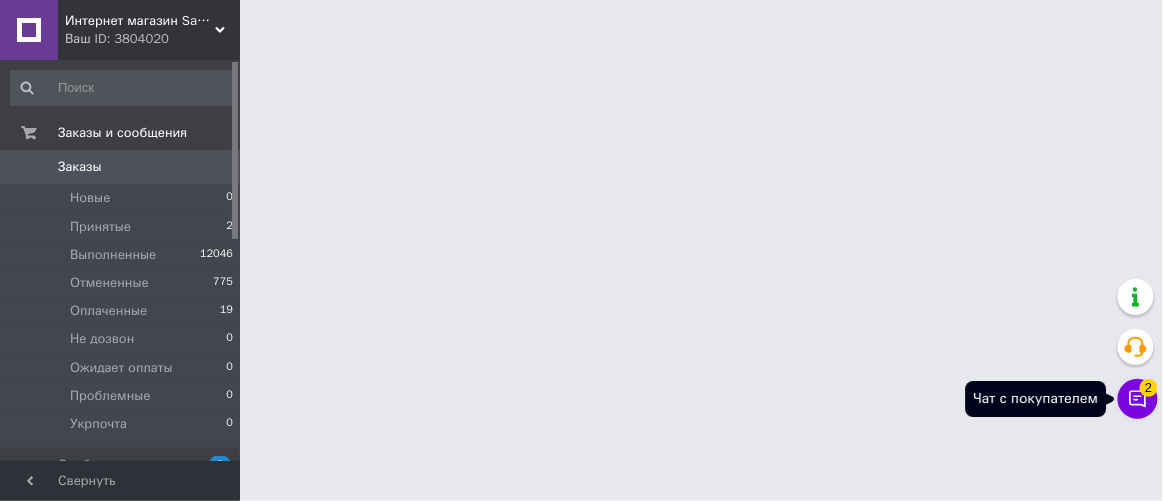 click on "2" at bounding box center [1149, 388] 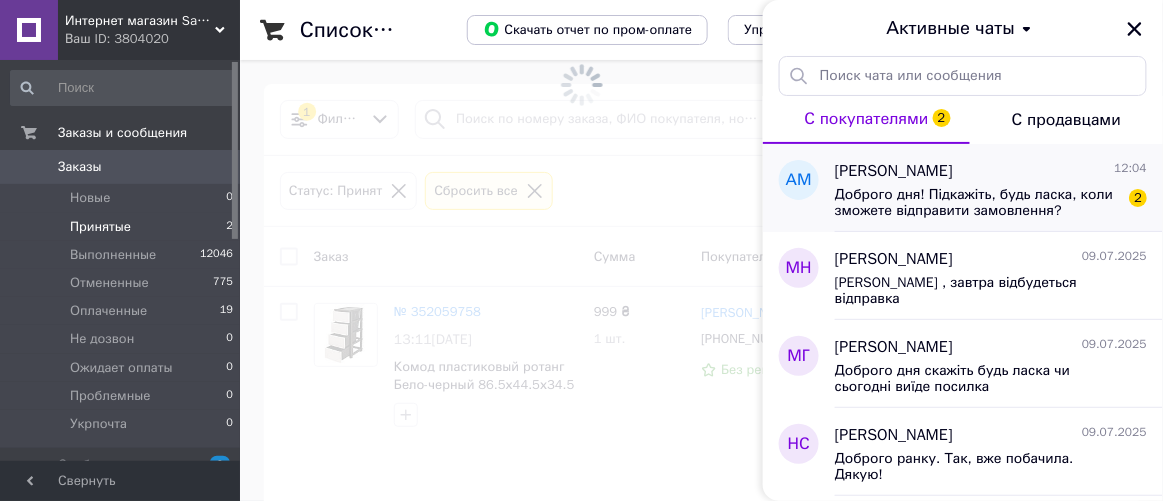 click on "Доброго дня! Підкажіть, будь ласка, коли зможете відправити замовлення?" at bounding box center (977, 203) 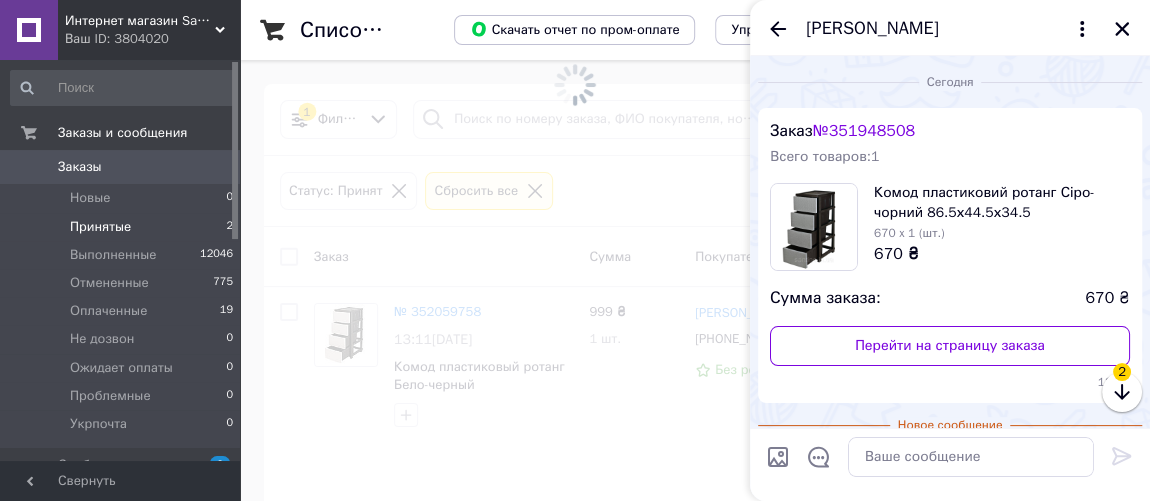 scroll, scrollTop: 184, scrollLeft: 0, axis: vertical 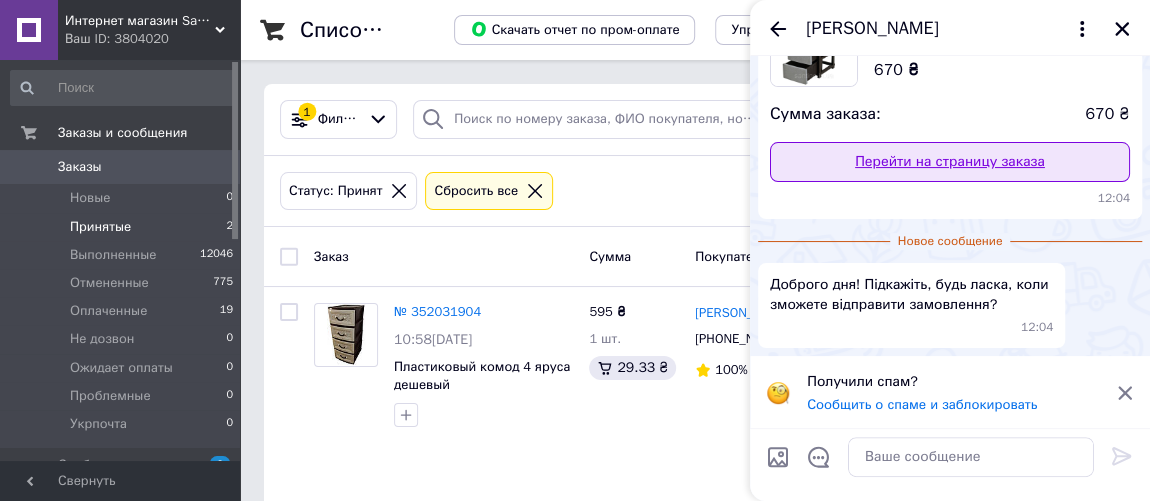 click on "Перейти на страницу заказа" at bounding box center [950, 162] 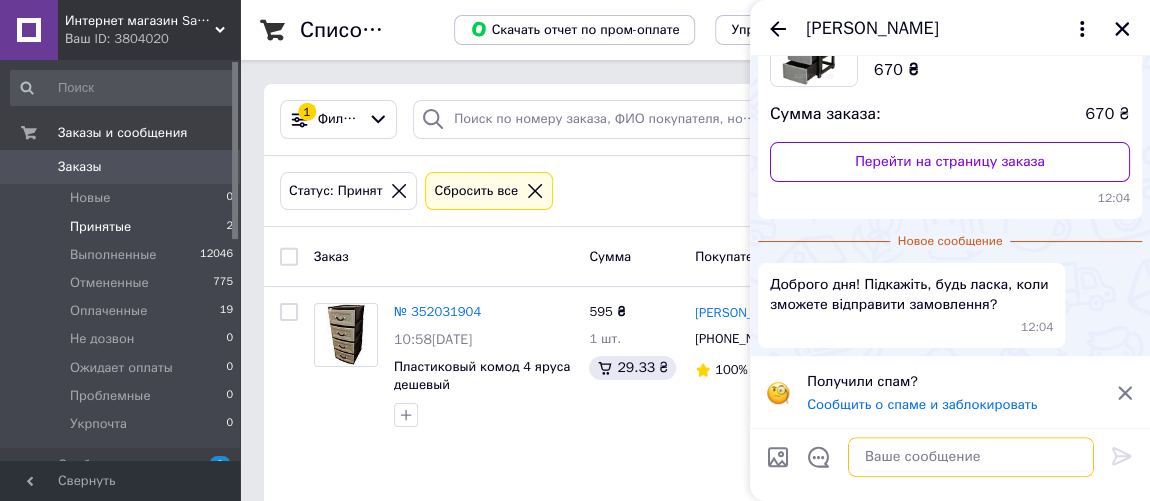 click at bounding box center [971, 457] 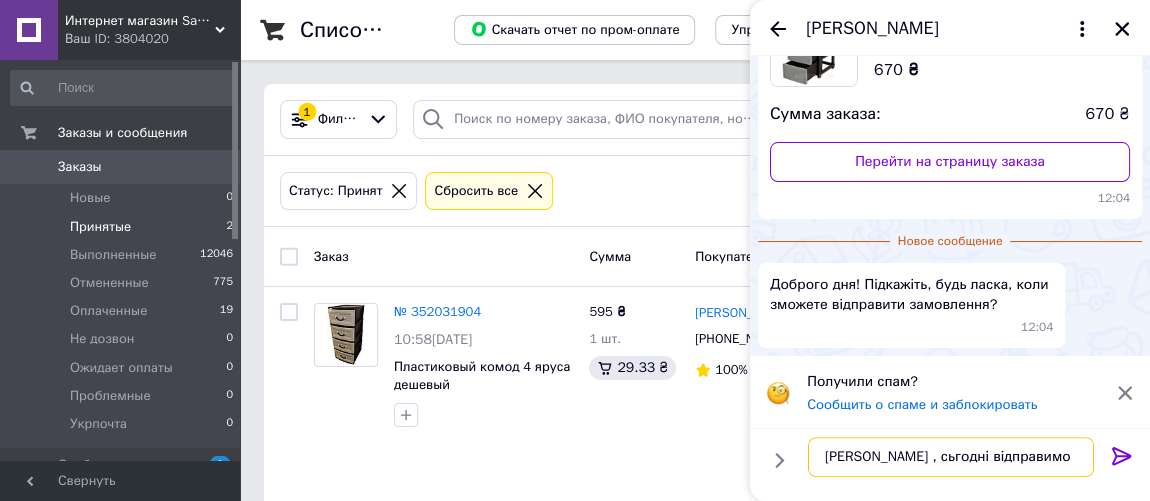 type on "Вітаємо , сьгодні відправимо" 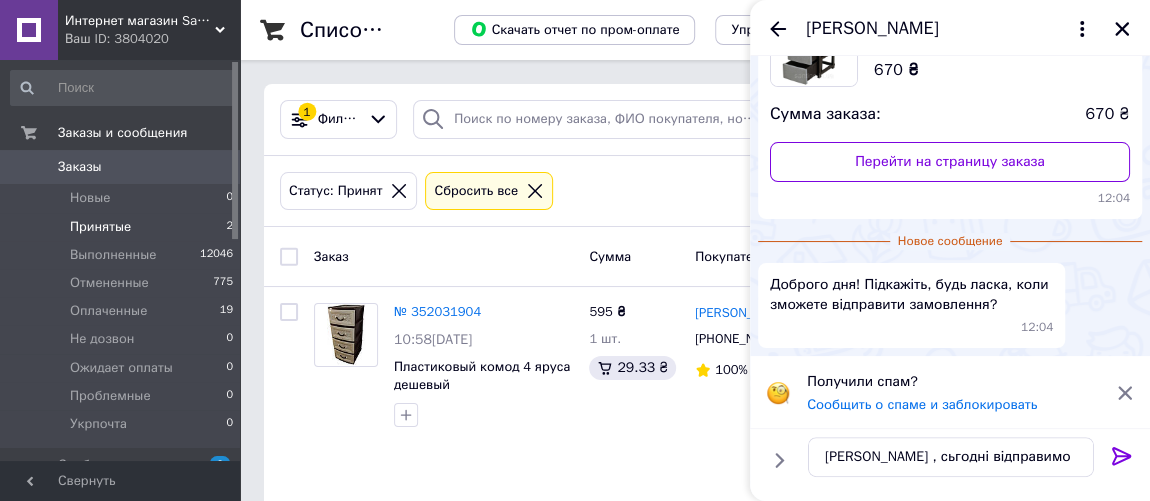 click 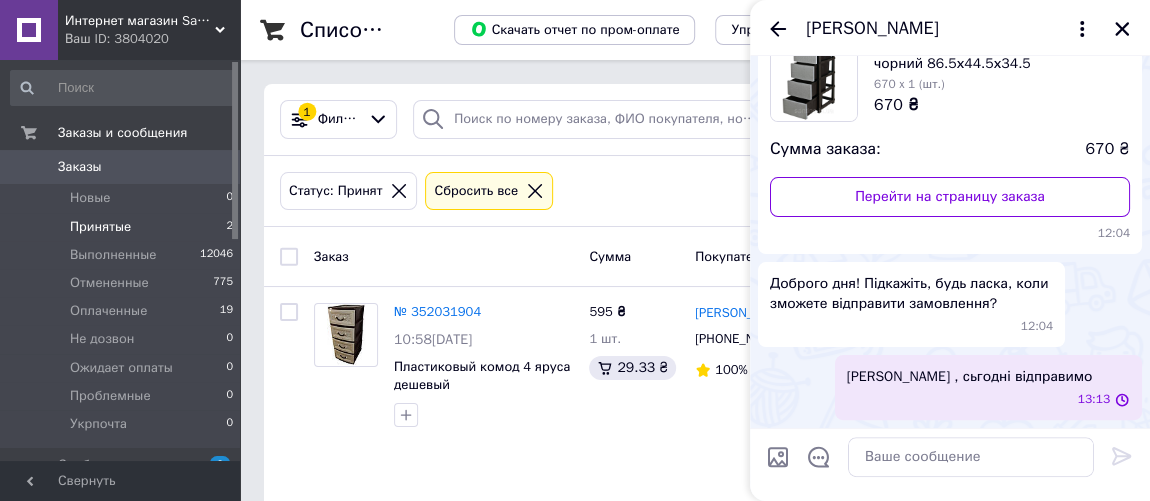 scroll, scrollTop: 127, scrollLeft: 0, axis: vertical 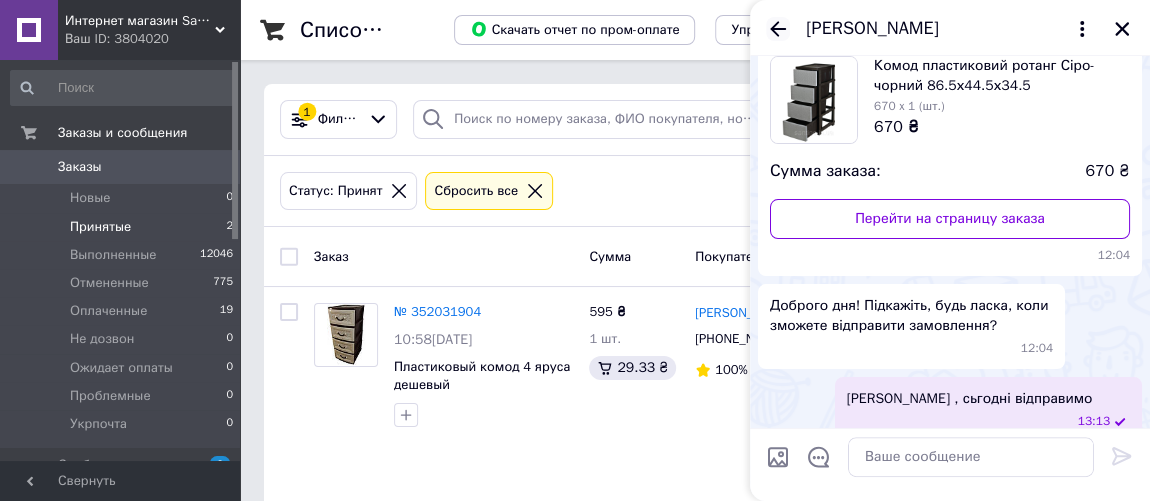 click 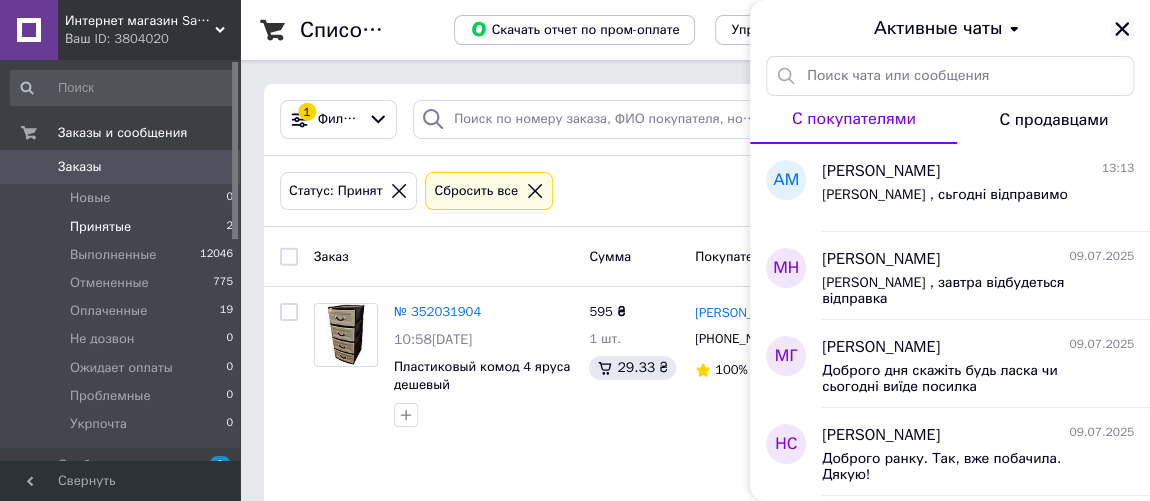 click 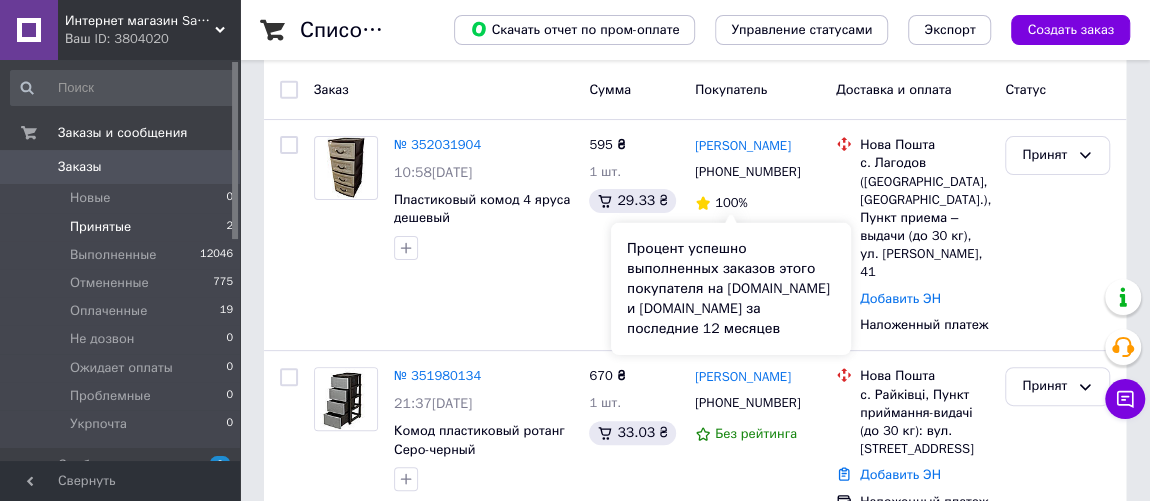 scroll, scrollTop: 195, scrollLeft: 0, axis: vertical 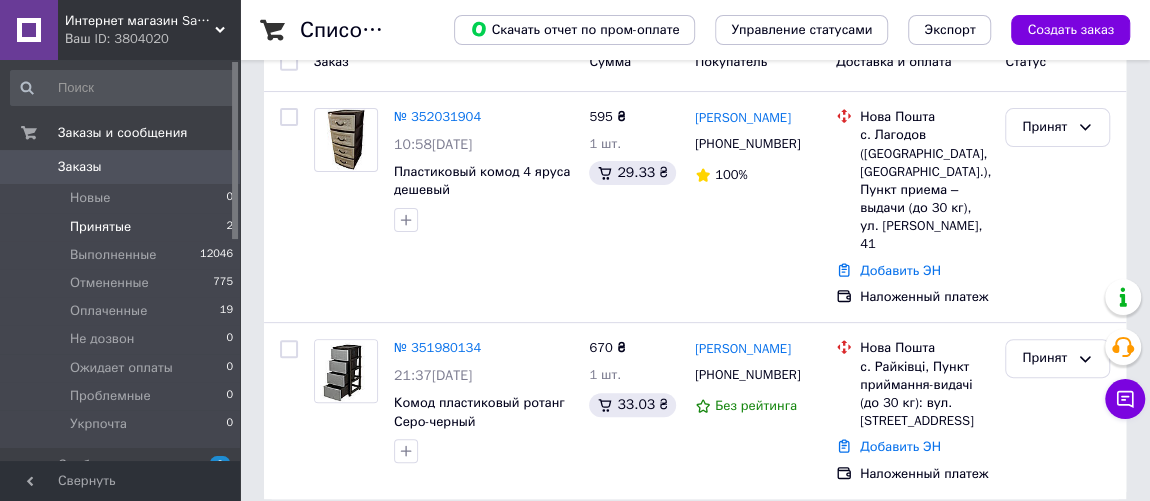 click on "Принятые" at bounding box center [100, 227] 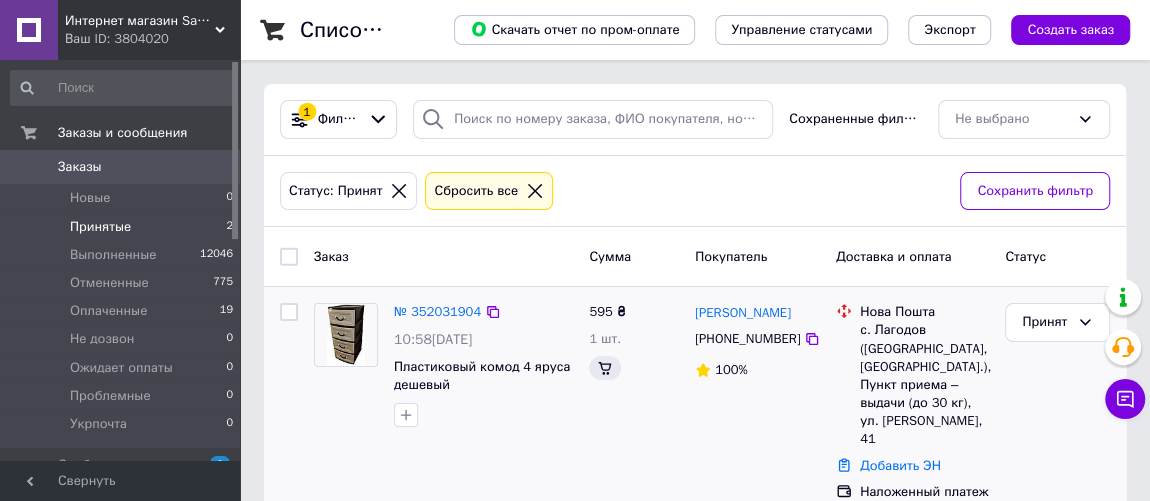 scroll, scrollTop: 195, scrollLeft: 0, axis: vertical 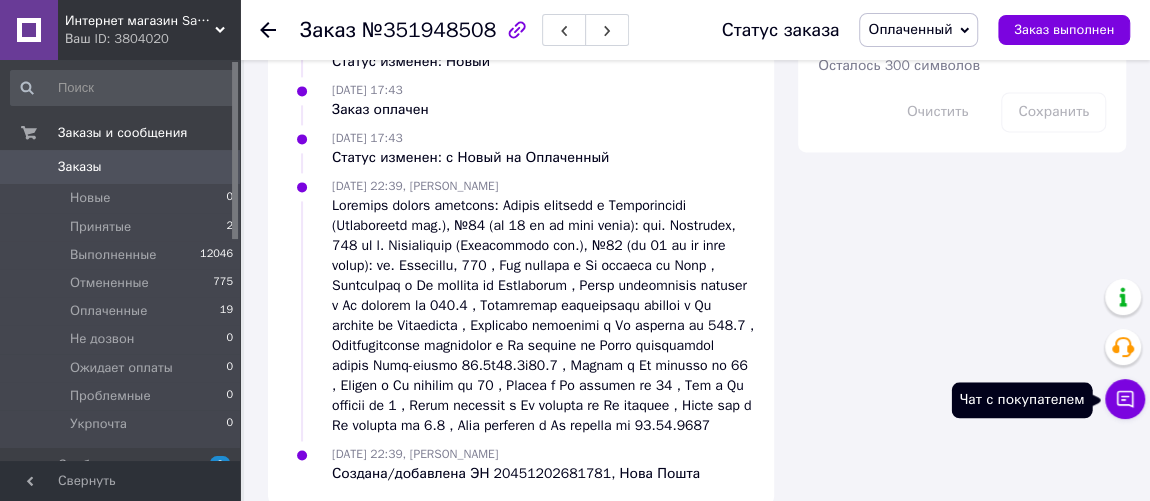click on "Чат с покупателем" at bounding box center (1125, 399) 